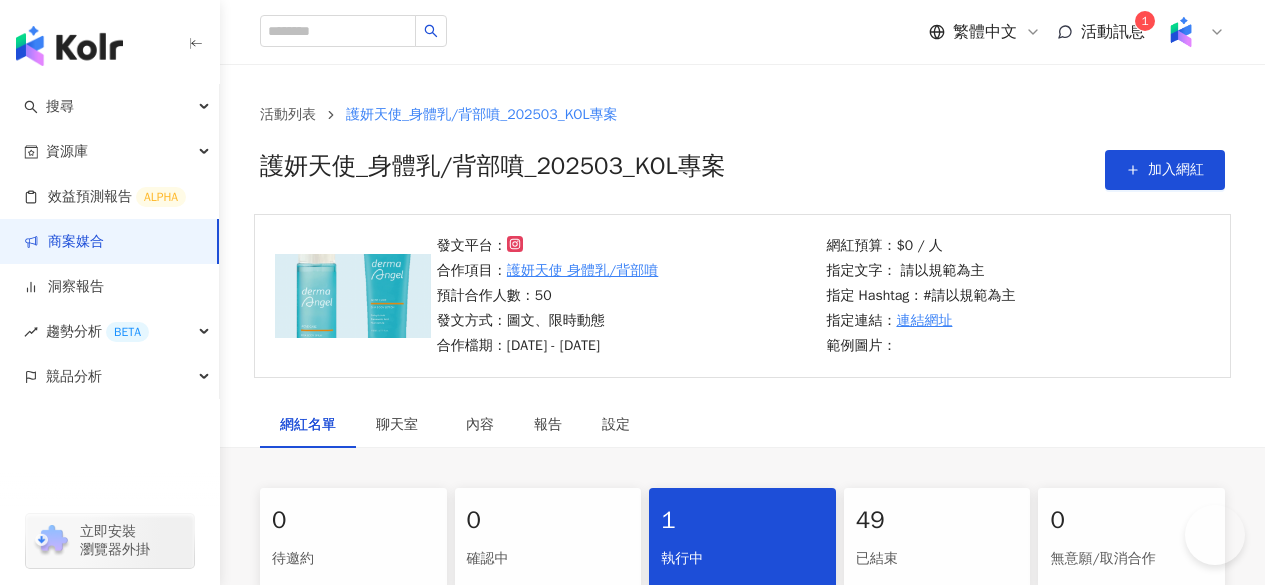 scroll, scrollTop: 475, scrollLeft: 0, axis: vertical 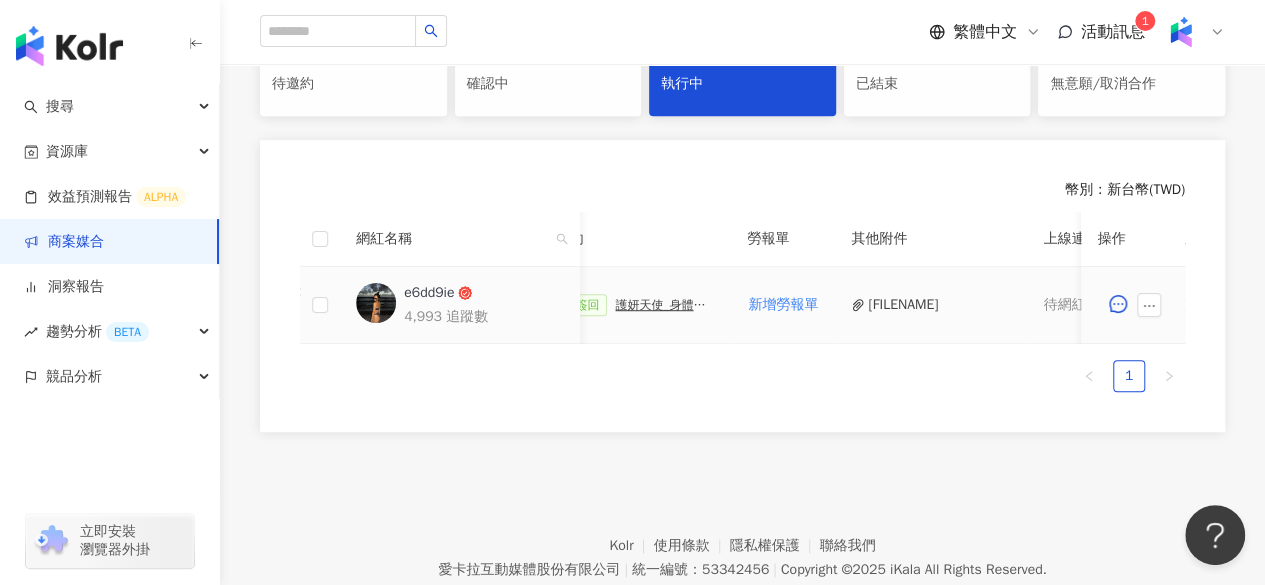 click on "護妍天使_身體乳/背部噴_202503_KOL專案" at bounding box center (665, 305) 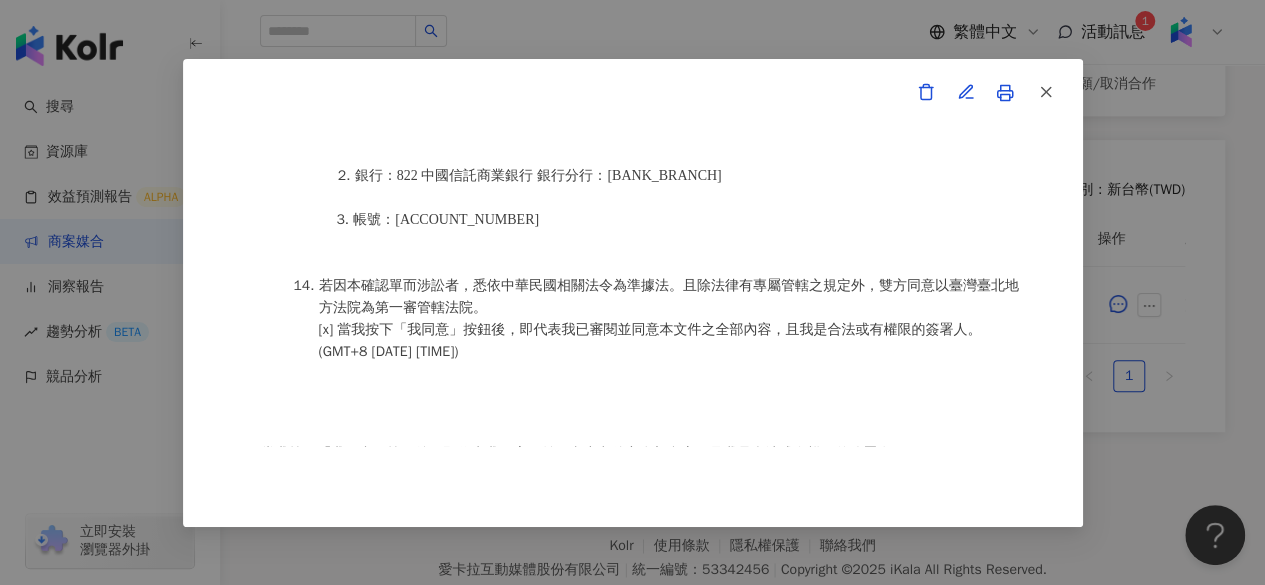 scroll, scrollTop: 2800, scrollLeft: 0, axis: vertical 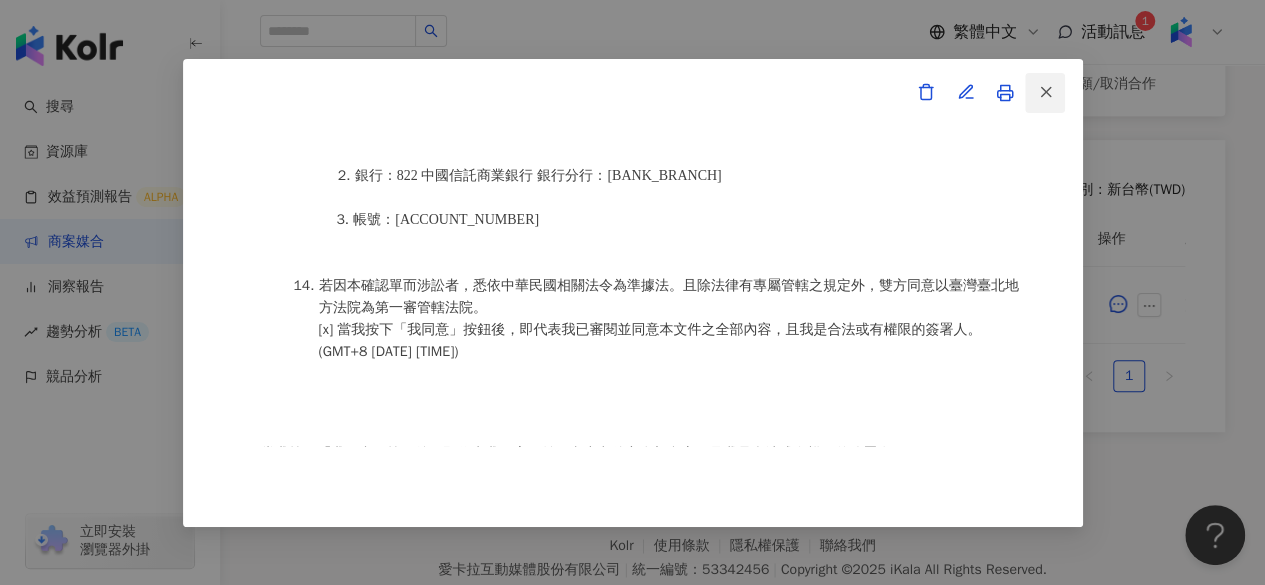 click at bounding box center (1045, 93) 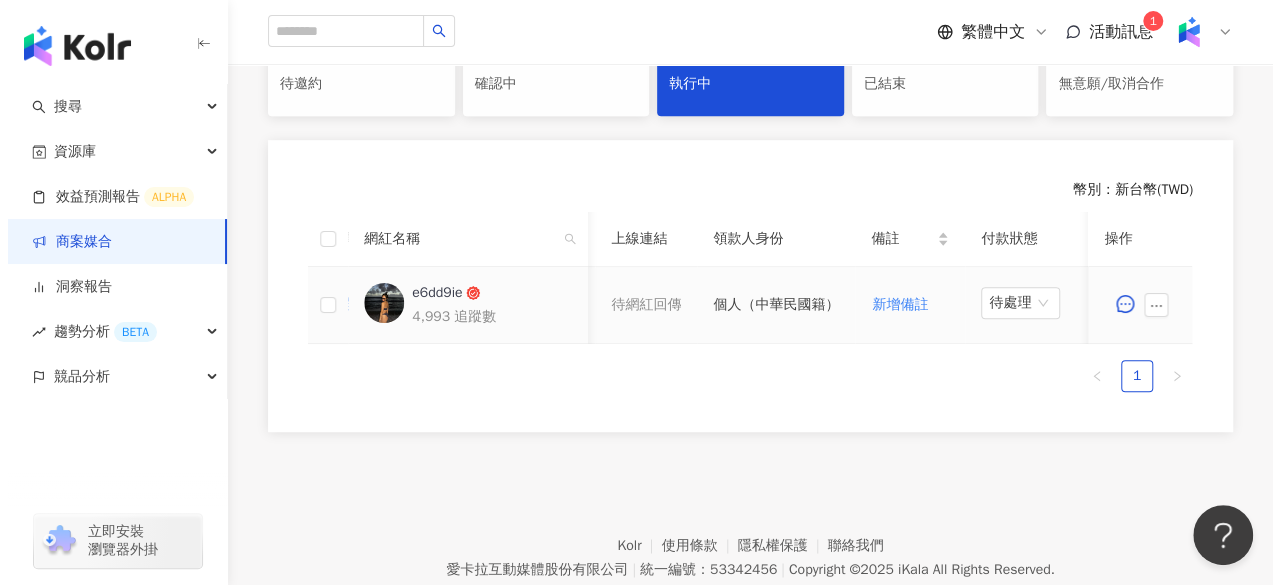 scroll, scrollTop: 0, scrollLeft: 1089, axis: horizontal 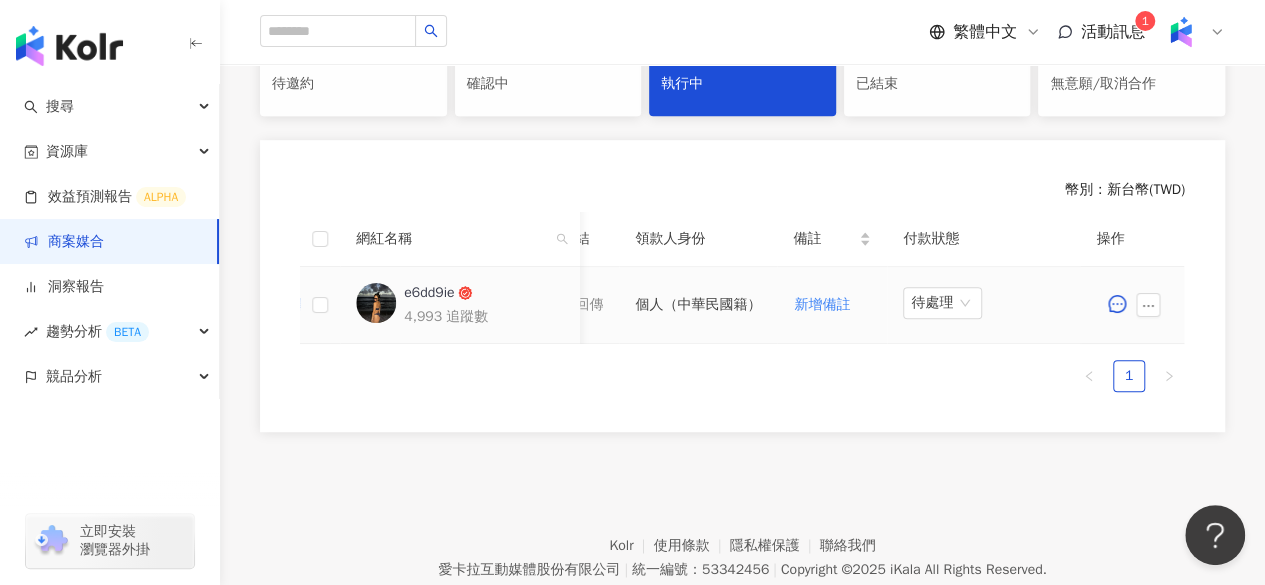 click at bounding box center (1153, 305) 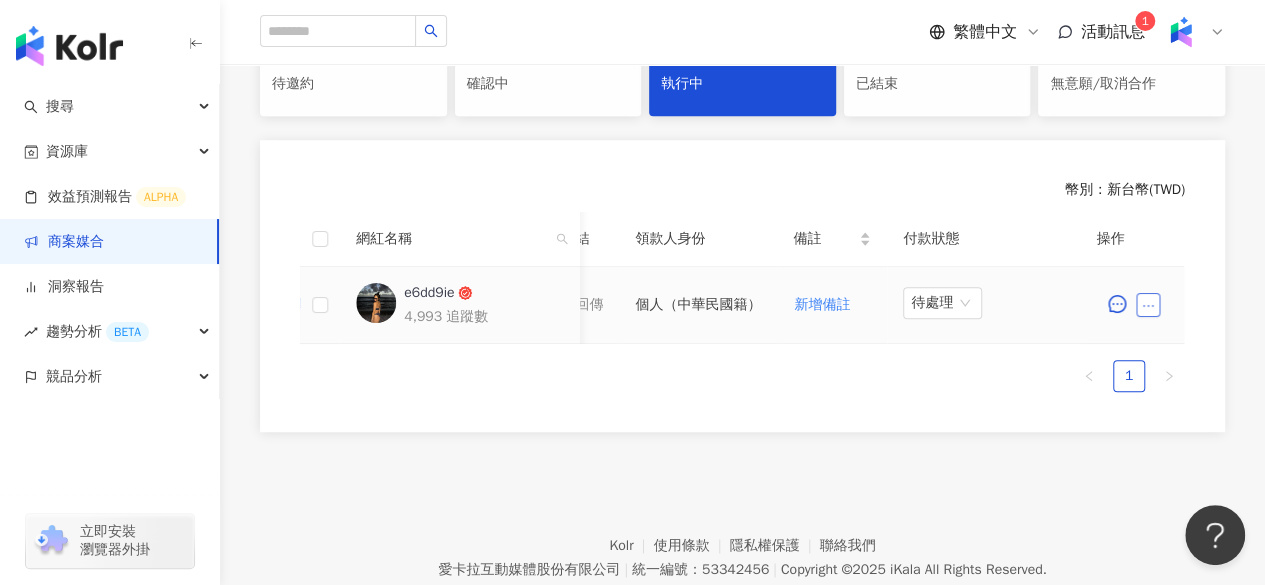 click 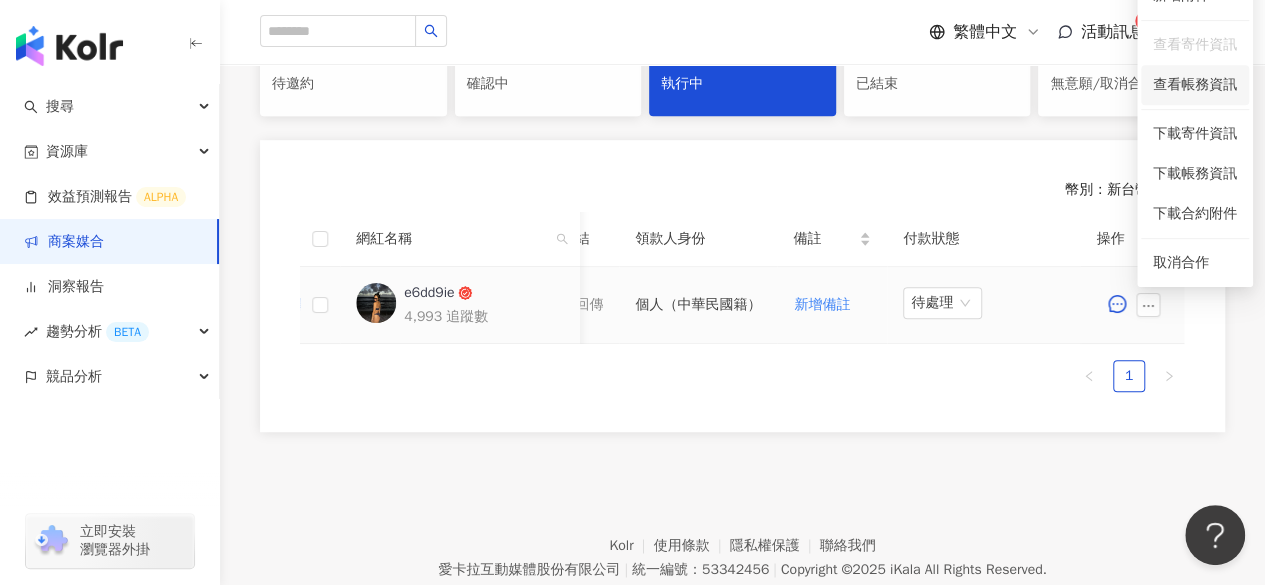 click on "查看帳務資訊" at bounding box center (1195, 85) 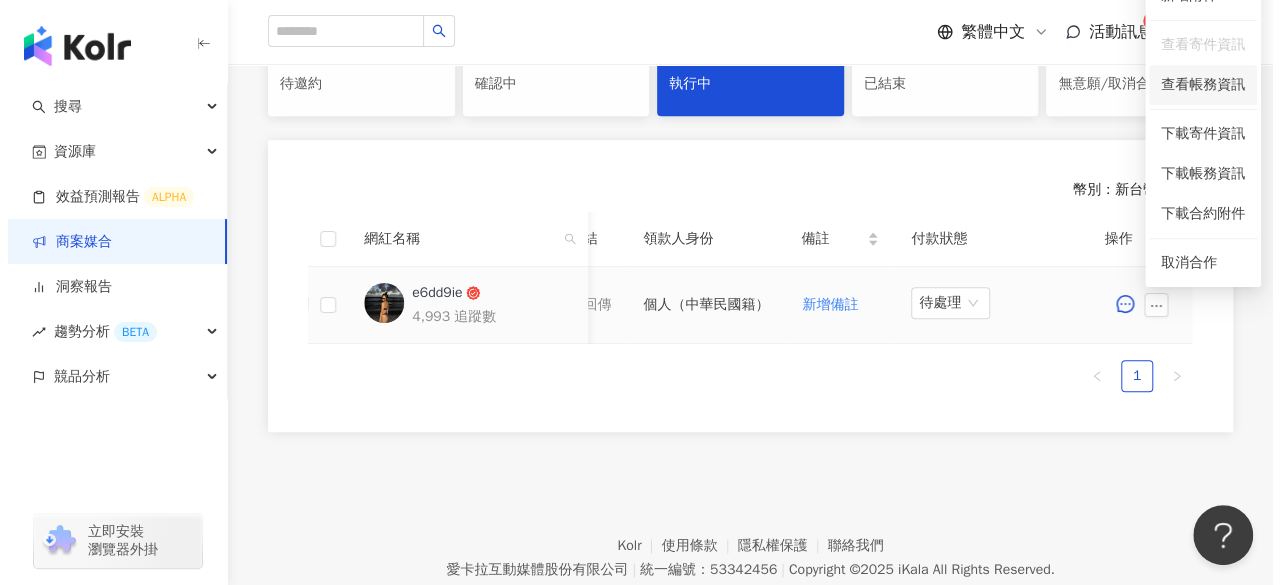 scroll, scrollTop: 0, scrollLeft: 1088, axis: horizontal 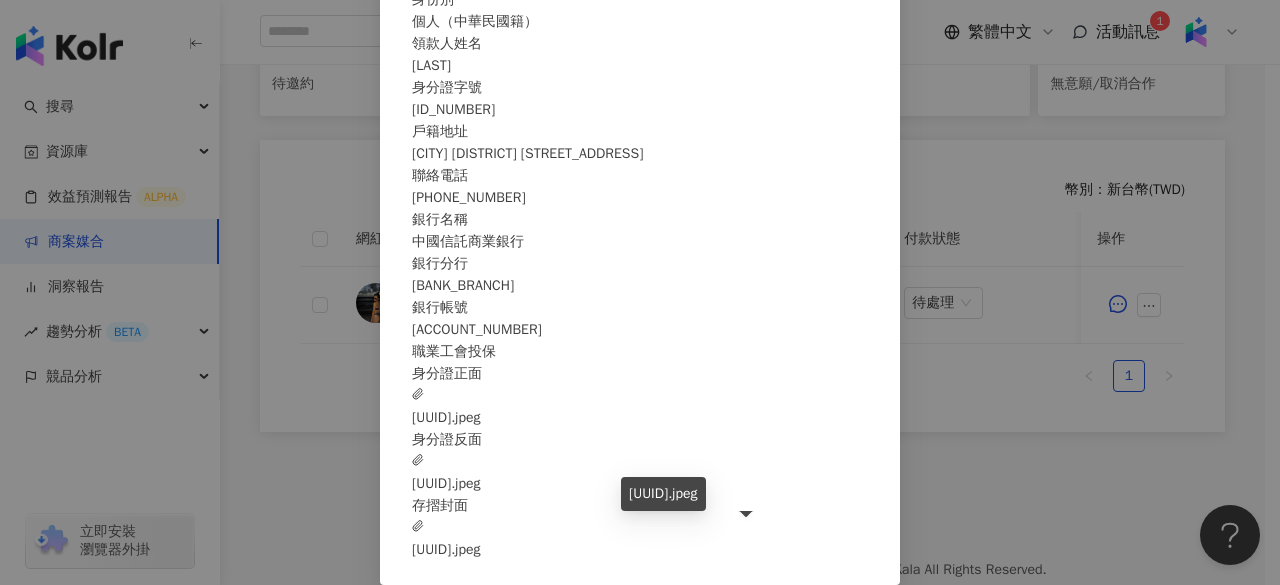 click on "A604C243-784C-46EB-91BE-F2C1C152501C.jpeg" at bounding box center [446, 539] 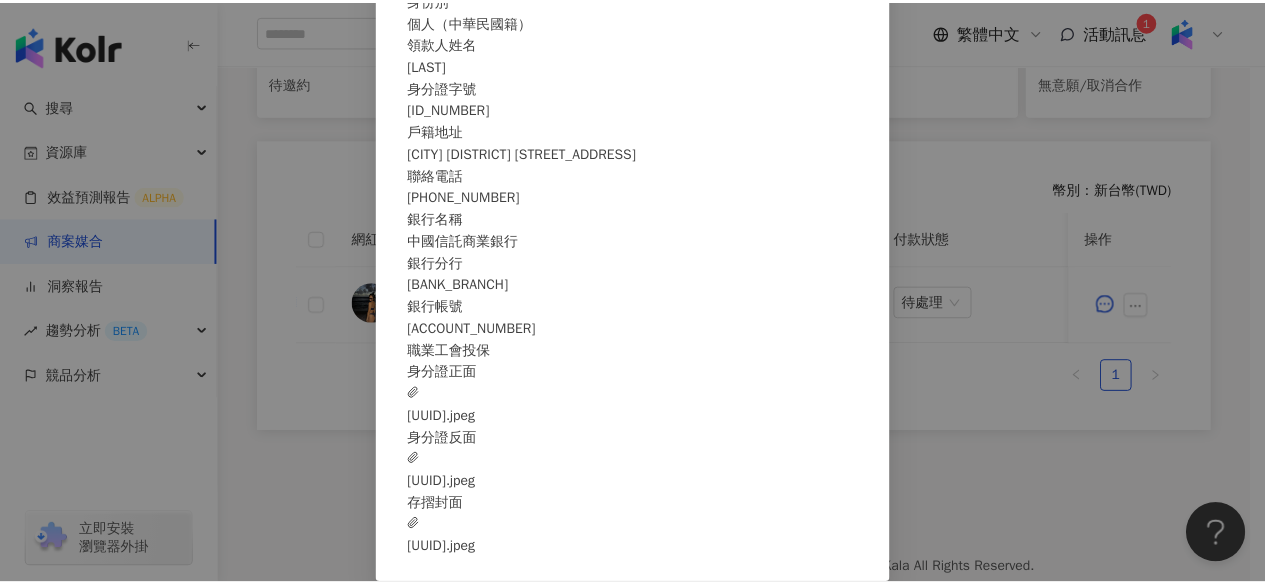 scroll, scrollTop: 0, scrollLeft: 0, axis: both 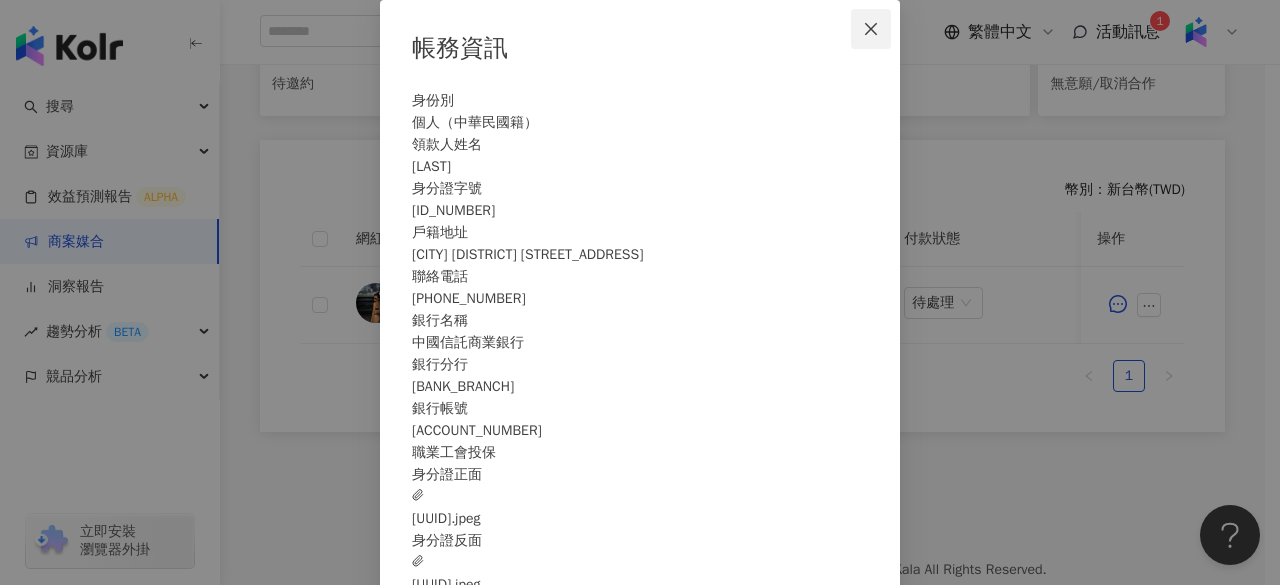 click 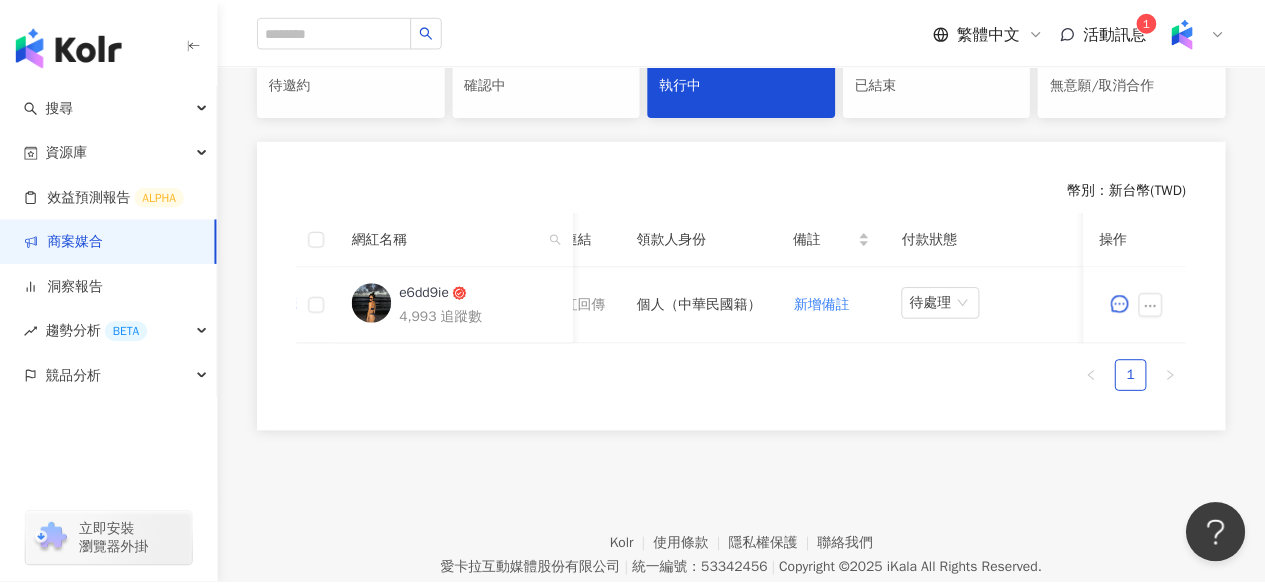 scroll, scrollTop: 0, scrollLeft: 1074, axis: horizontal 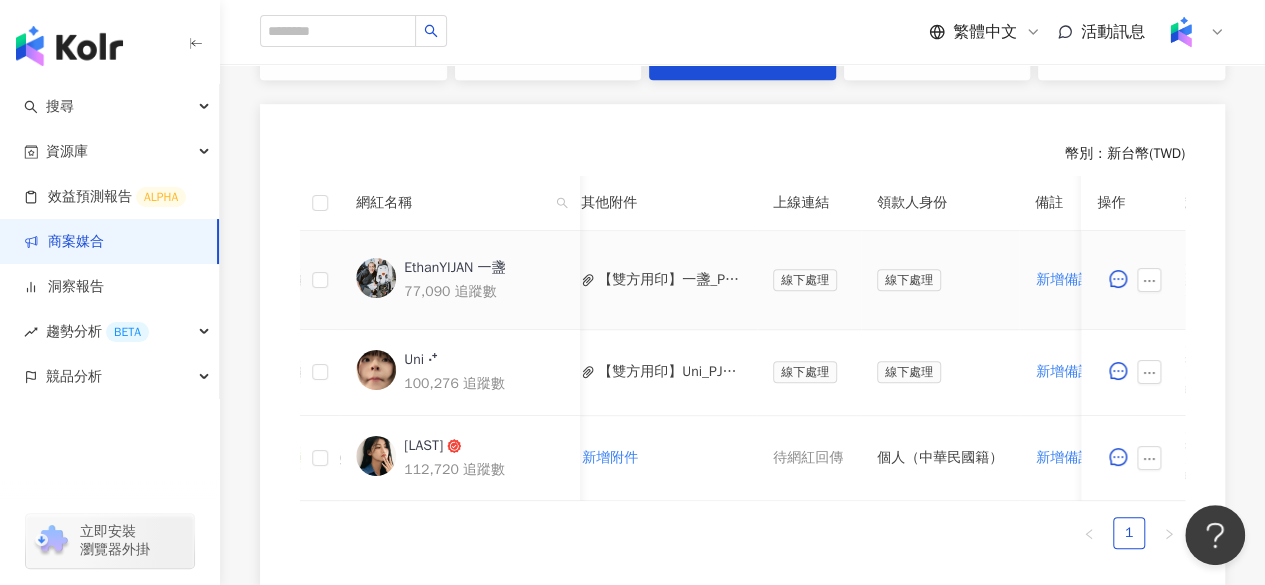 click on "【雙方用印】一盞_PJ0001535 淘寶_618KOL合作_202505.pdf" at bounding box center [669, 280] 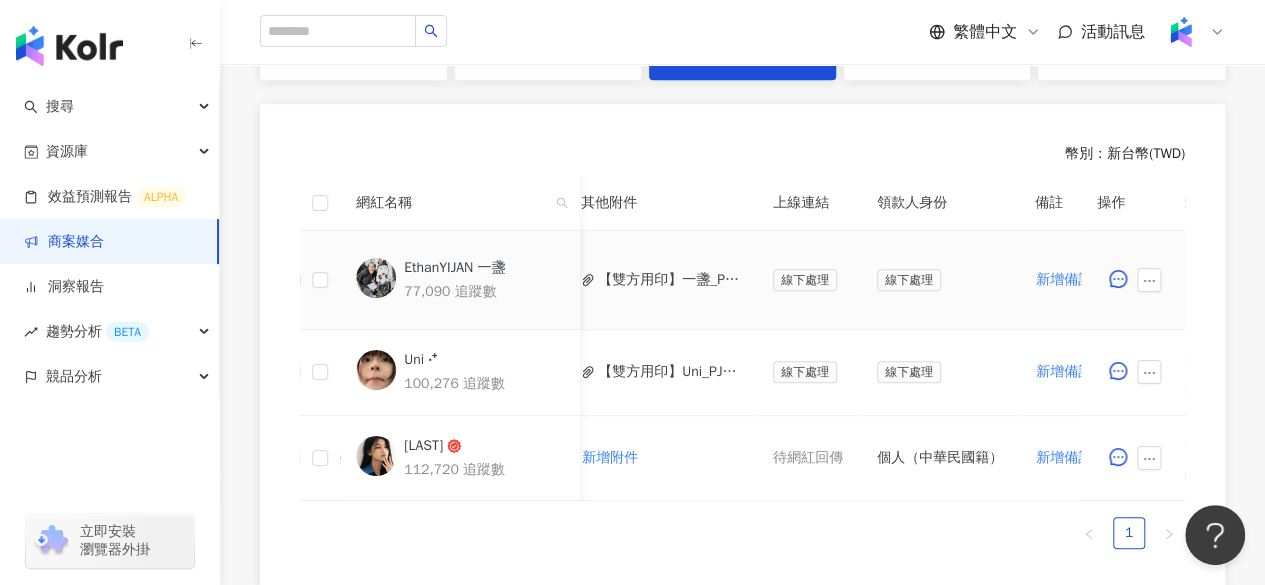 scroll, scrollTop: 0, scrollLeft: 1126, axis: horizontal 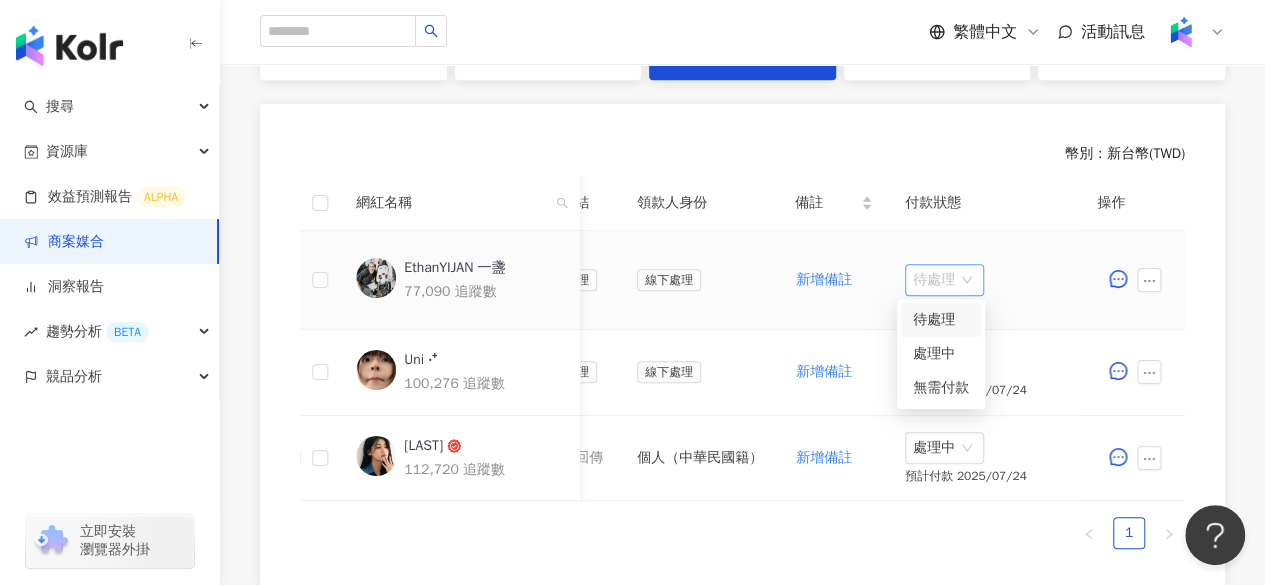 click on "待處理" at bounding box center [944, 280] 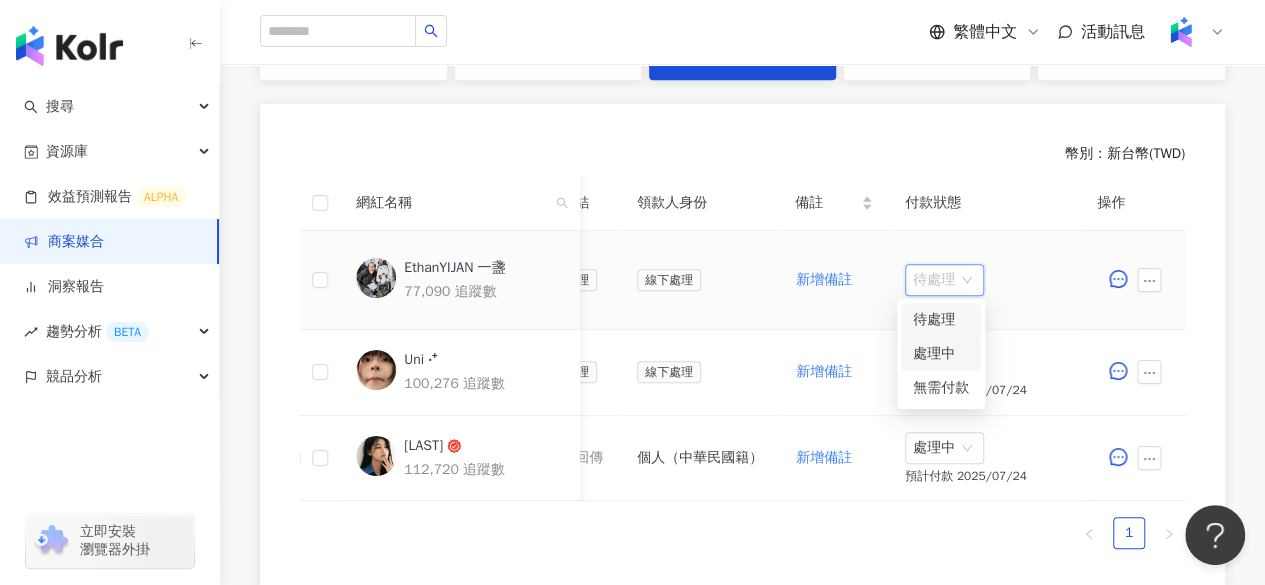 click on "處理中" at bounding box center (941, 354) 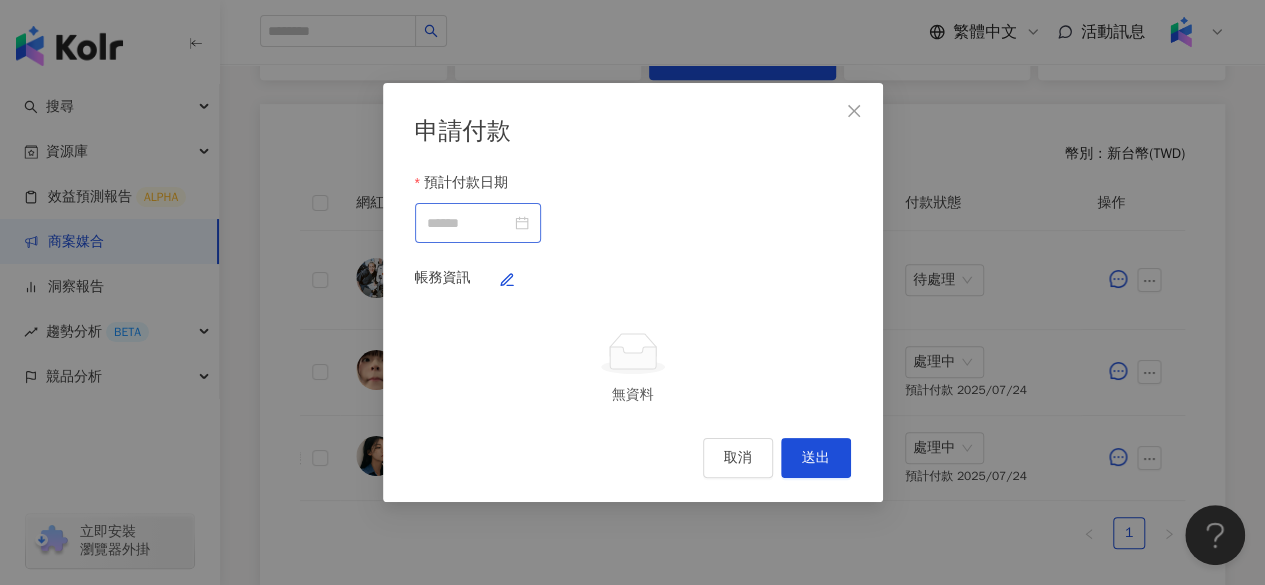 click at bounding box center (478, 223) 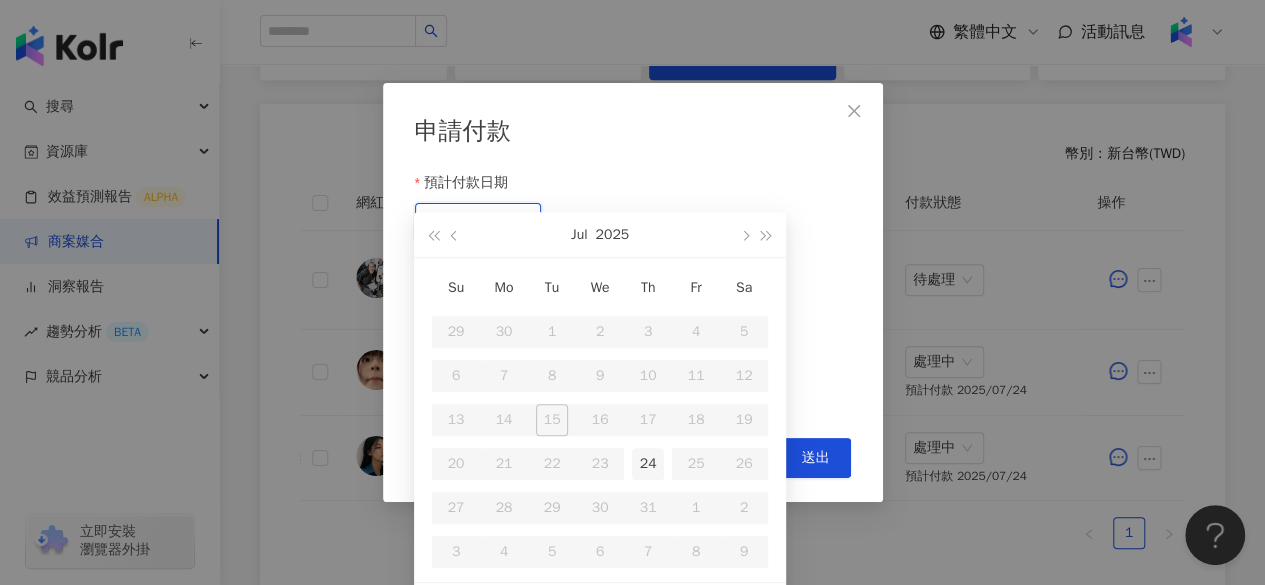 type on "**********" 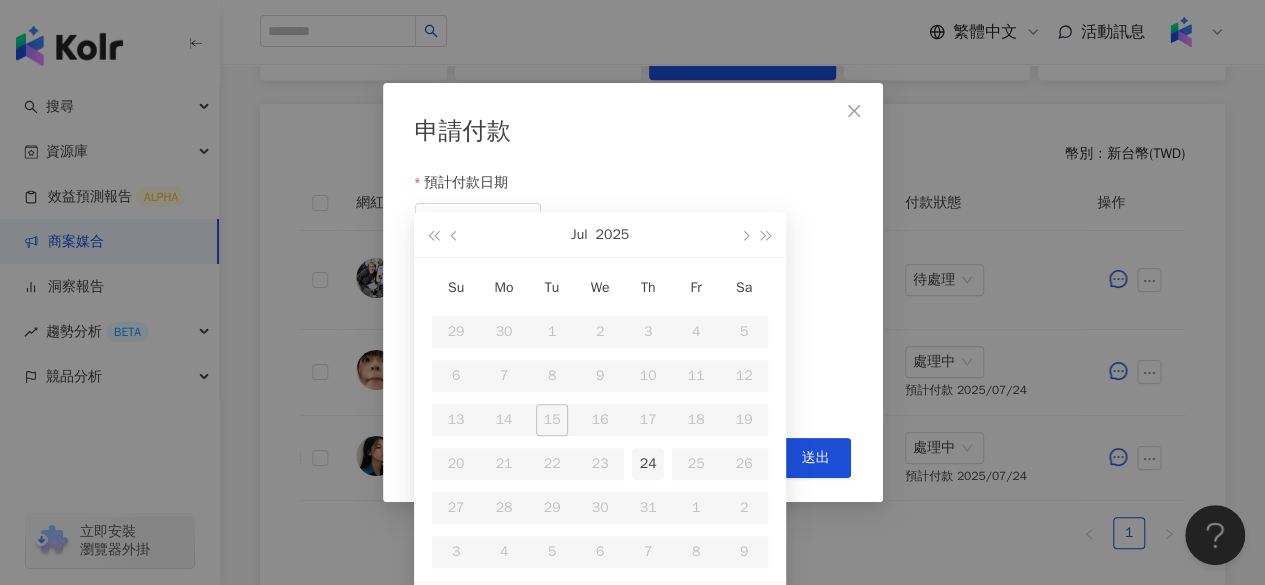 click on "24" at bounding box center (648, 464) 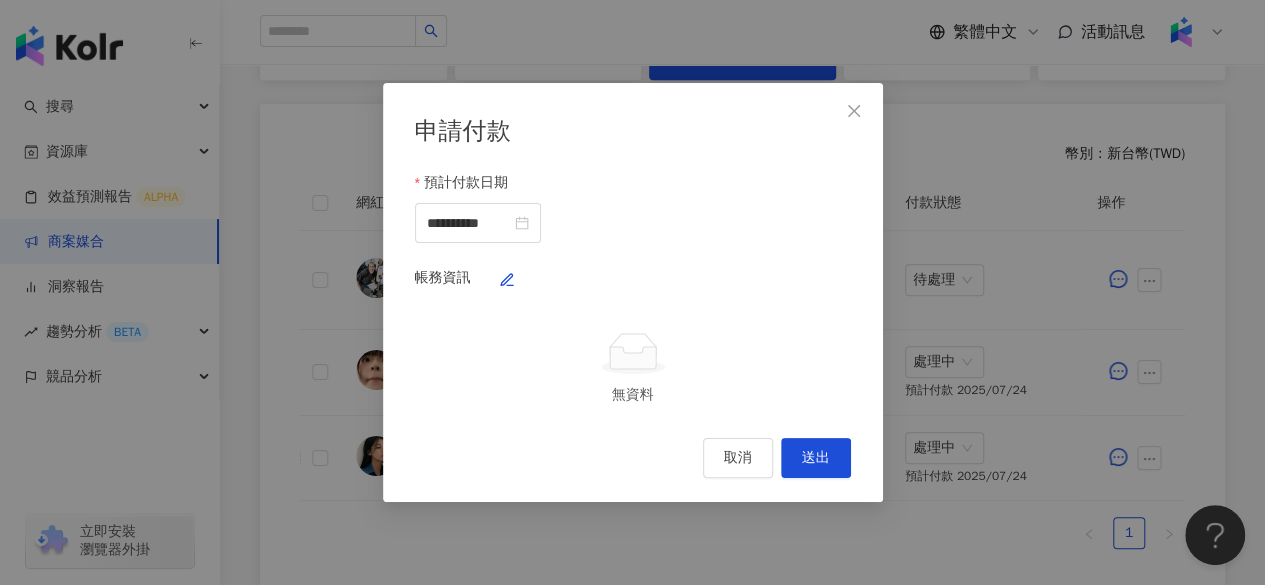 click on "帳務資訊" at bounding box center (633, 283) 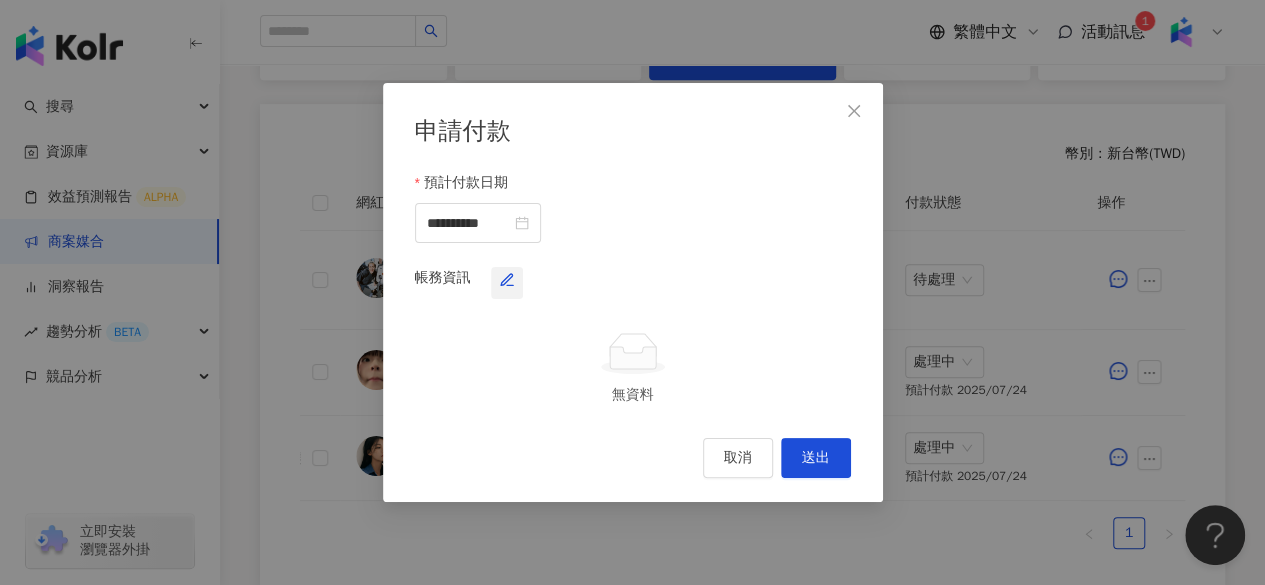 click at bounding box center (507, 283) 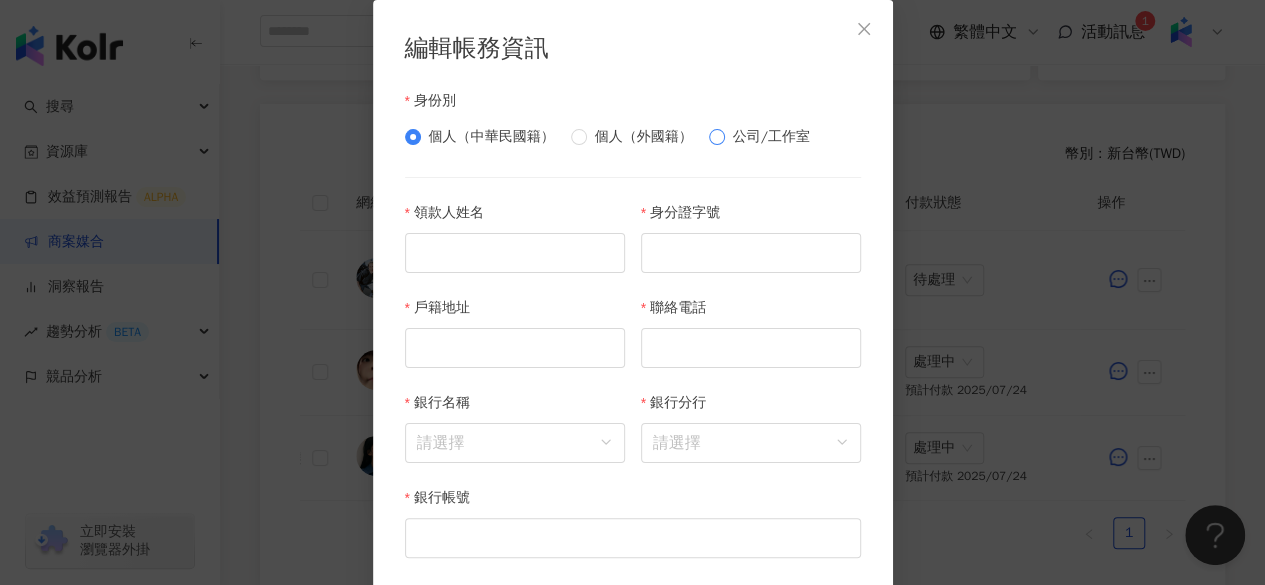 click on "公司/工作室" at bounding box center (771, 137) 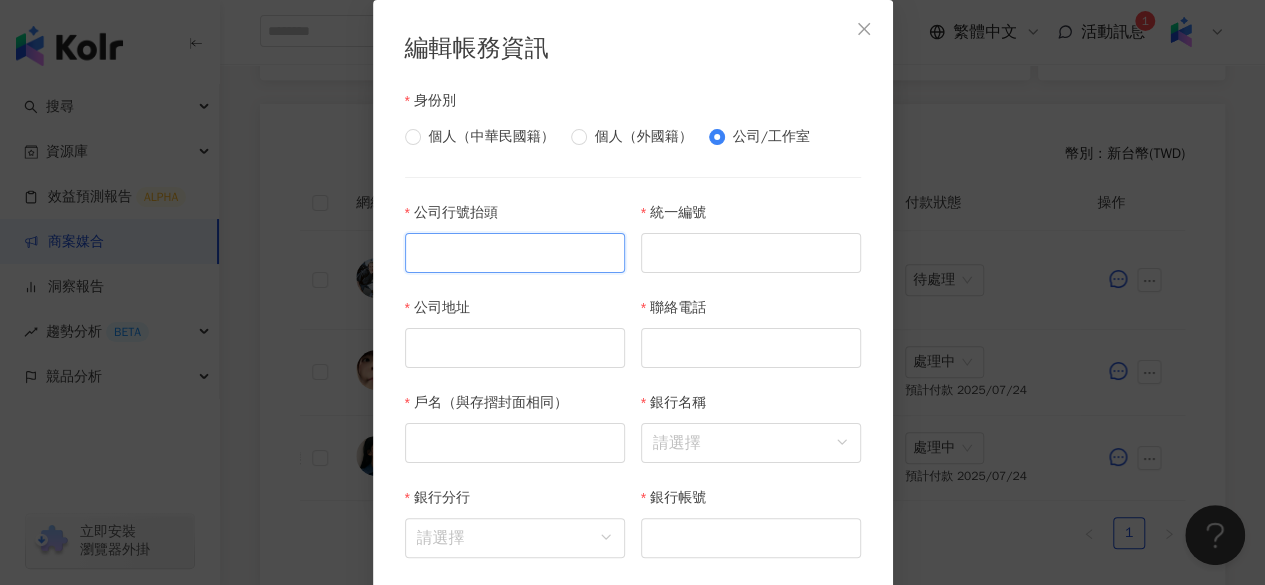 click on "公司行號抬頭" at bounding box center [515, 253] 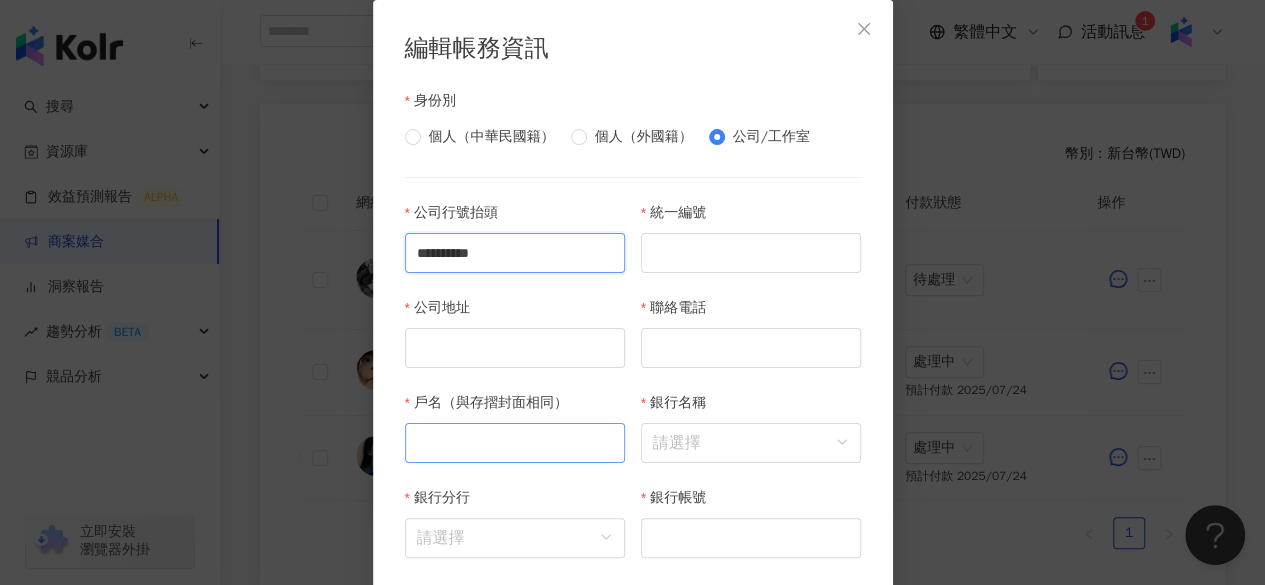 type on "*********" 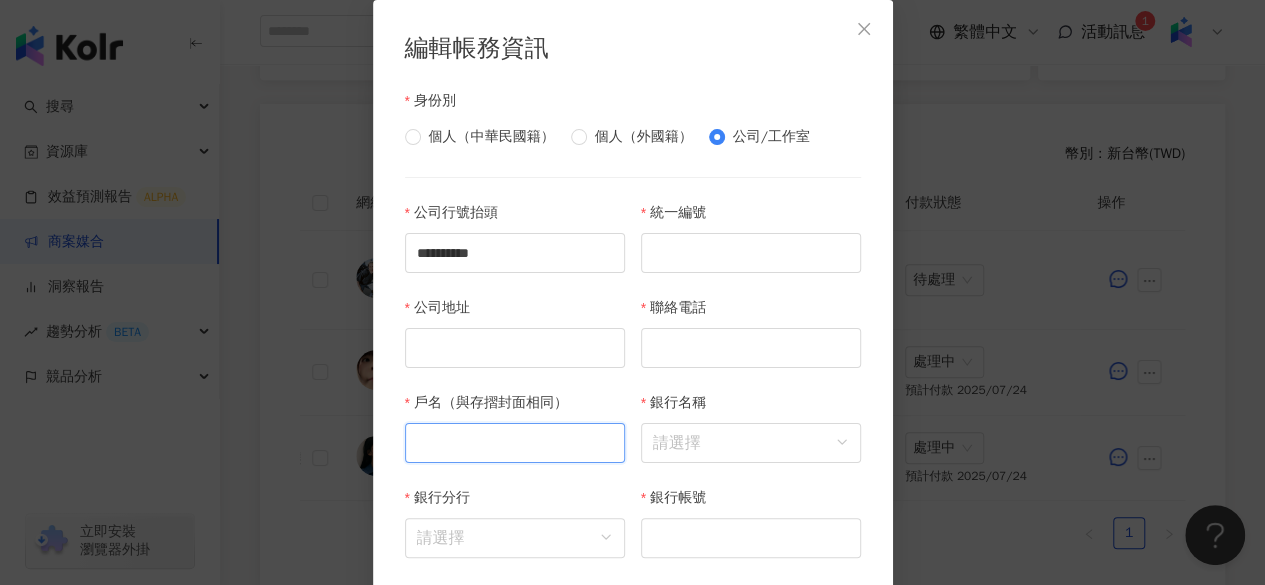 click on "戶名（與存摺封面相同）" at bounding box center [515, 443] 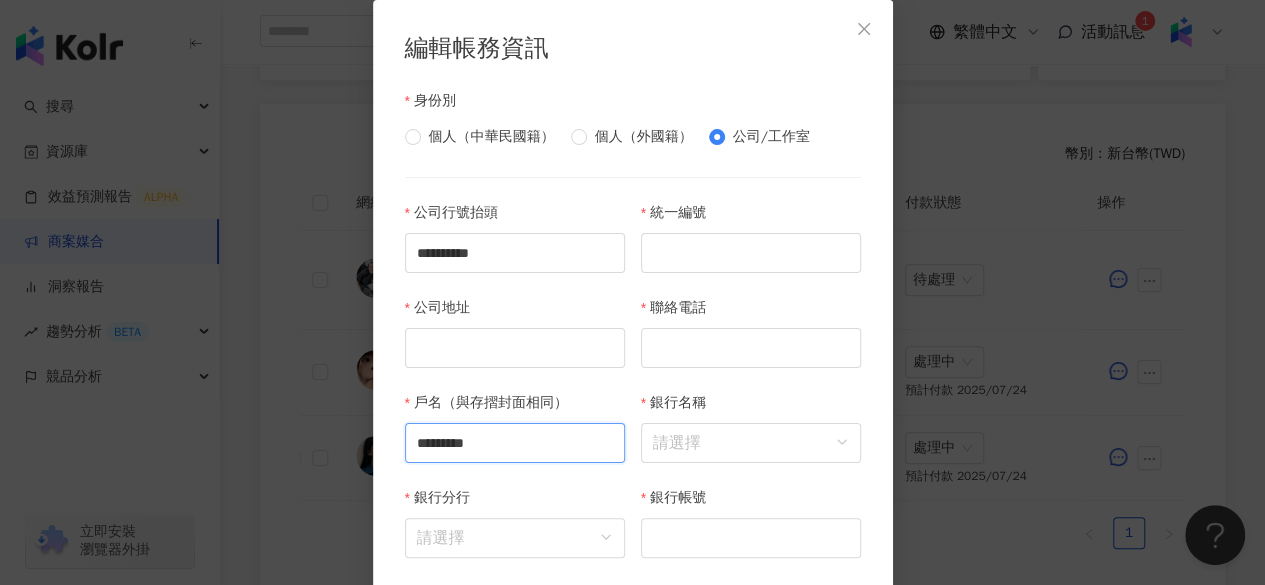type on "*********" 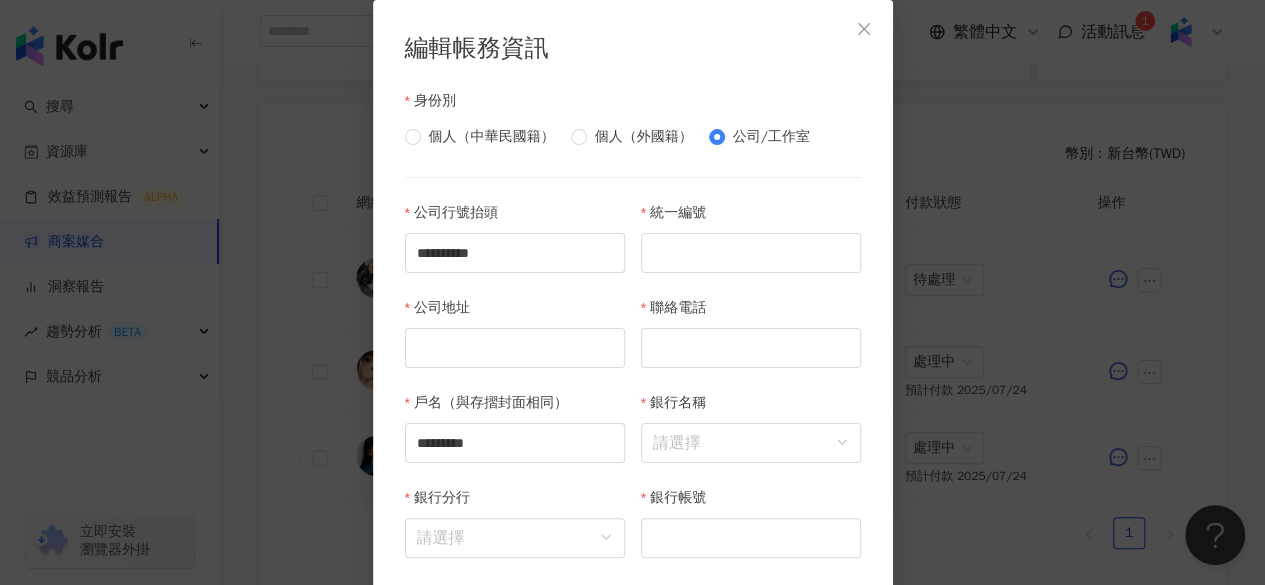 click on "聯絡電話" at bounding box center (681, 308) 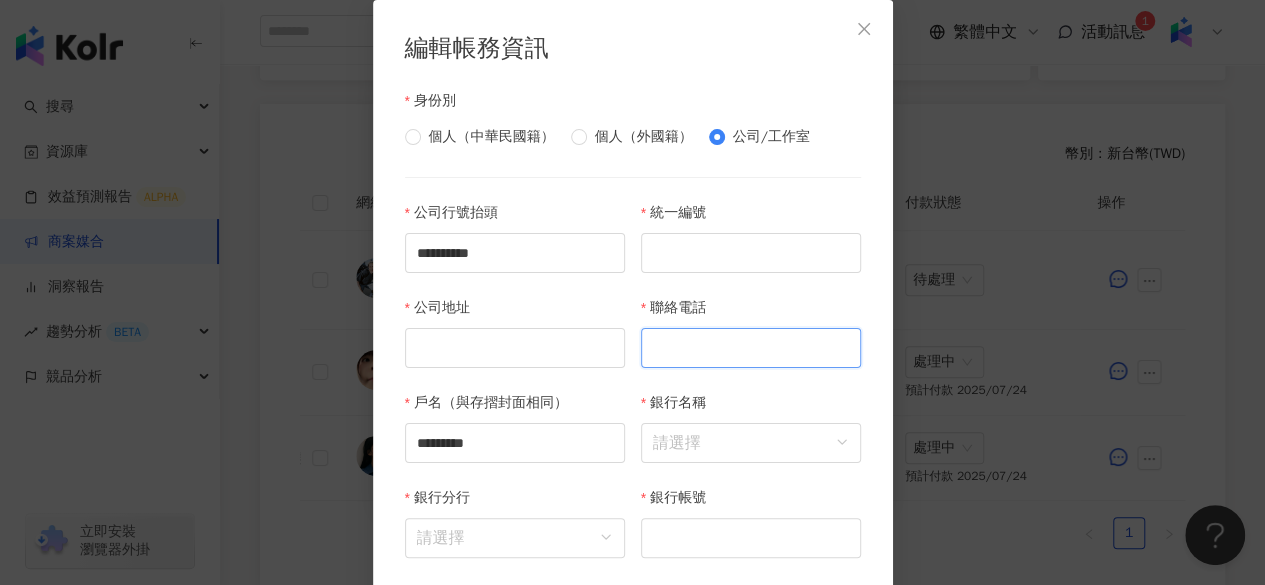 click on "聯絡電話" at bounding box center [751, 348] 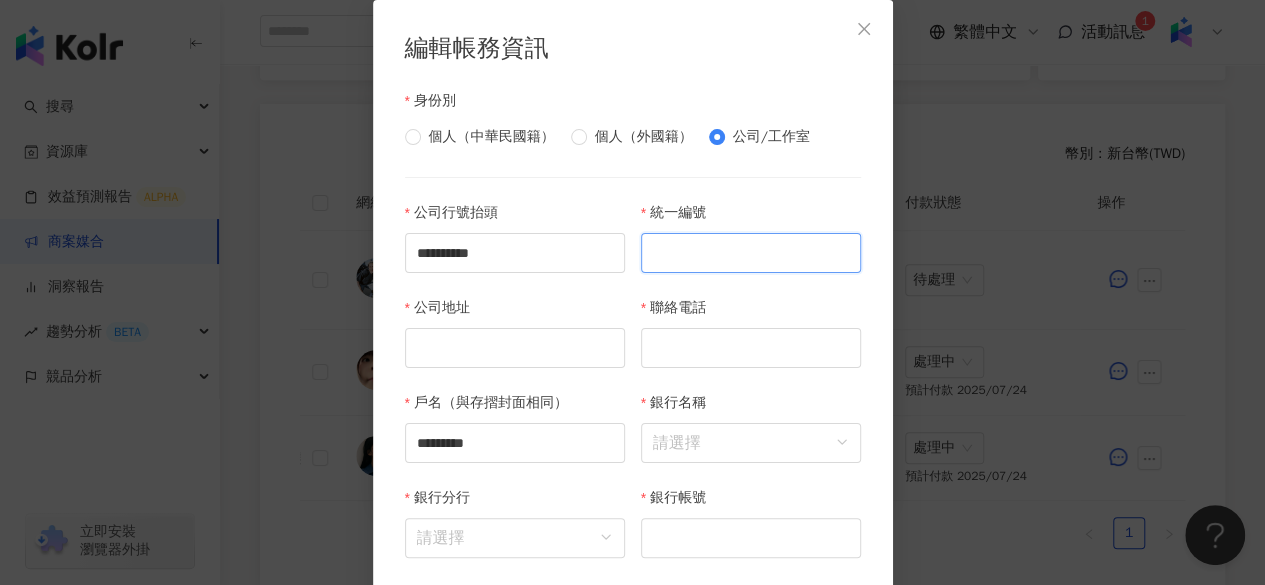 click on "統一編號" at bounding box center (751, 253) 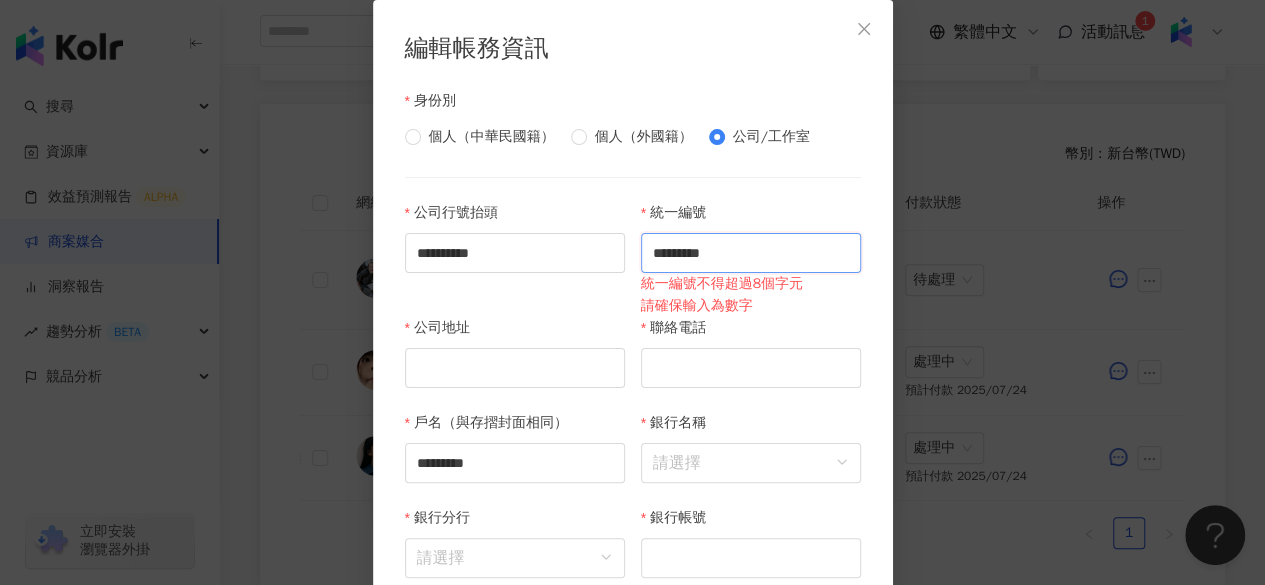 click on "*********" at bounding box center [751, 253] 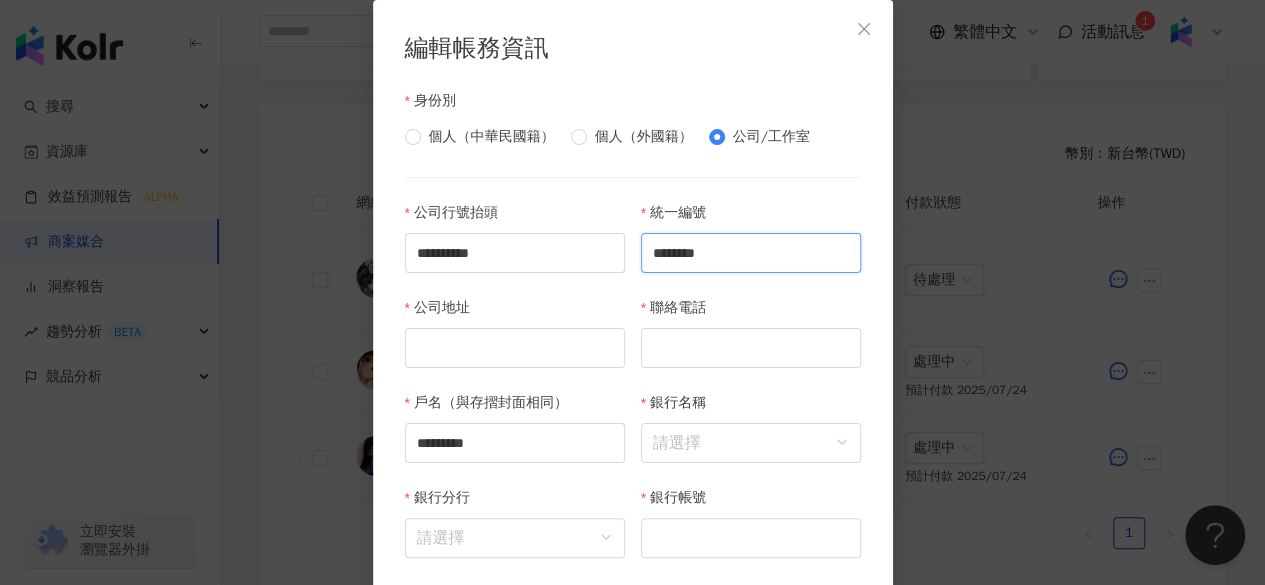 click on "********" at bounding box center (751, 253) 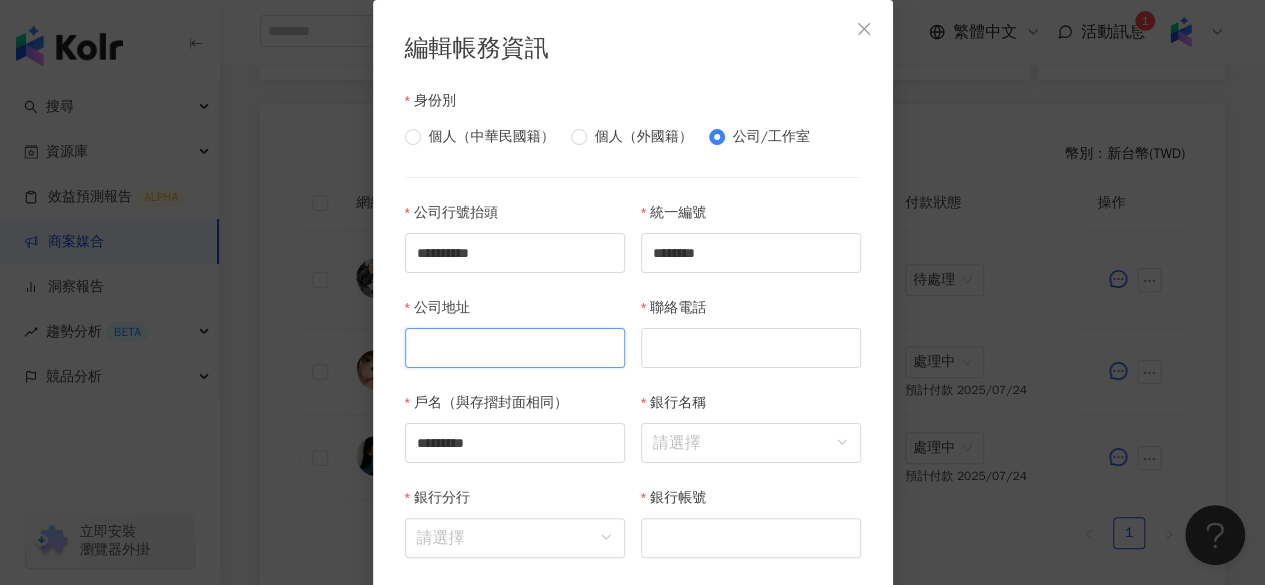 paste on "**********" 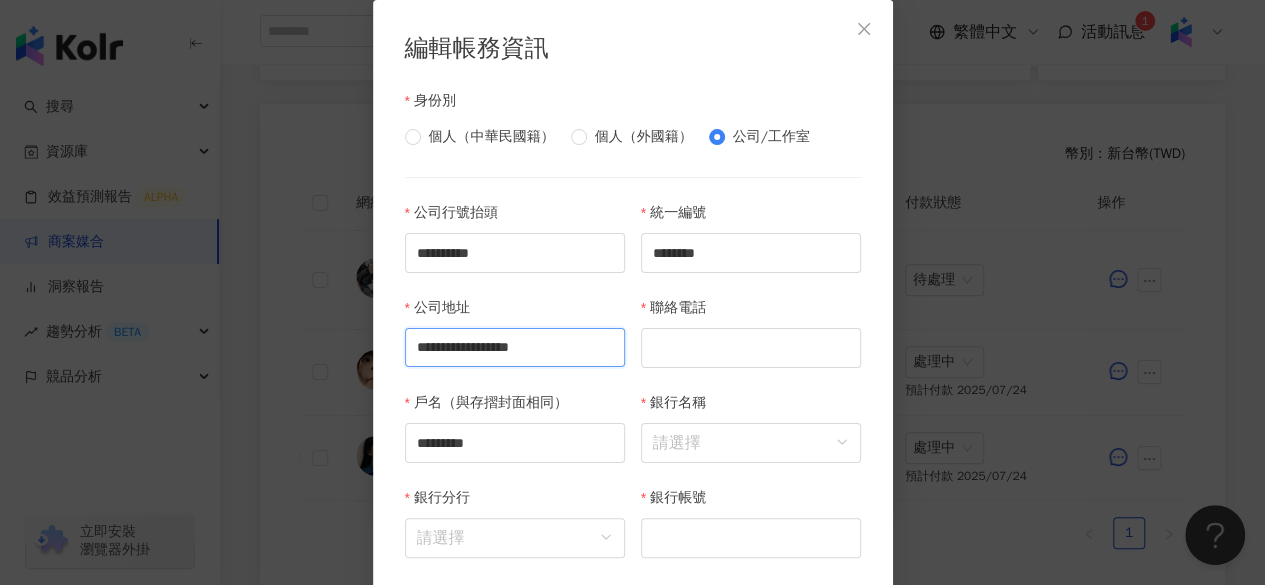 scroll, scrollTop: 0, scrollLeft: 0, axis: both 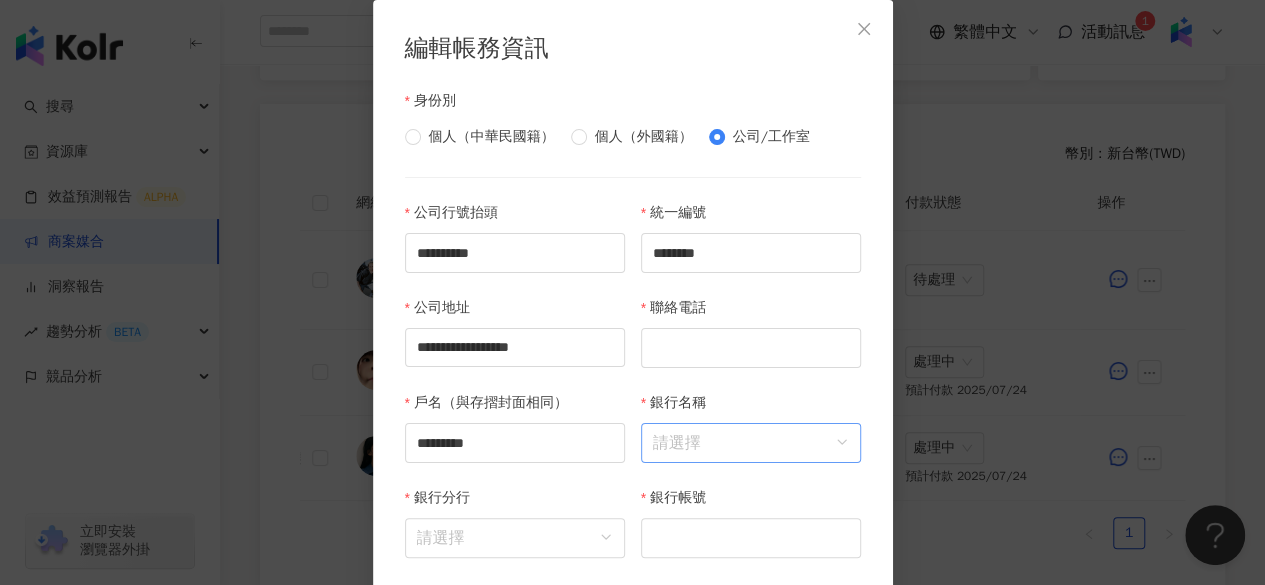 click on "銀行名稱" at bounding box center [751, 443] 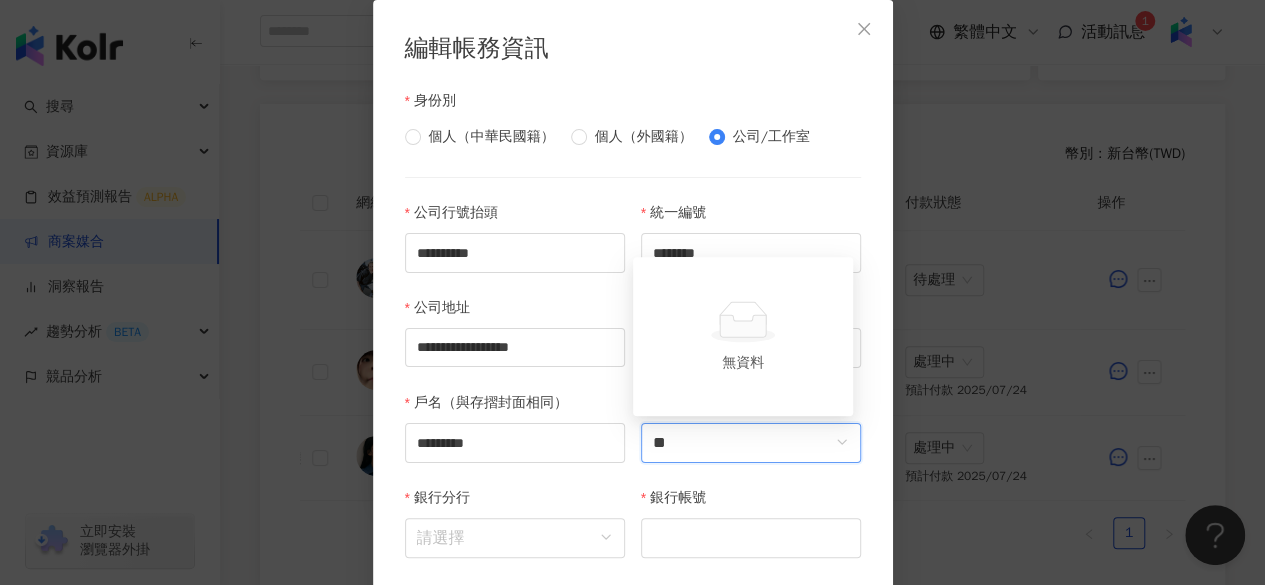 type on "*" 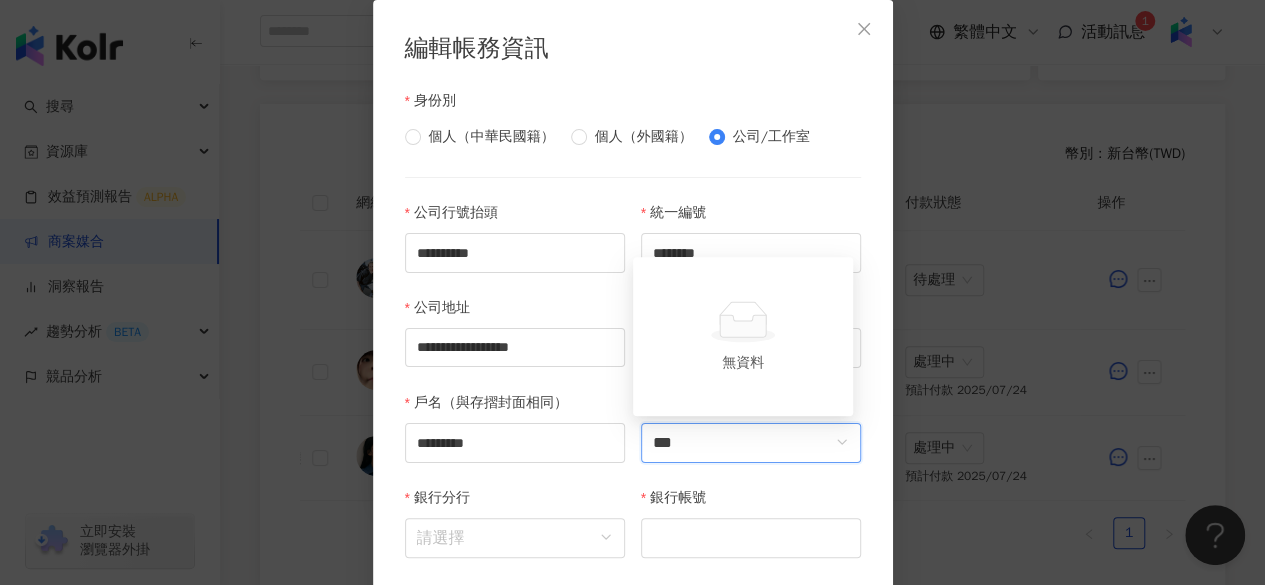 type on "**" 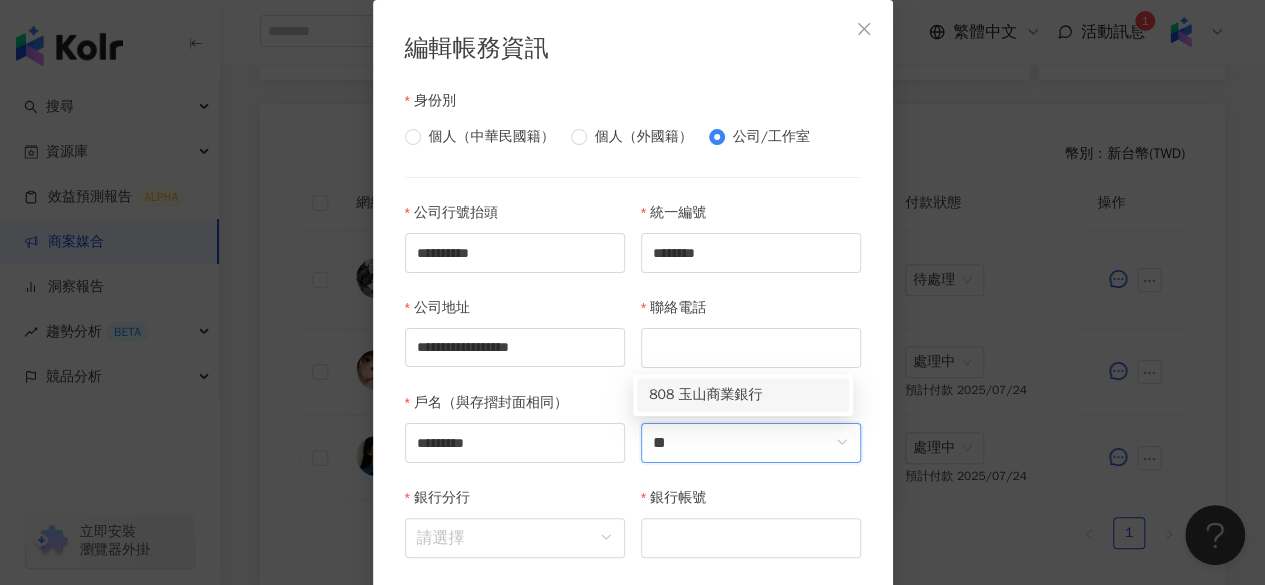 click on "808 玉山商業銀行" at bounding box center [743, 395] 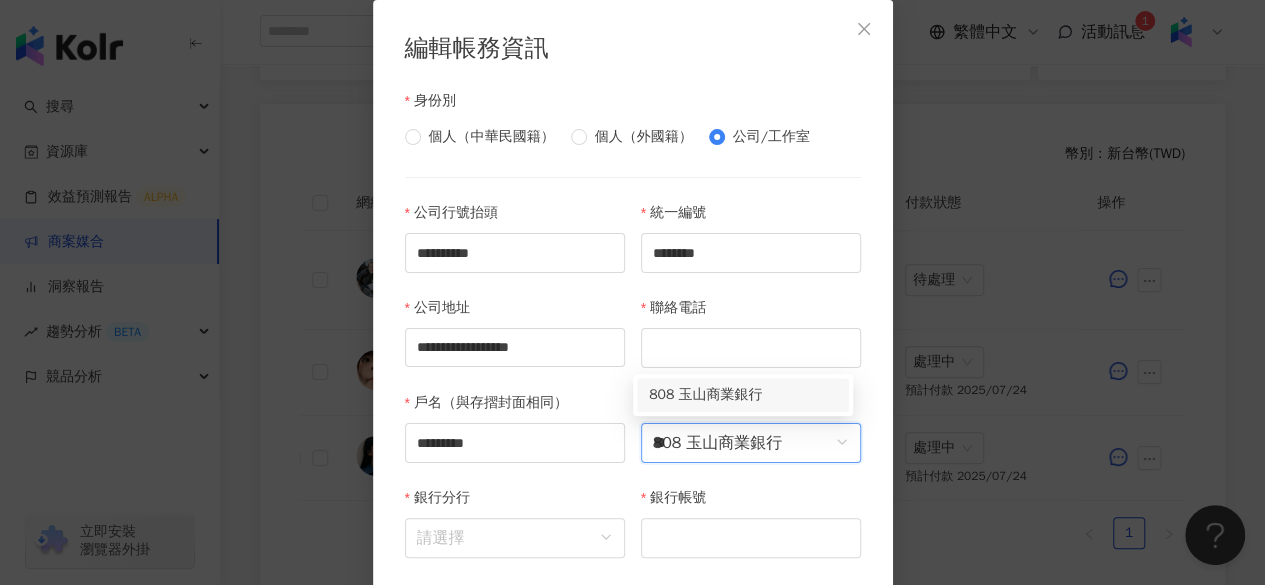 type 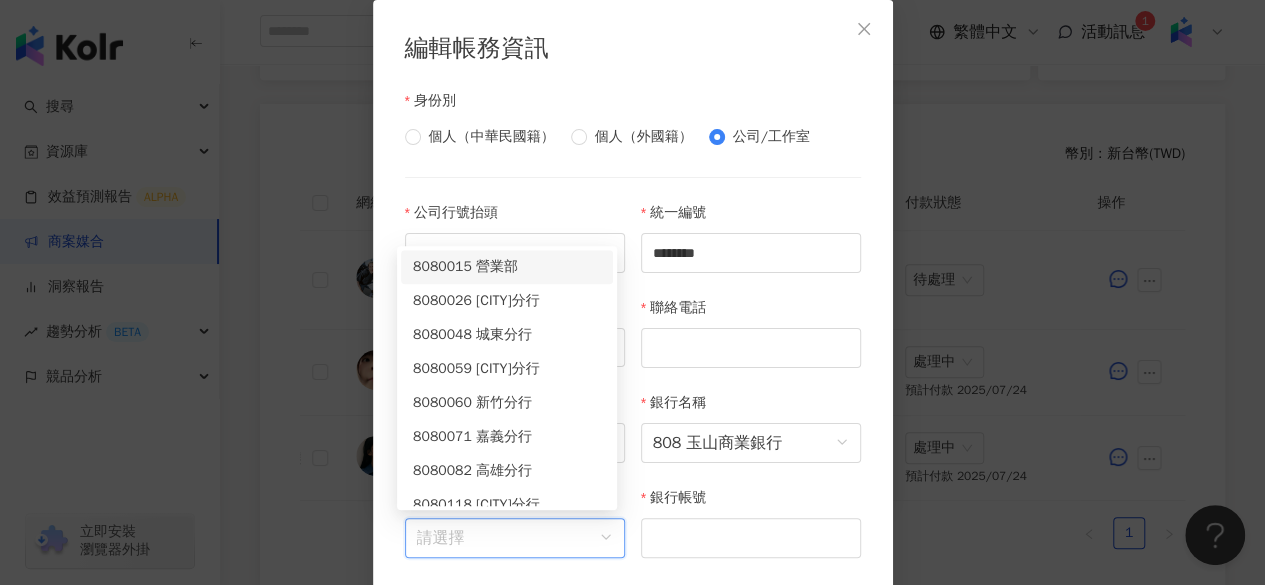 click on "銀行分行" at bounding box center [515, 538] 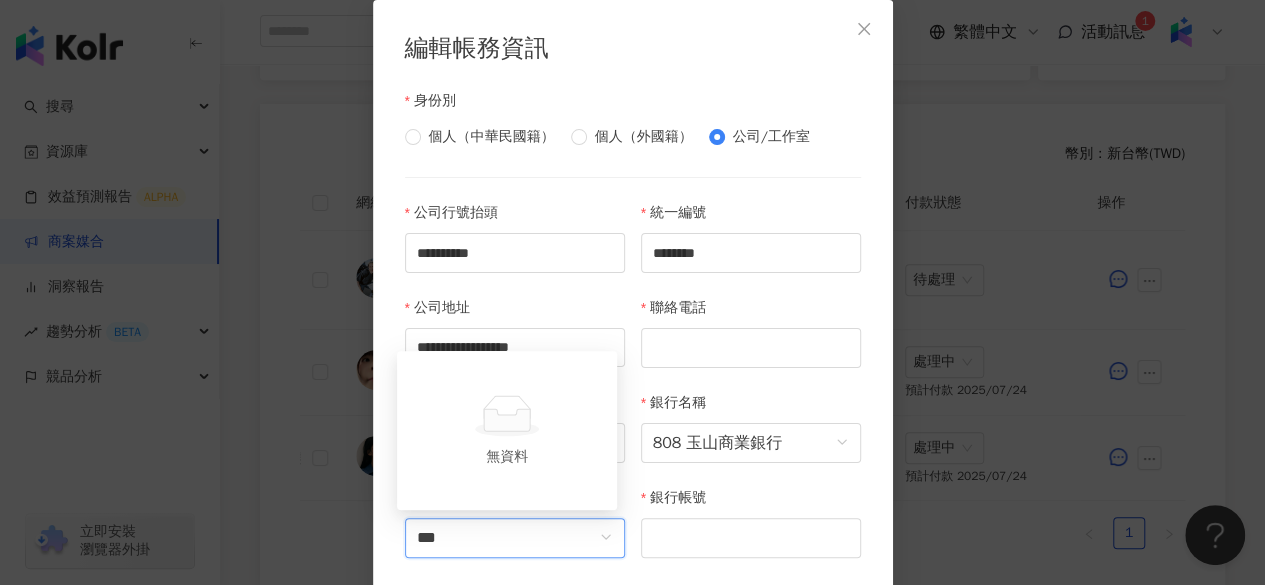 type on "**" 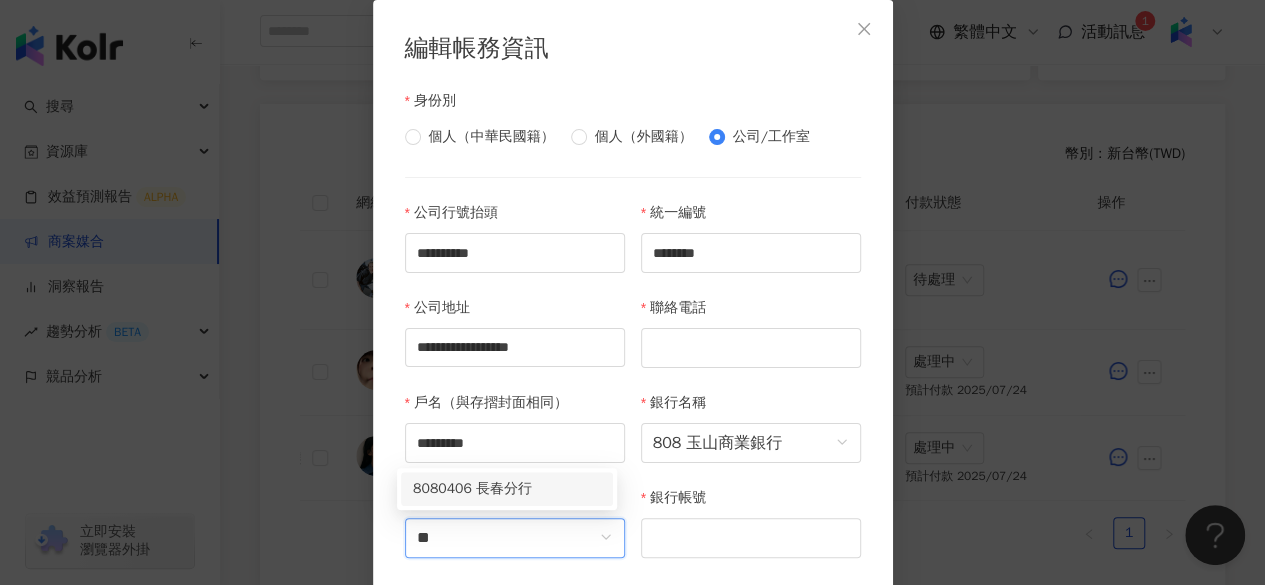 click on "8080406 長春分行" at bounding box center (507, 489) 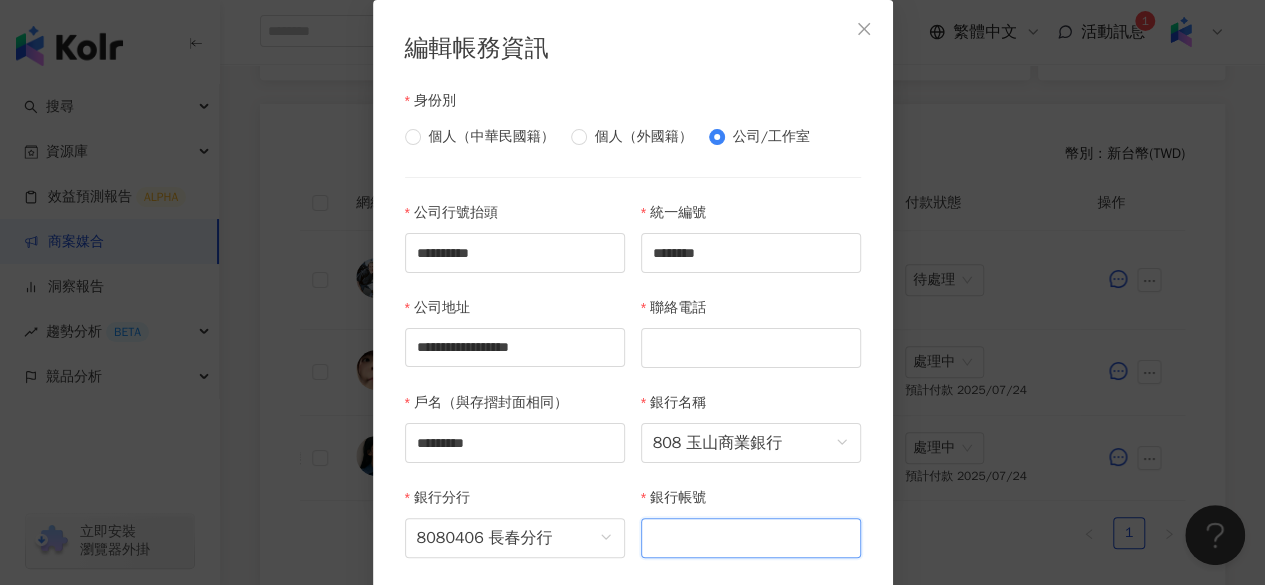paste on "**********" 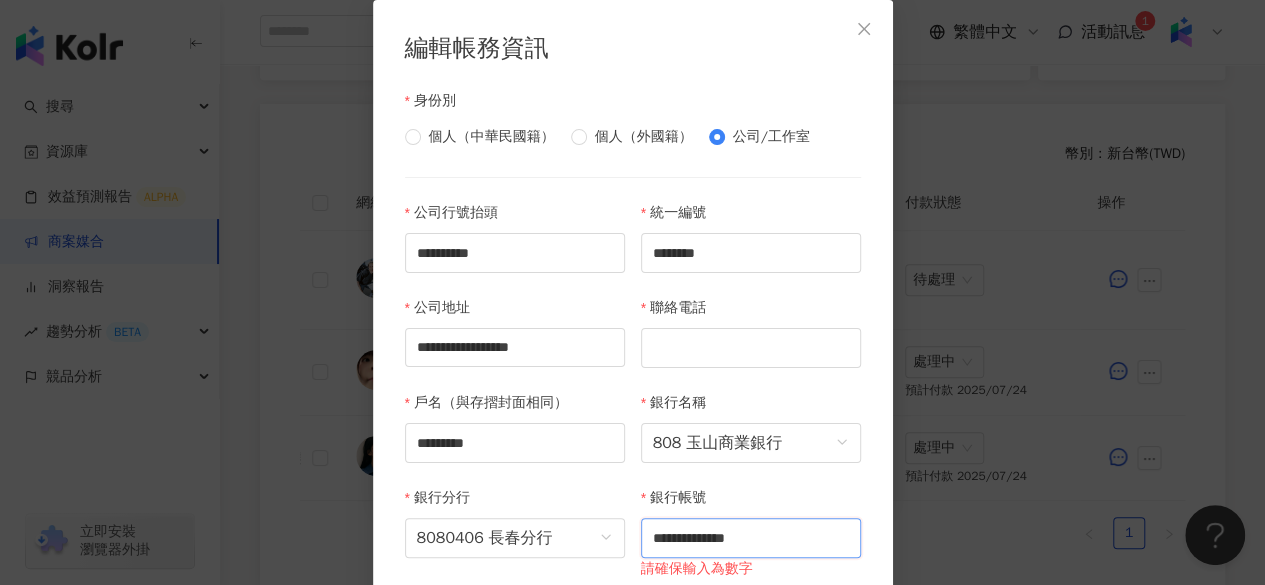 click on "**********" at bounding box center [751, 538] 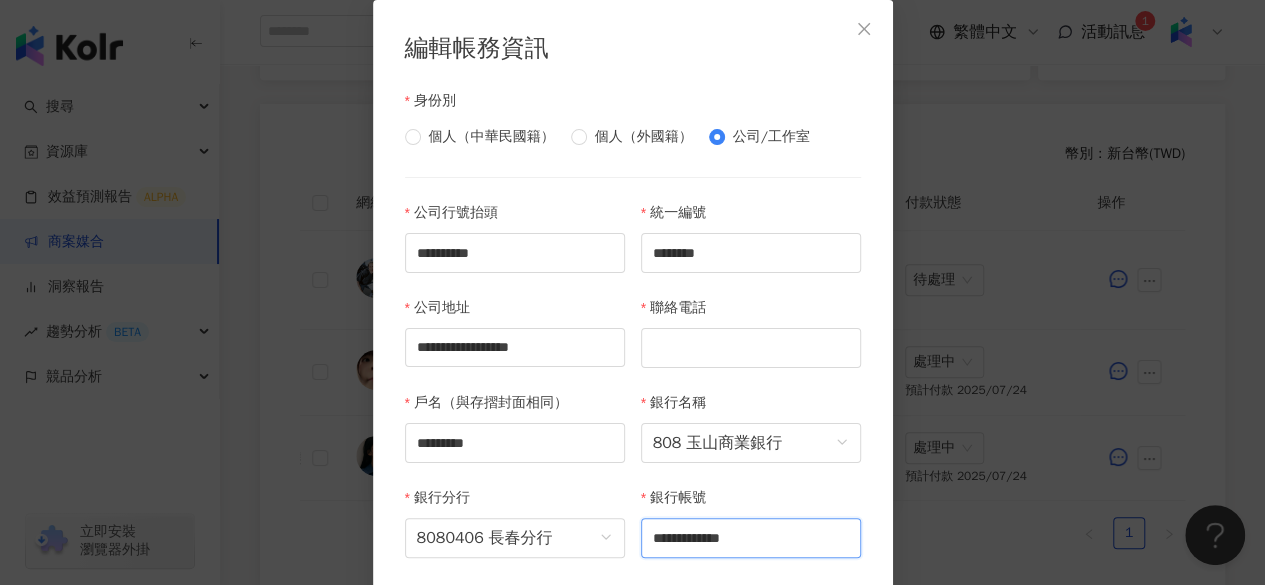 type on "**********" 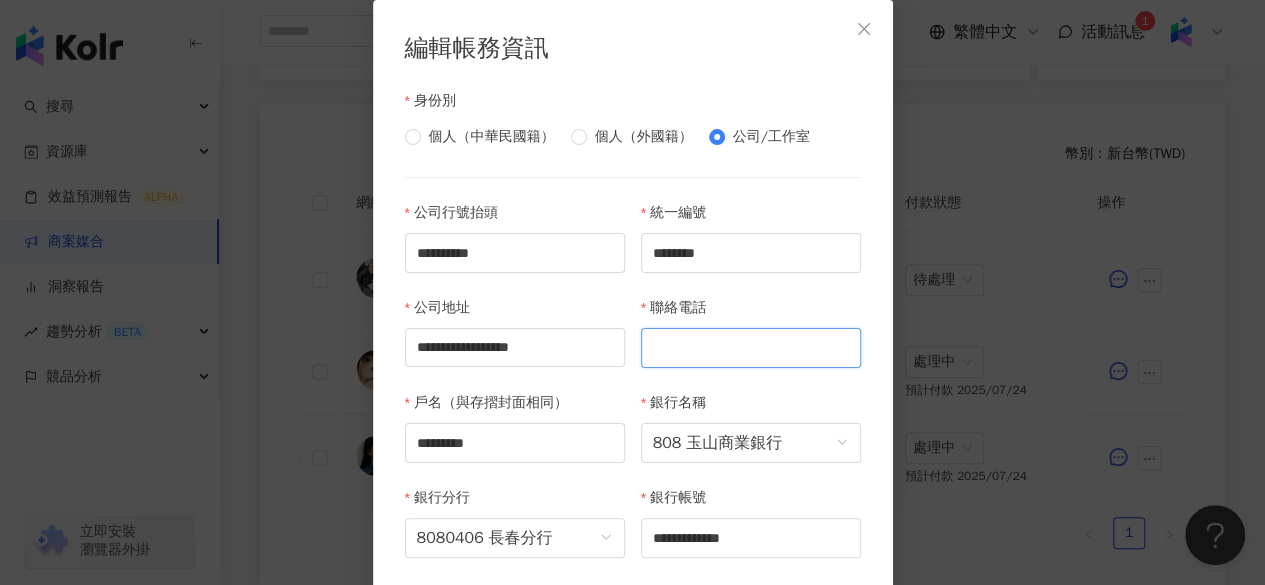 click on "聯絡電話" at bounding box center [751, 348] 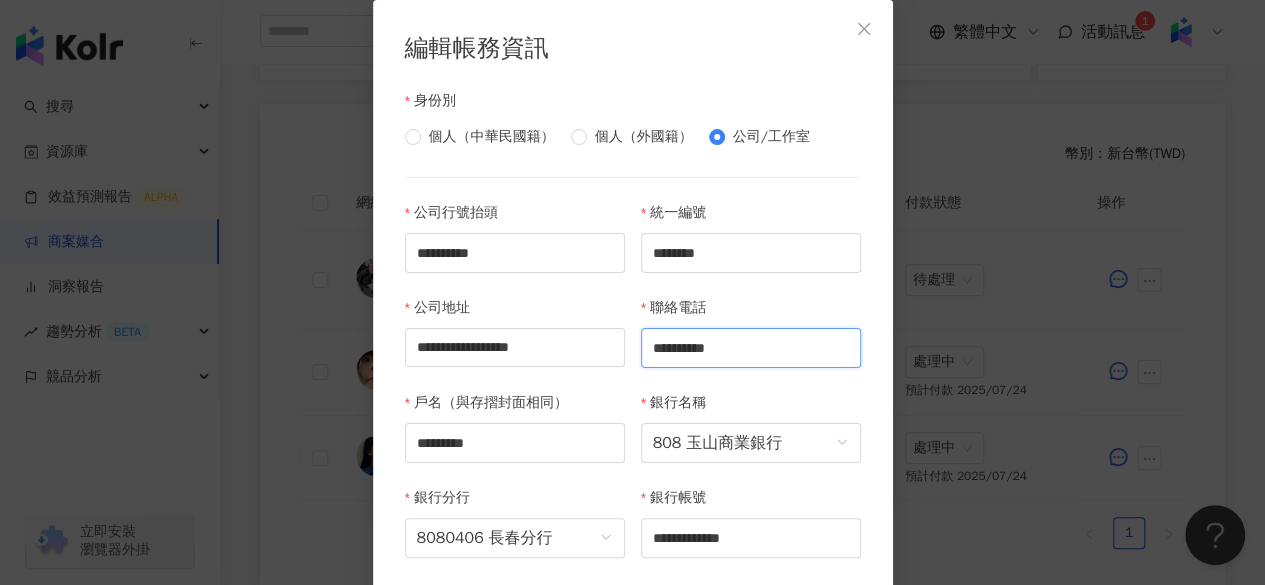 type on "**********" 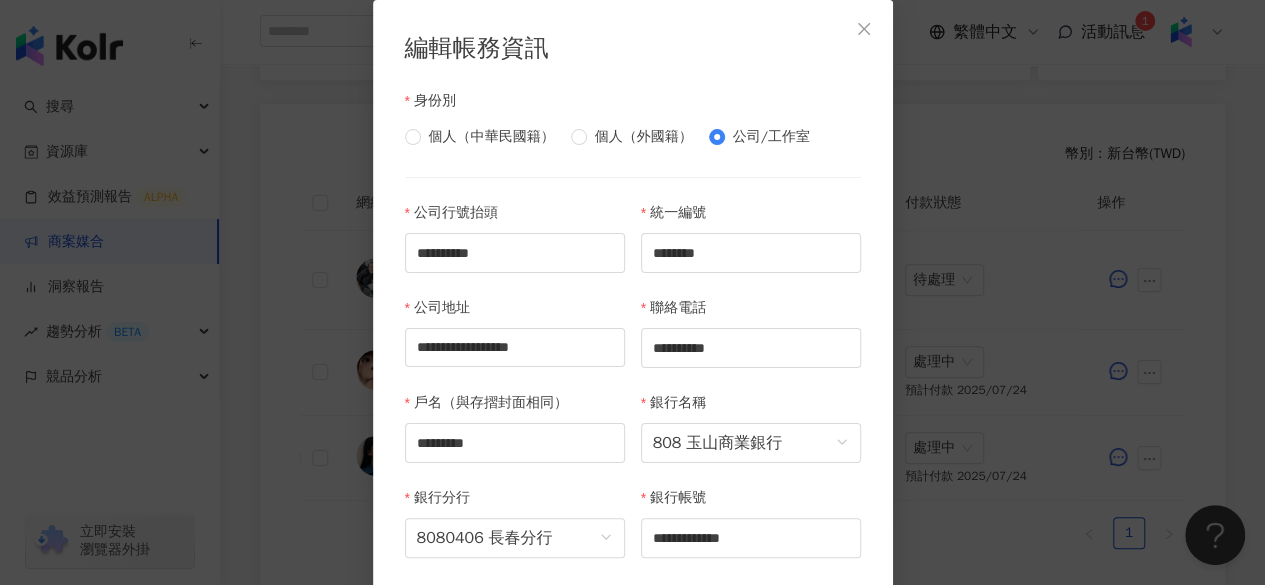 click on "**********" at bounding box center (633, 335) 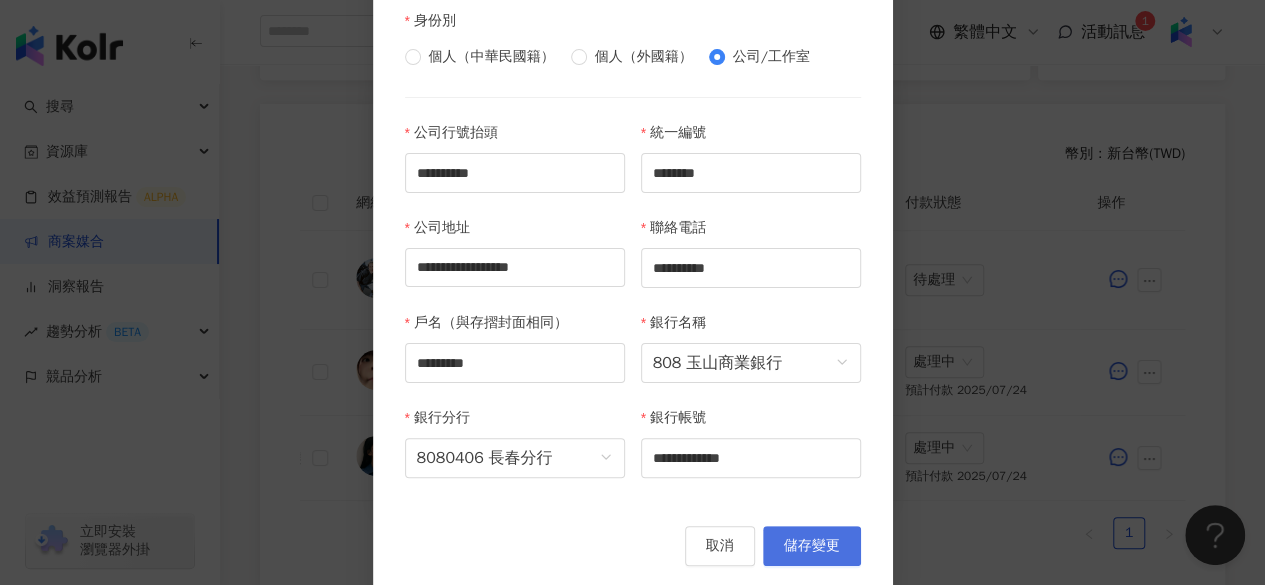 click on "儲存變更" at bounding box center [812, 546] 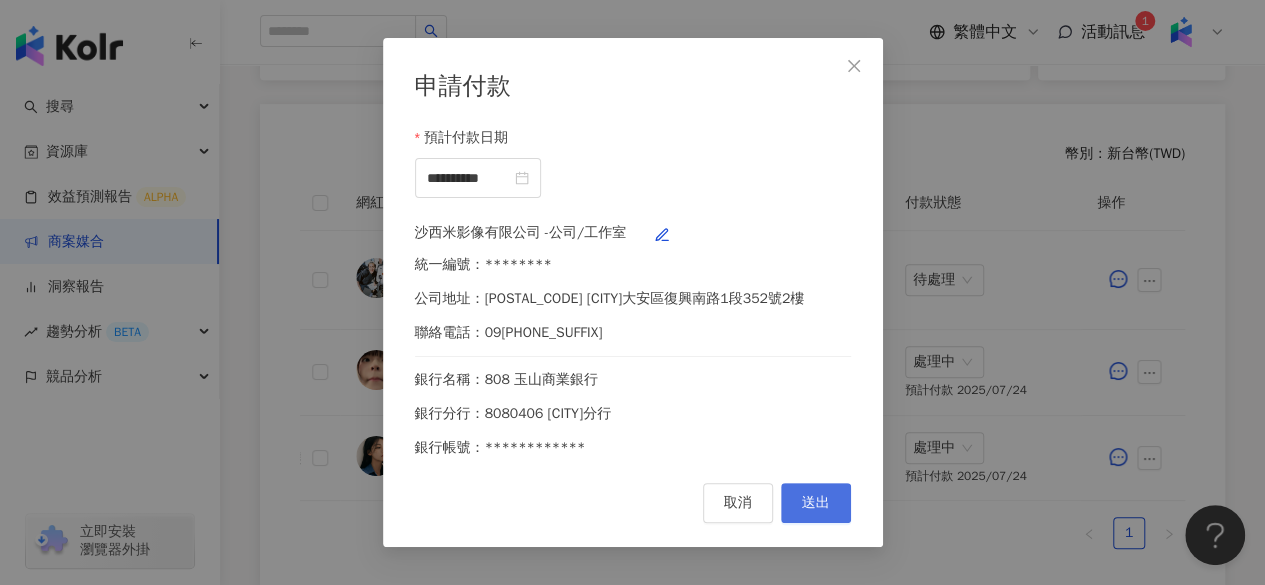 click on "送出" at bounding box center (816, 503) 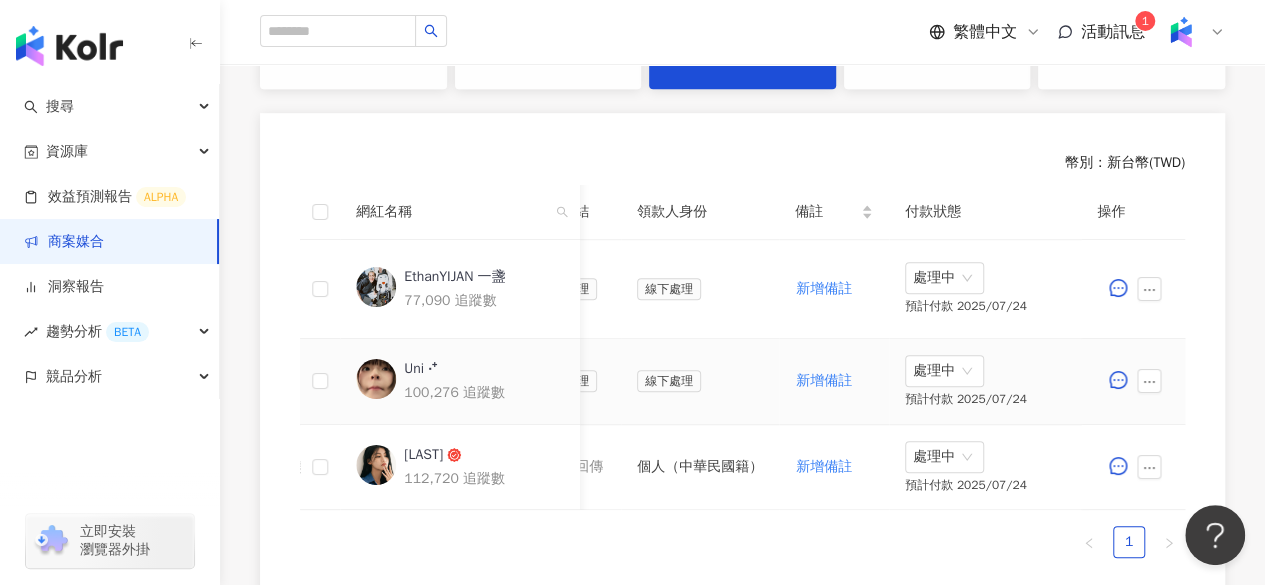 scroll, scrollTop: 503, scrollLeft: 0, axis: vertical 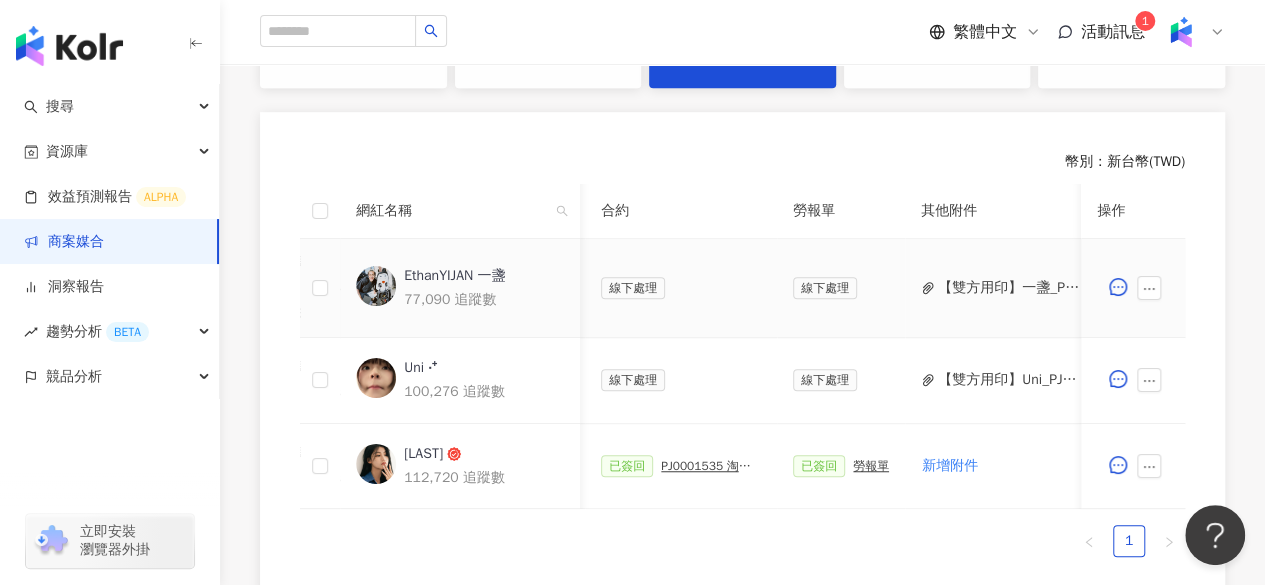 click on "【雙方用印】一盞_PJ0001535 淘寶_618KOL合作_202505.pdf" at bounding box center (1009, 288) 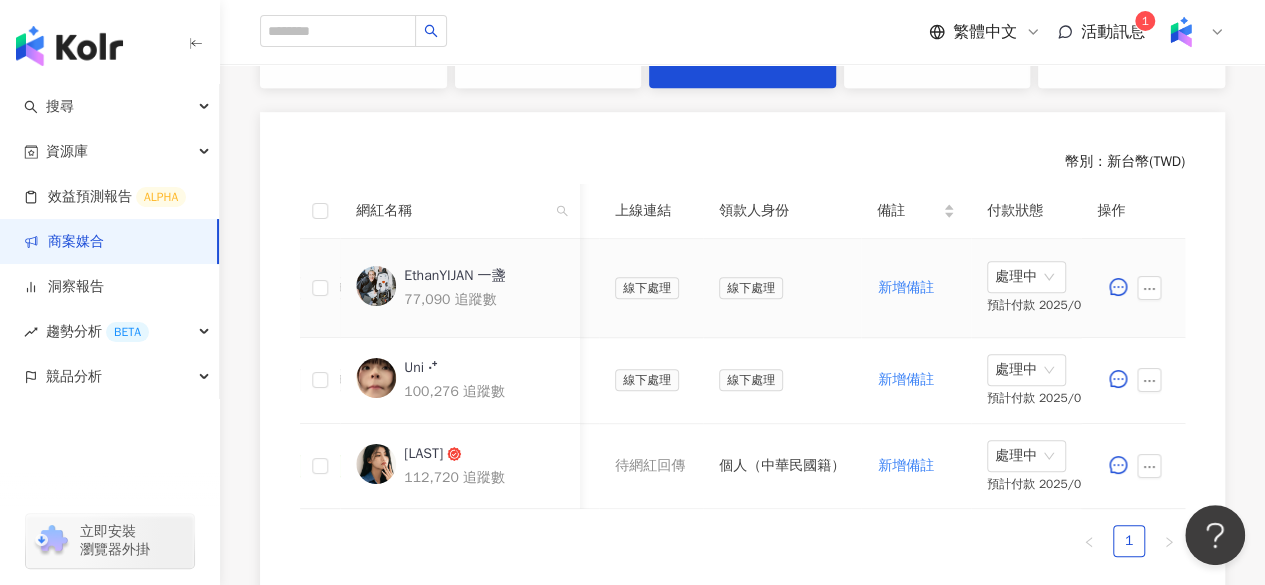 scroll, scrollTop: 0, scrollLeft: 1126, axis: horizontal 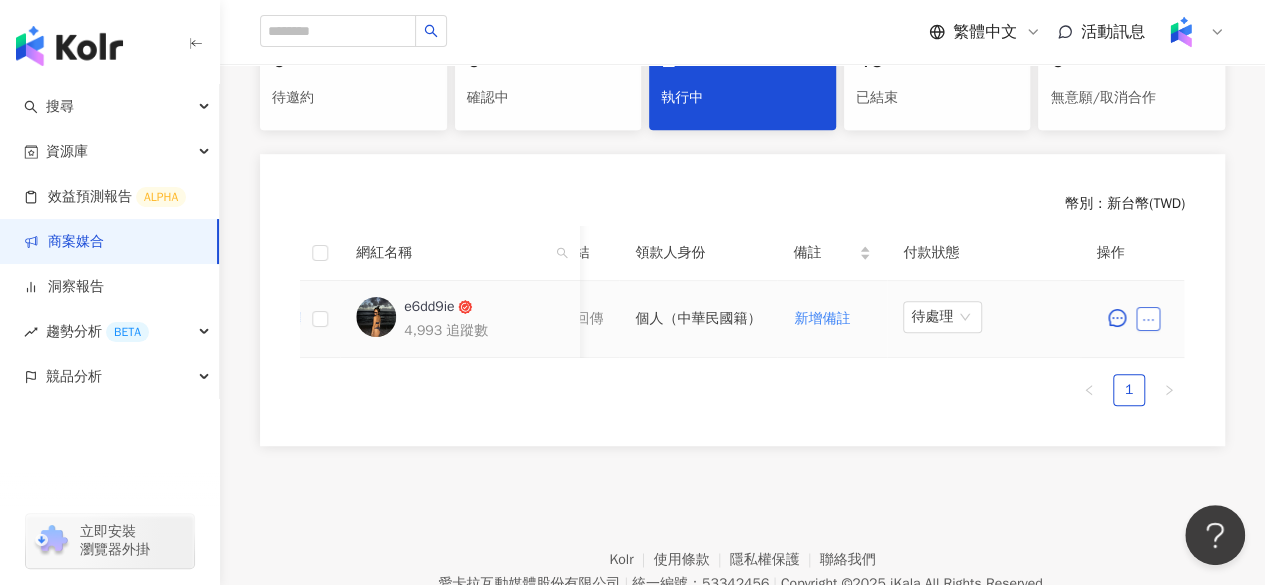 click 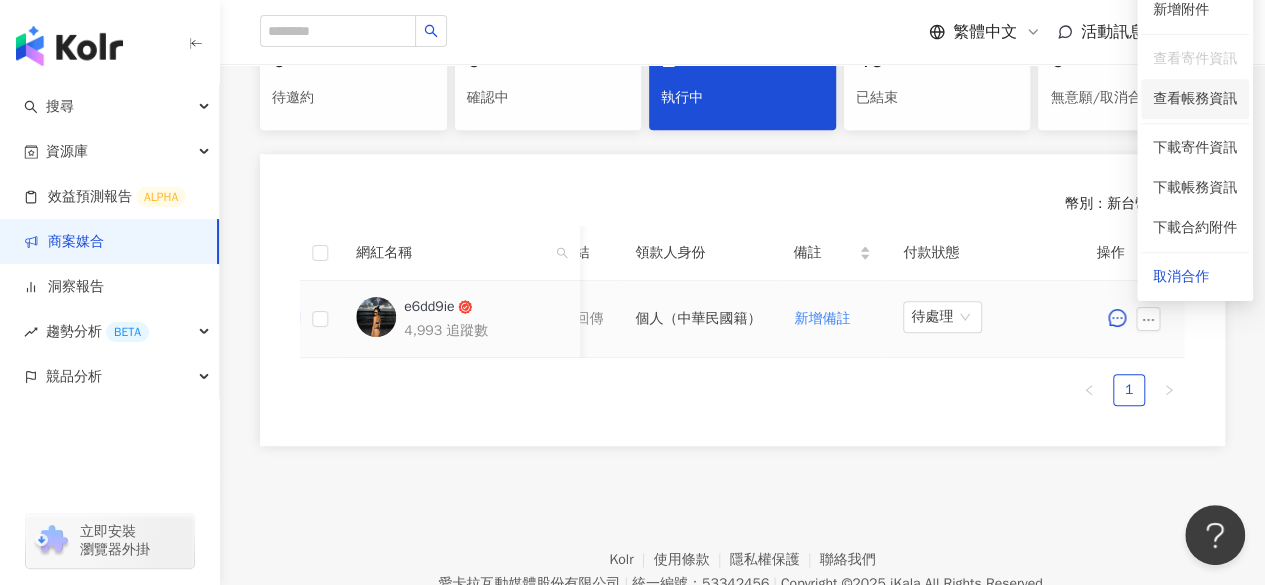 click on "查看帳務資訊" at bounding box center (1195, 99) 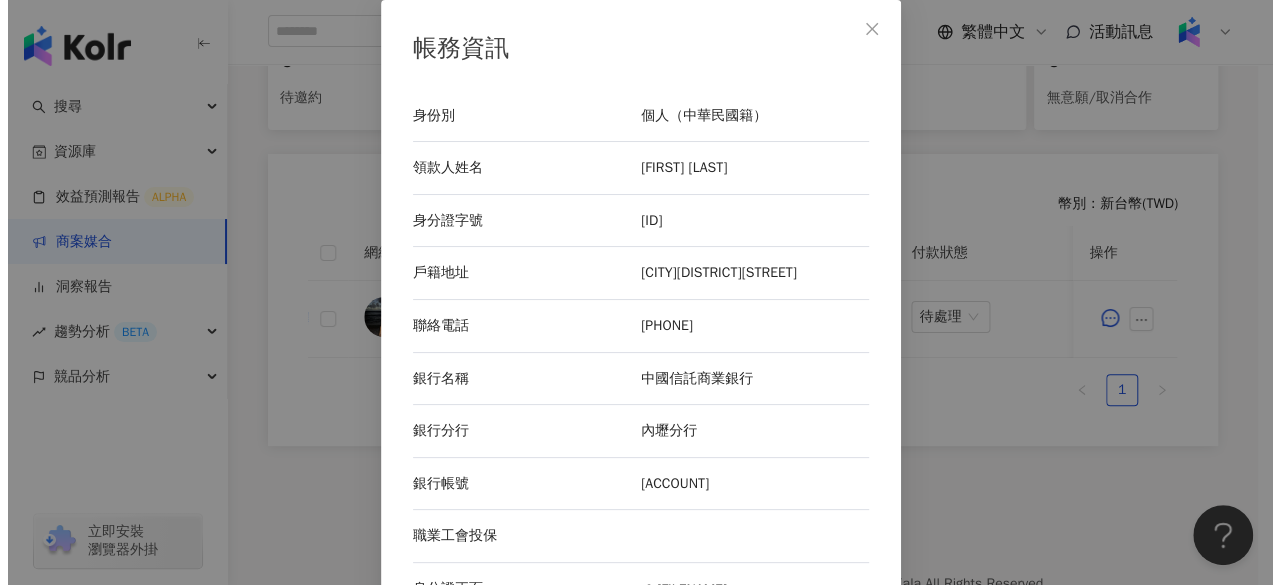 scroll, scrollTop: 0, scrollLeft: 1088, axis: horizontal 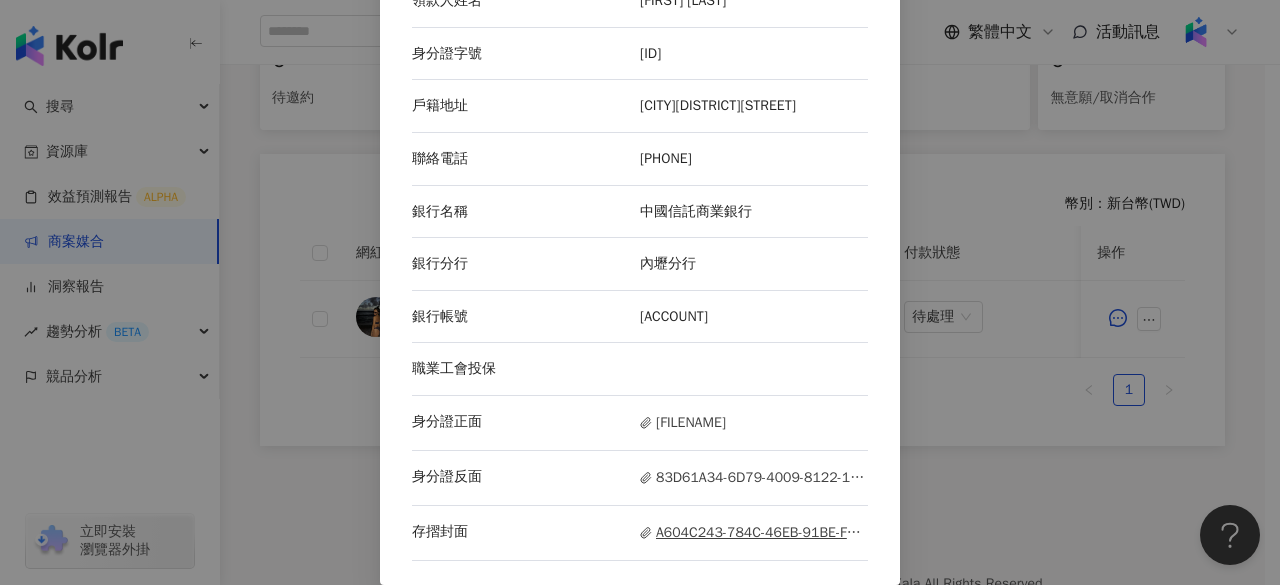 click on "A604C243-784C-46EB-91BE-F2C1C152501C.jpeg" at bounding box center [754, 533] 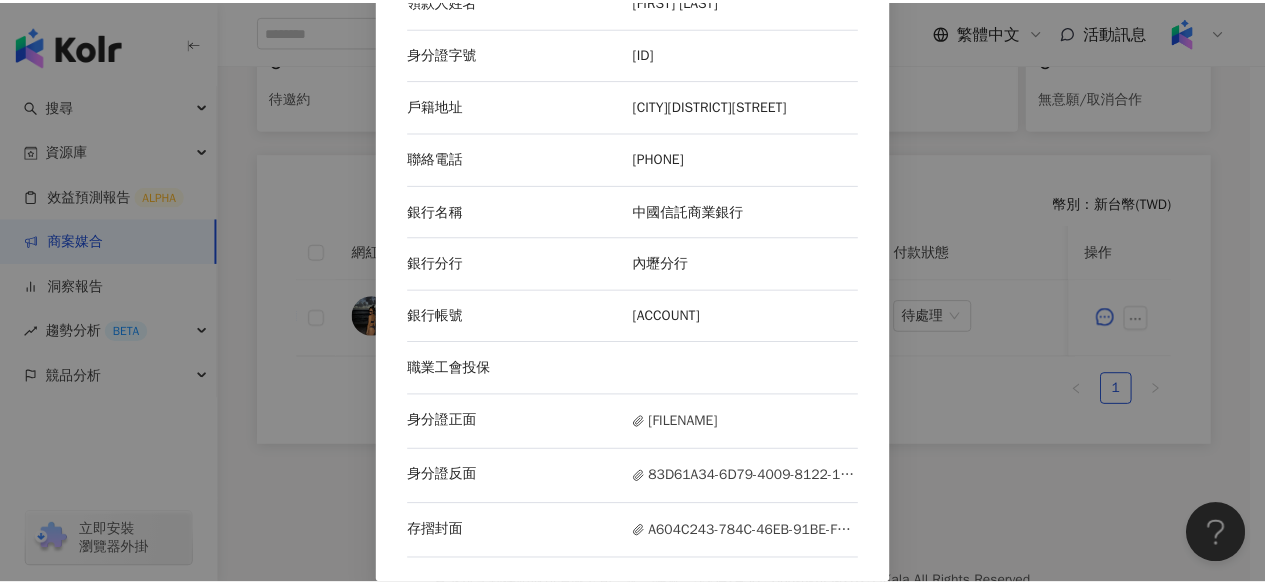 scroll, scrollTop: 0, scrollLeft: 0, axis: both 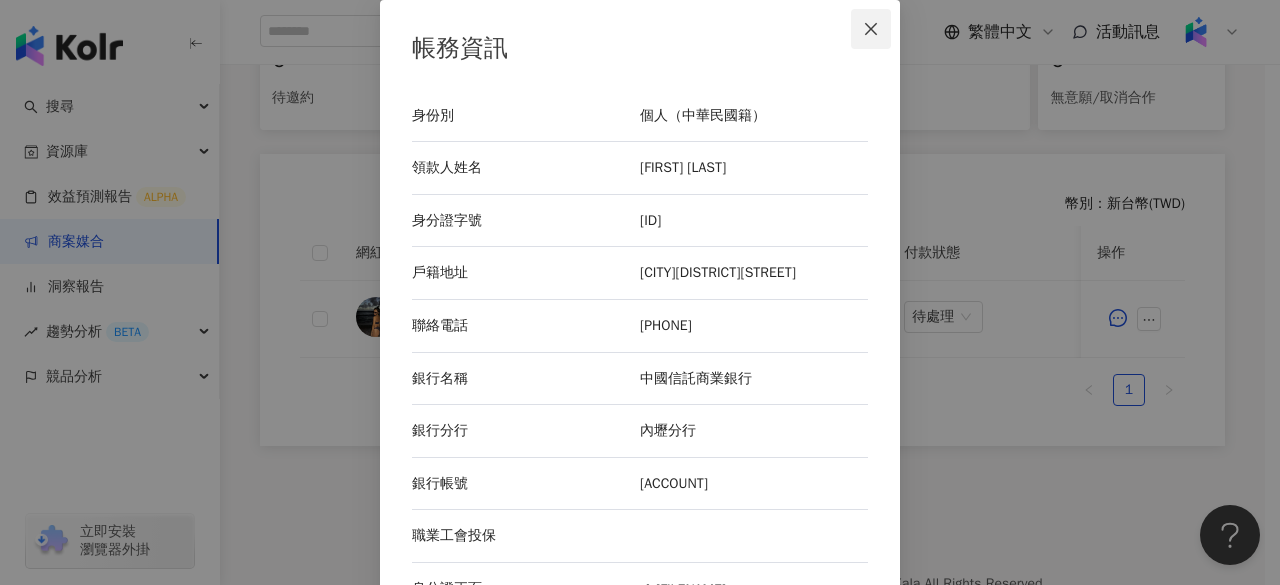 click at bounding box center (871, 29) 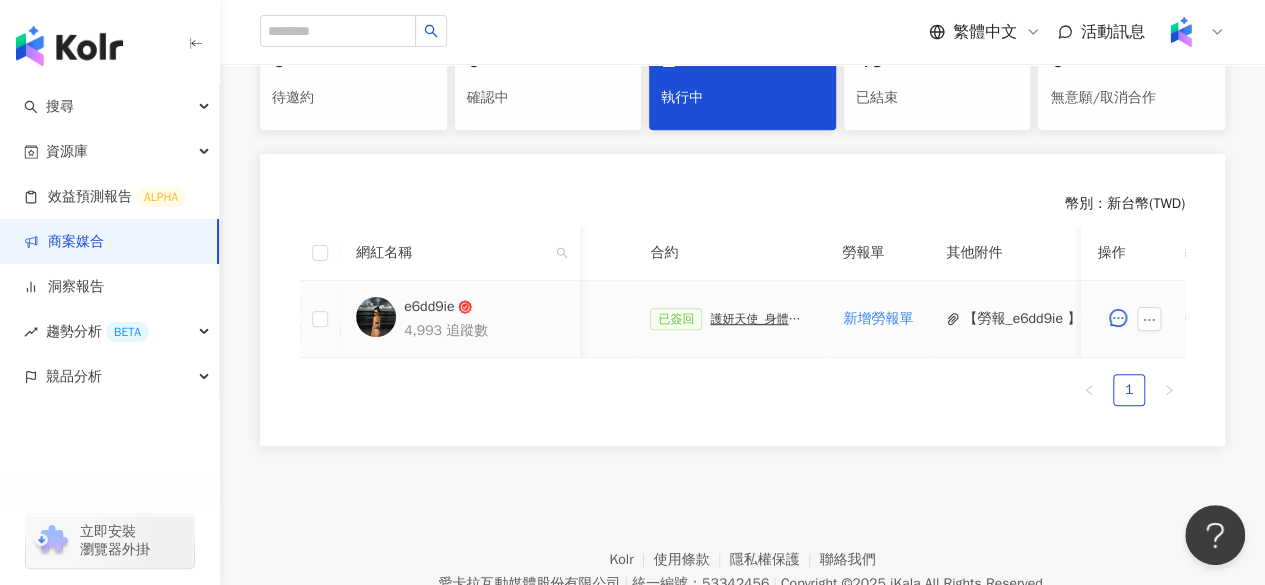 scroll, scrollTop: 0, scrollLeft: 482, axis: horizontal 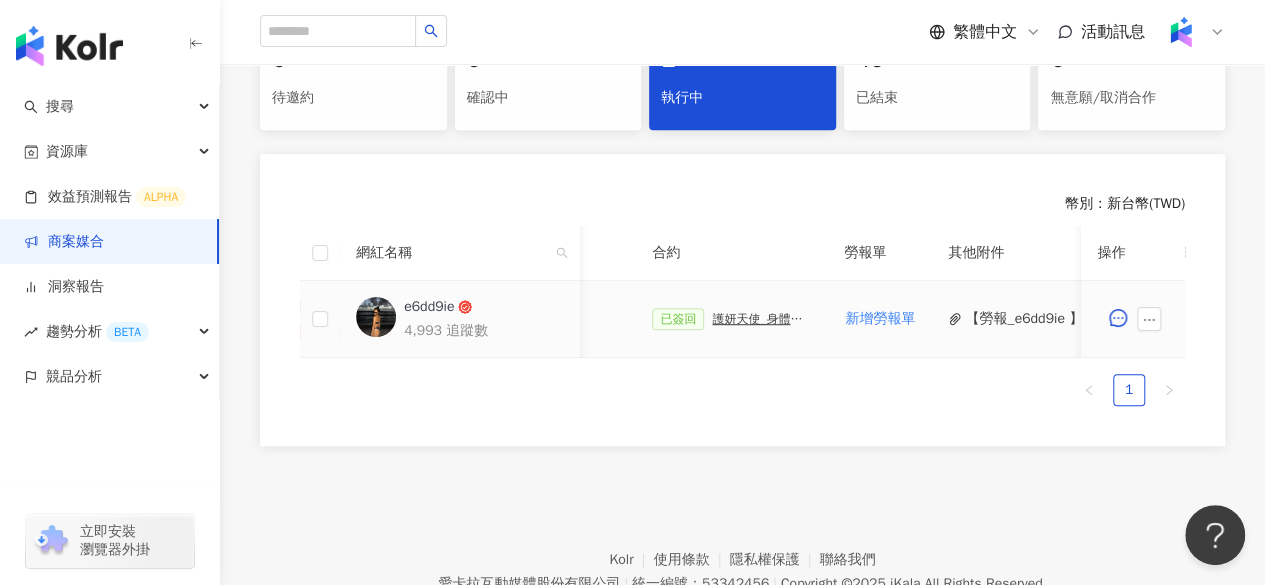 click on "護妍天使_身體乳/背部噴_202503_KOL專案" at bounding box center [762, 319] 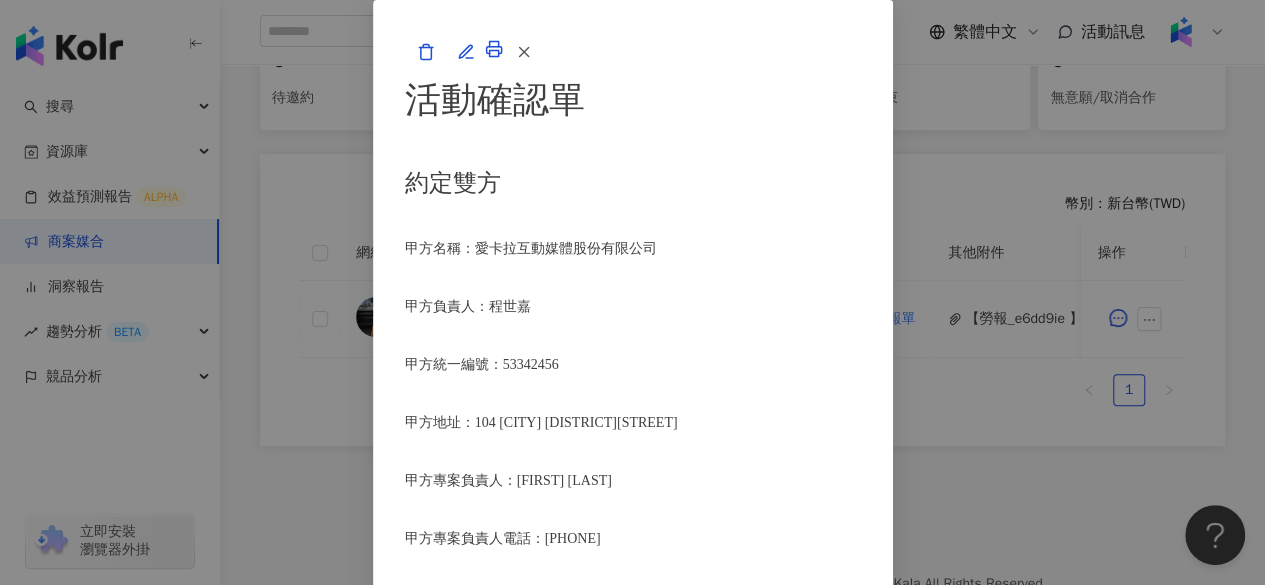 scroll, scrollTop: 2704, scrollLeft: 0, axis: vertical 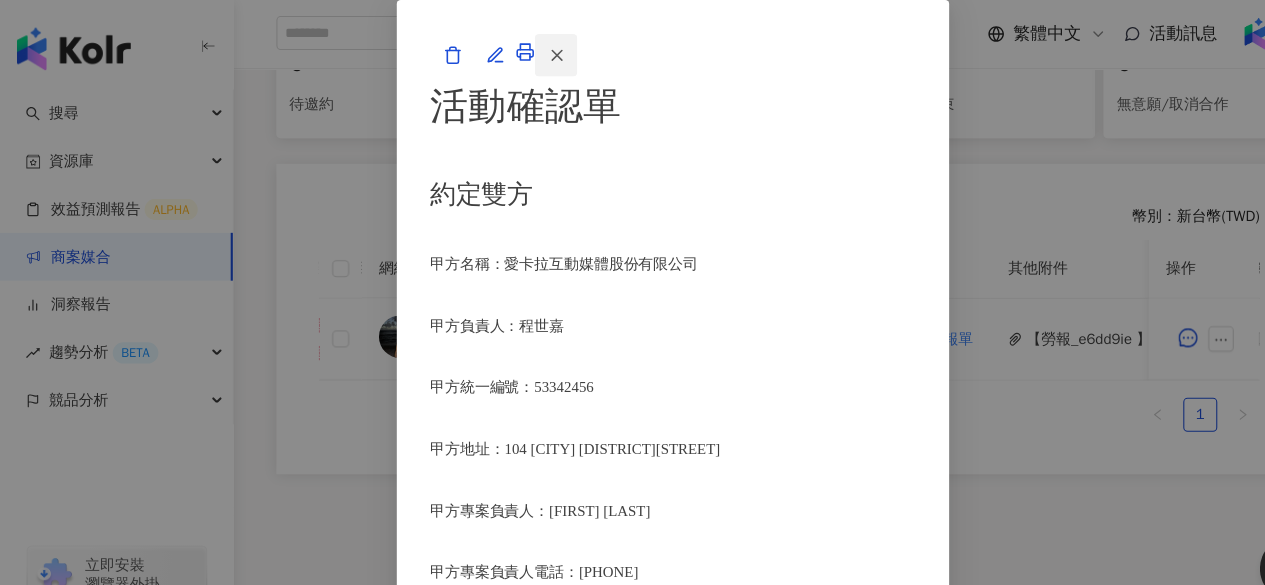 click at bounding box center [523, 52] 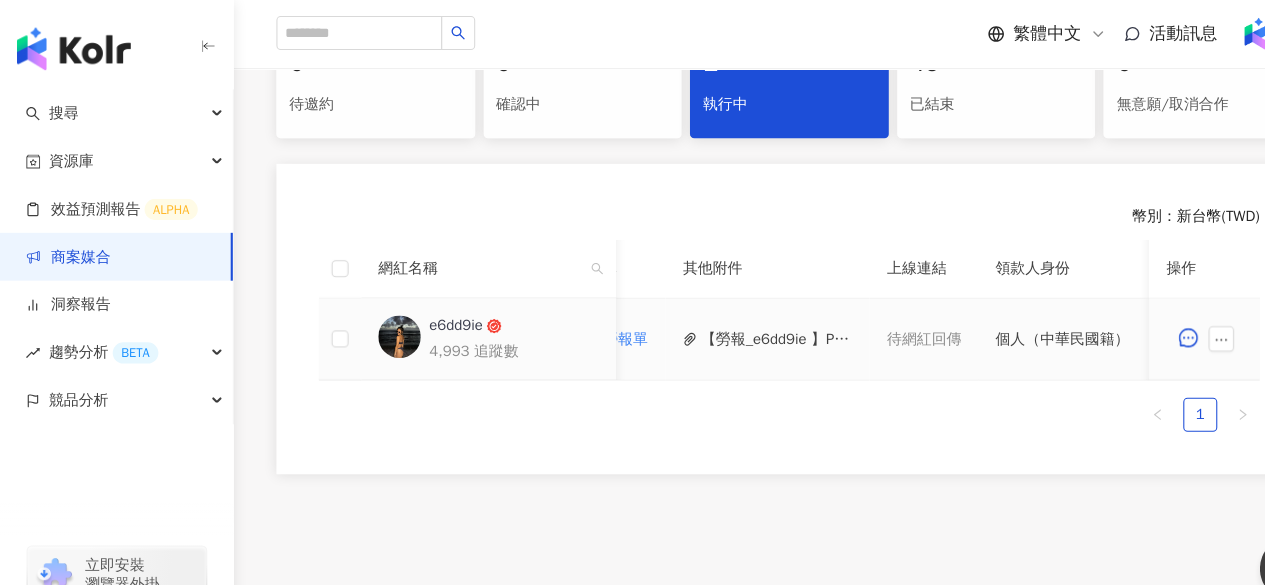 scroll, scrollTop: 0, scrollLeft: 796, axis: horizontal 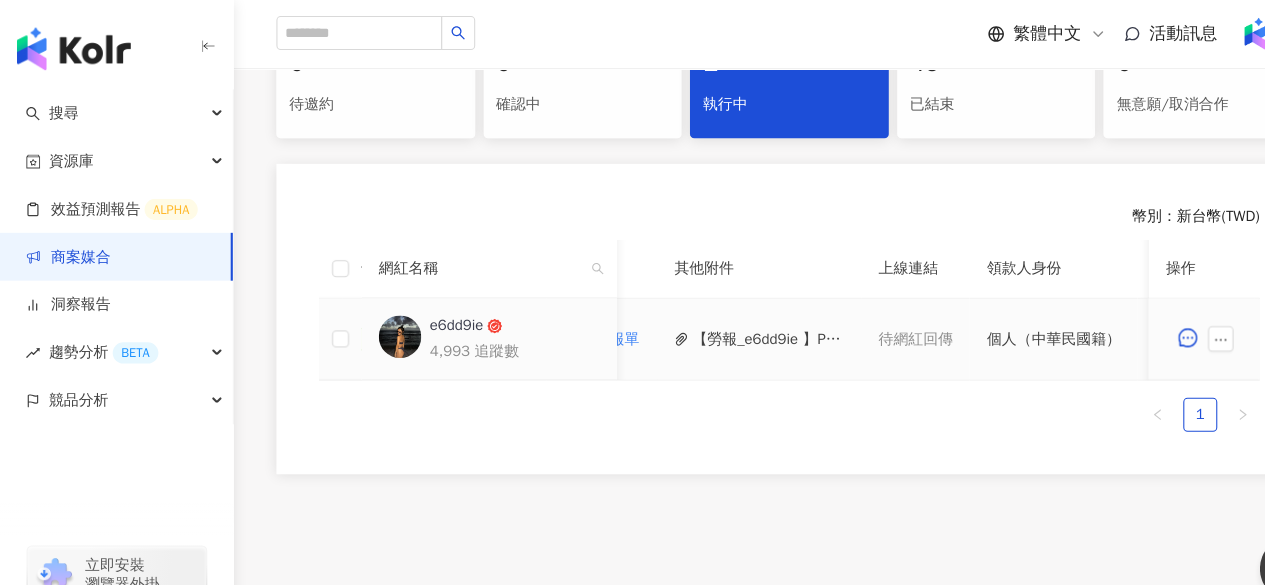 click on "【勞報_e6dd9ie 】PJ0001412 護妍天使_身體乳_背部噴_20250.pdf" at bounding box center (722, 319) 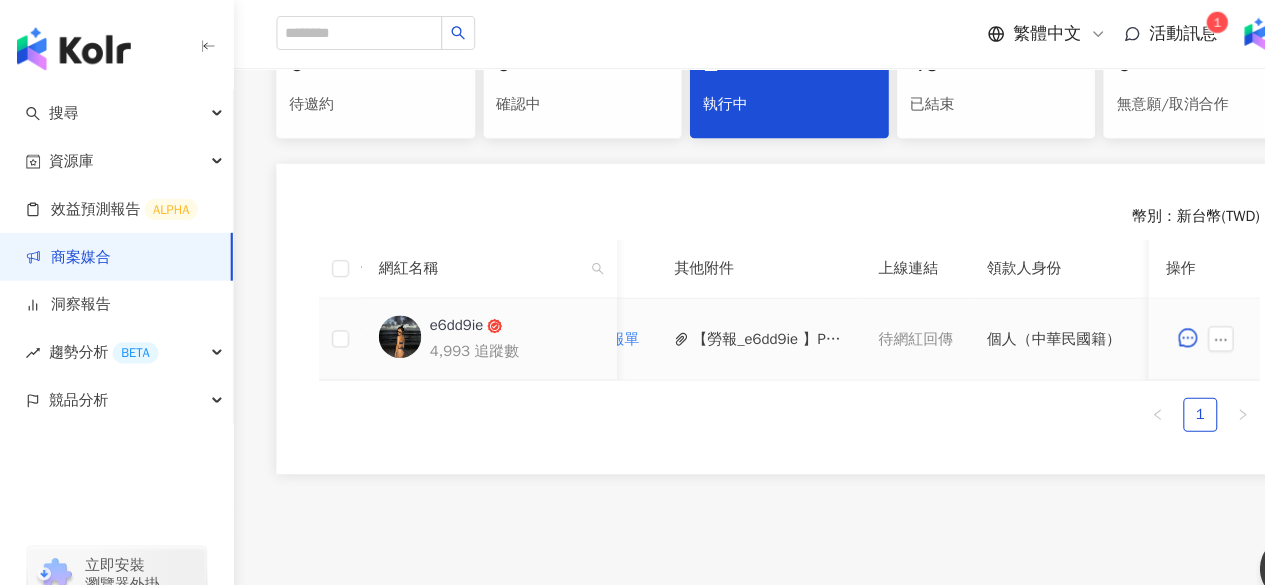 scroll, scrollTop: 0, scrollLeft: 1089, axis: horizontal 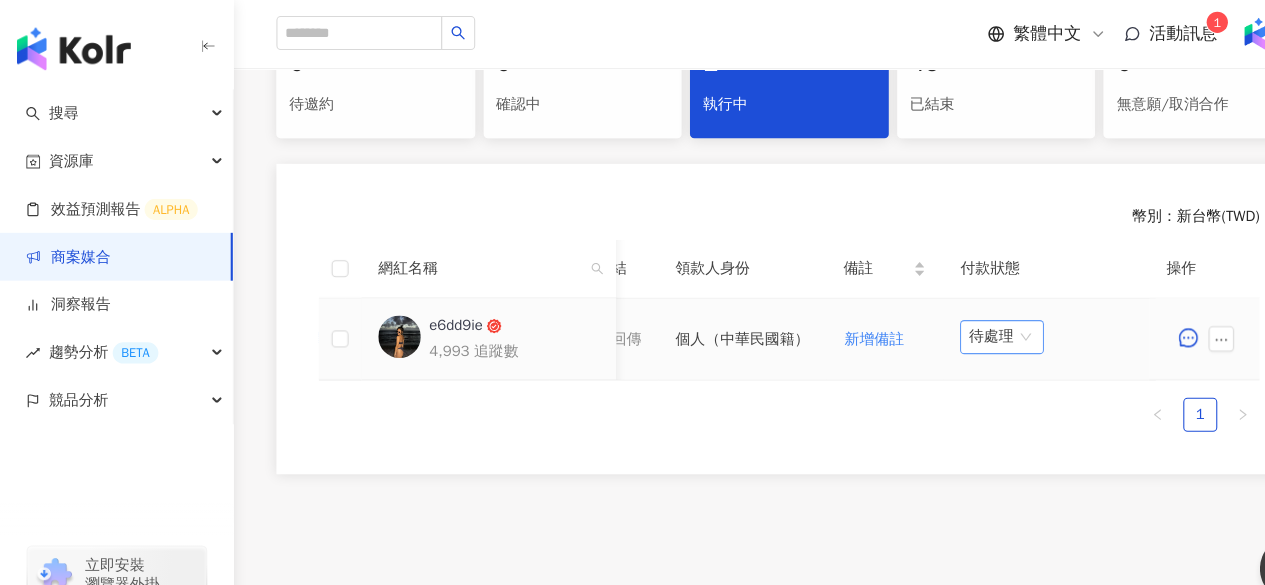click on "待處理" at bounding box center (942, 317) 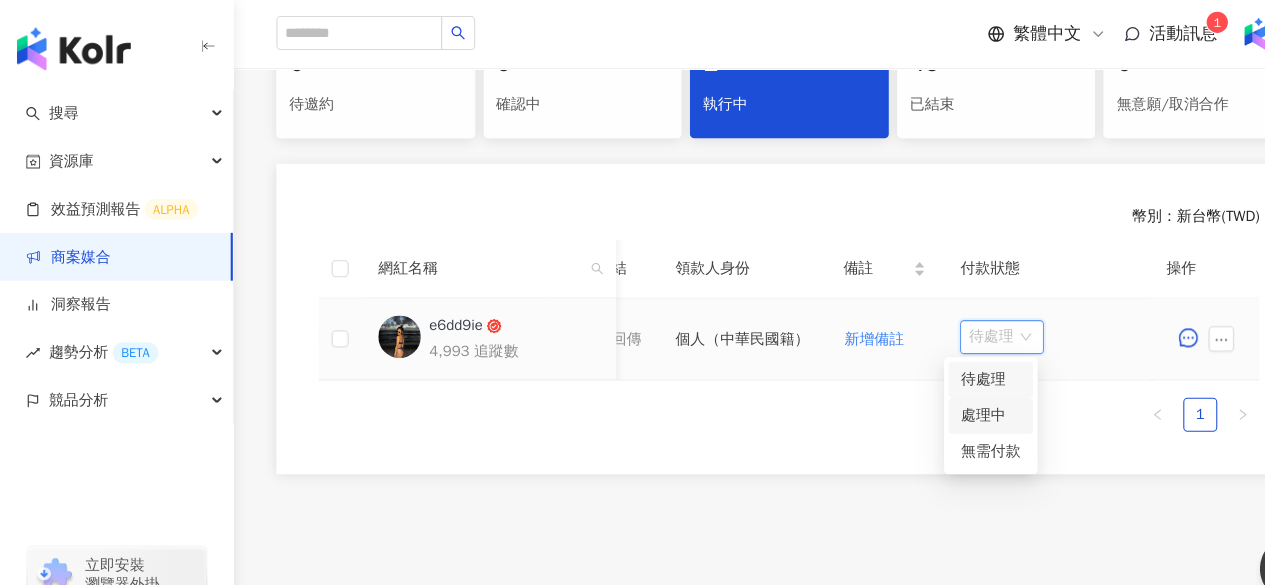 click on "處理中" at bounding box center [932, 391] 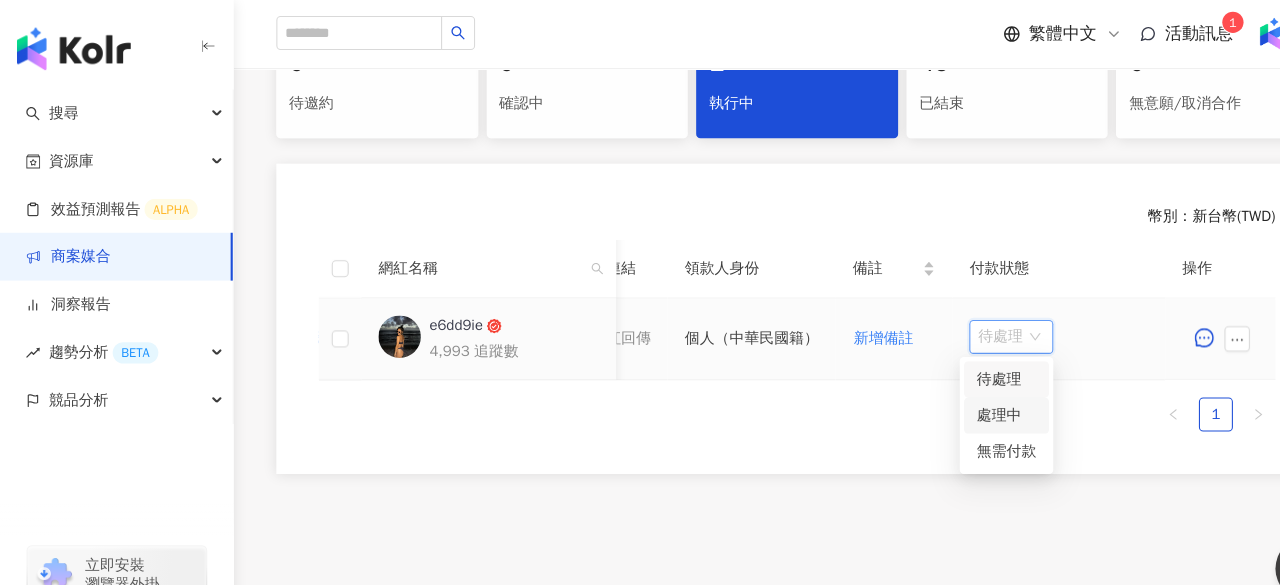 scroll, scrollTop: 0, scrollLeft: 1088, axis: horizontal 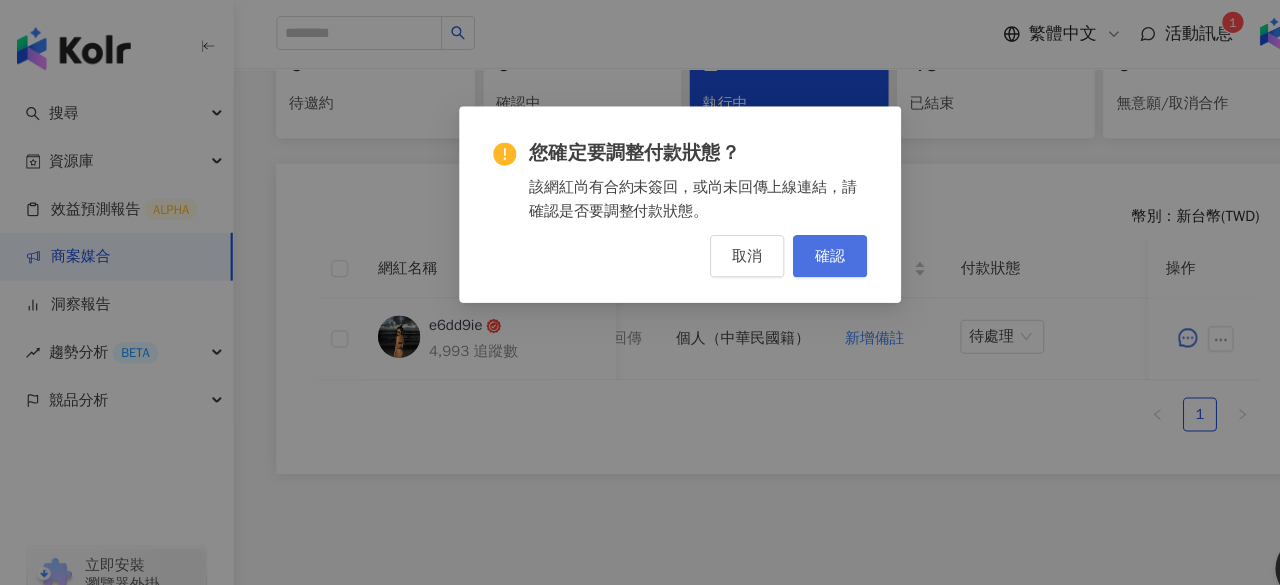 click on "確認" at bounding box center [781, 241] 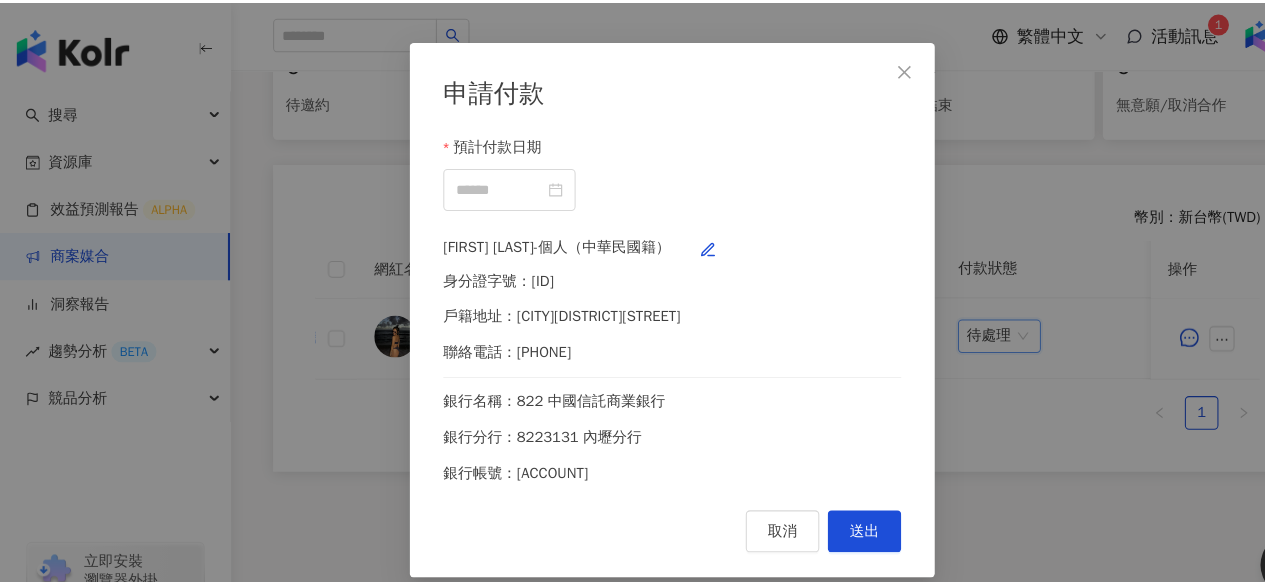 scroll, scrollTop: 461, scrollLeft: 0, axis: vertical 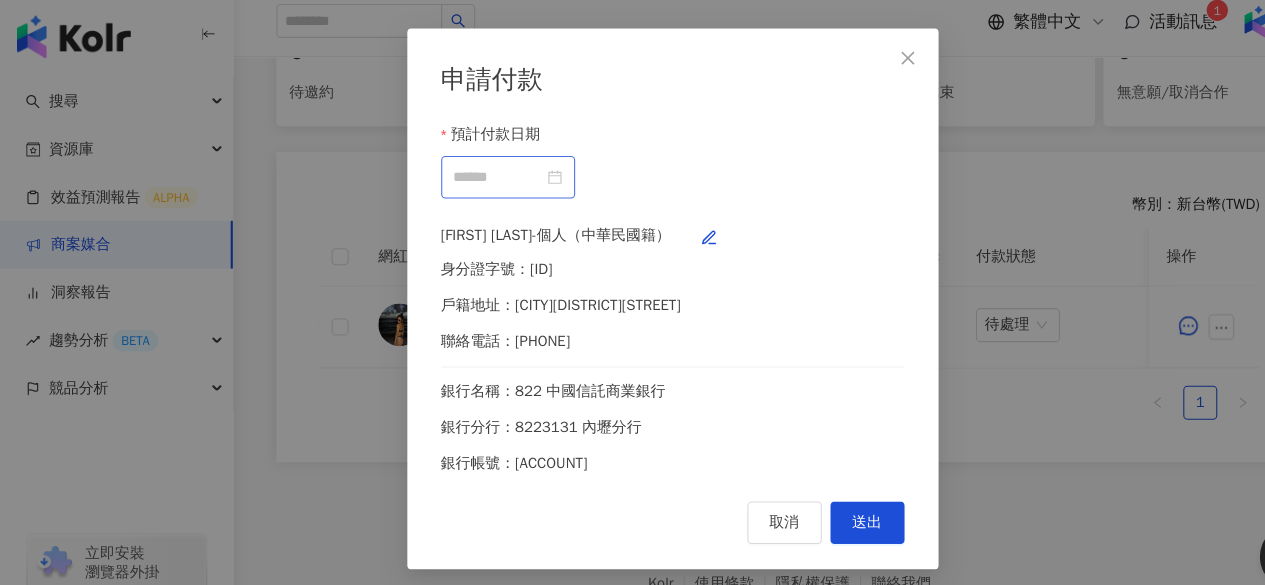 click at bounding box center [478, 178] 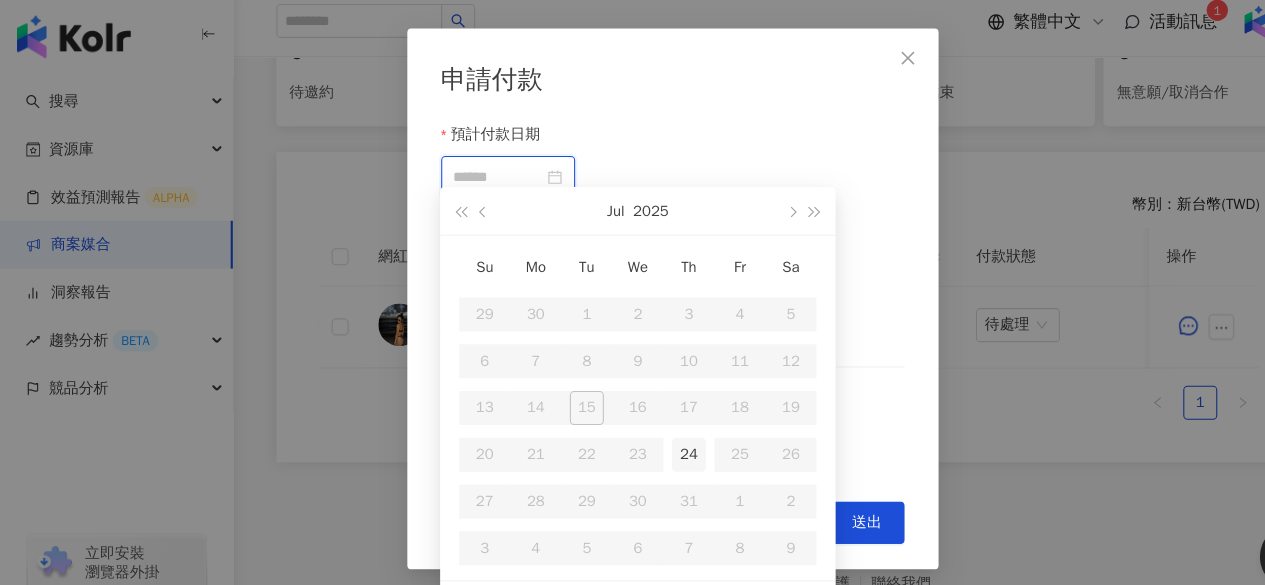 type on "**********" 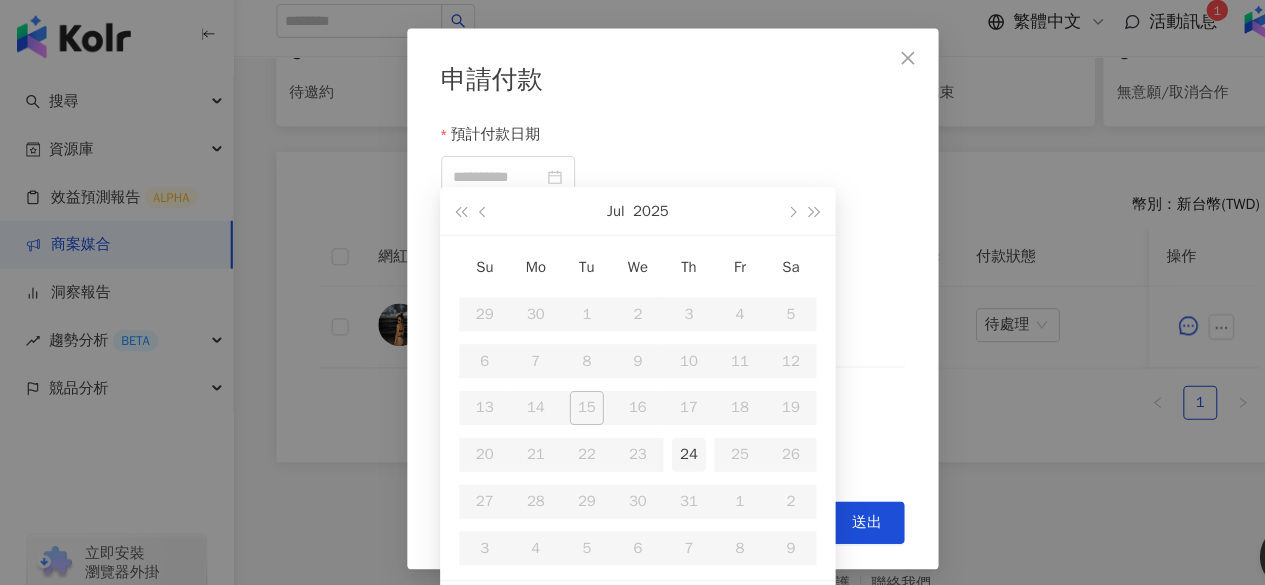 click on "24" at bounding box center (648, 439) 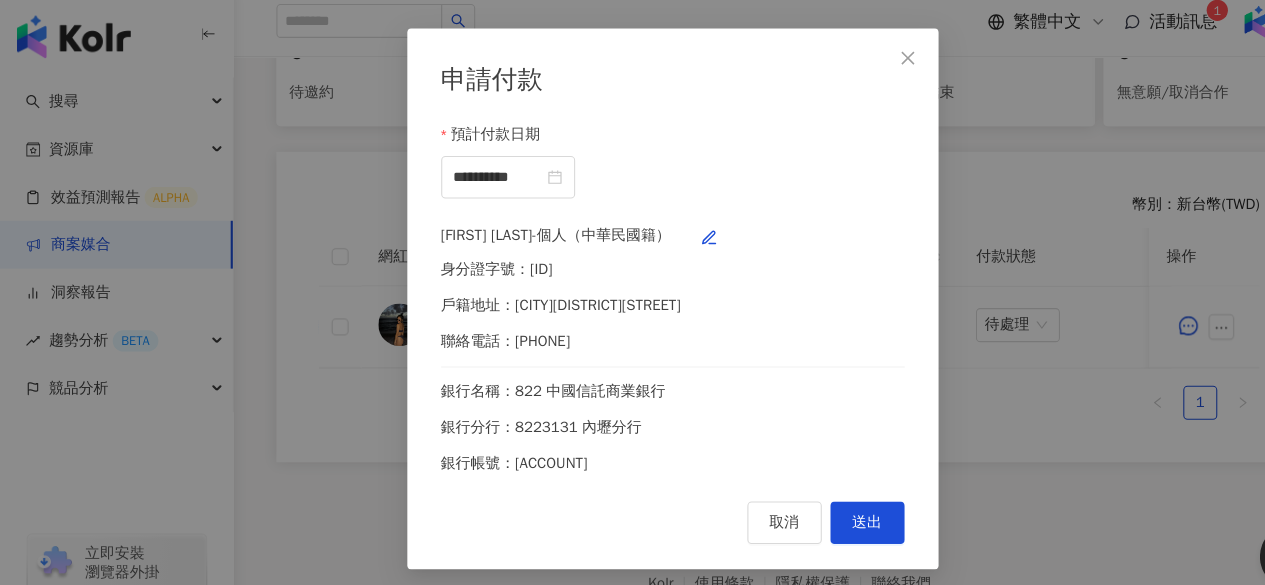 scroll, scrollTop: 569, scrollLeft: 0, axis: vertical 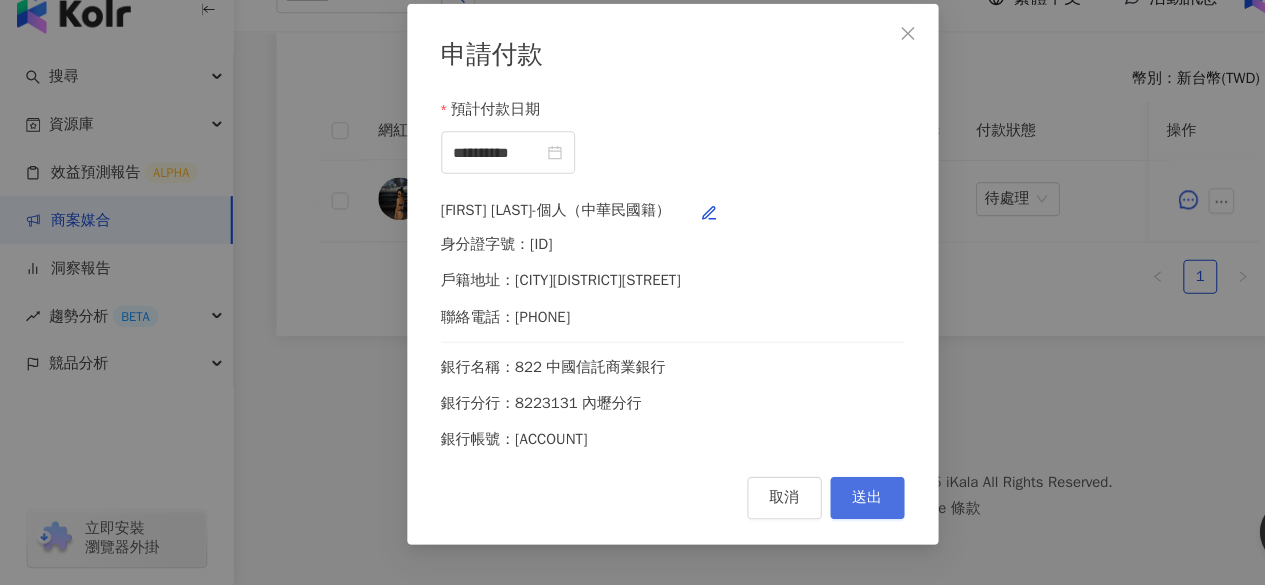 click on "送出" at bounding box center [816, 503] 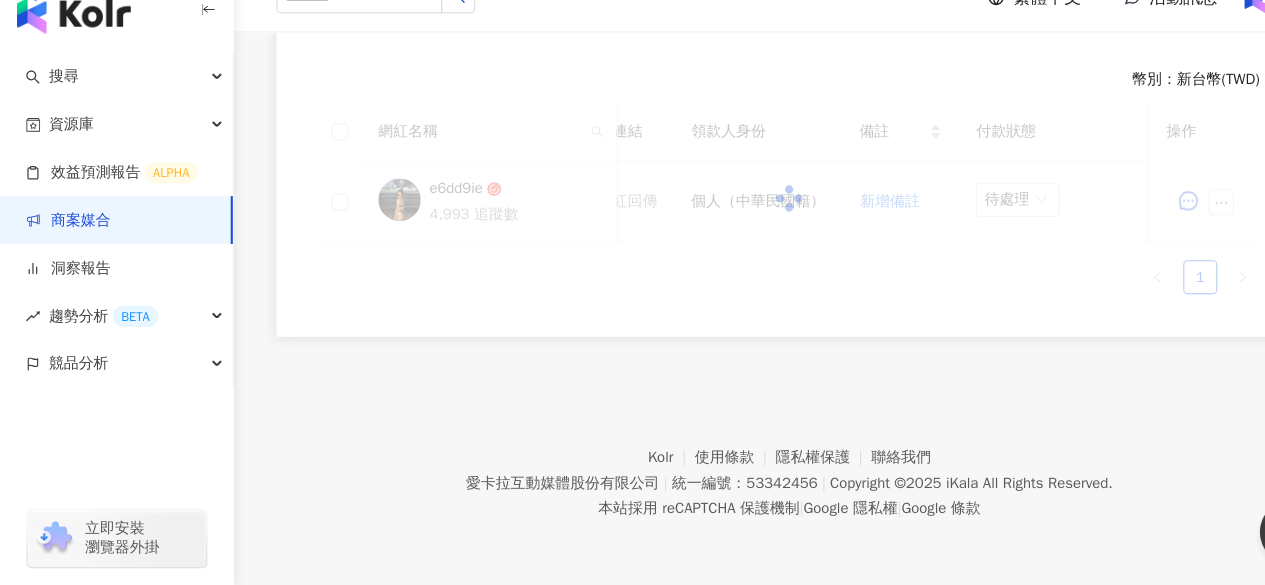 scroll, scrollTop: 569, scrollLeft: 0, axis: vertical 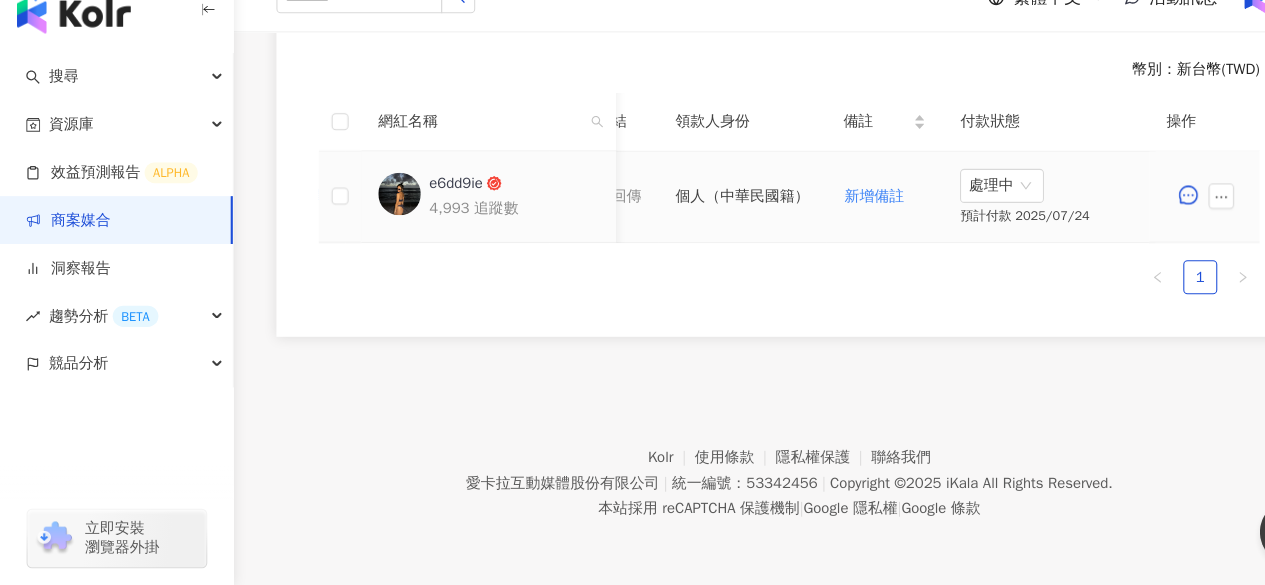 click on "e6dd9ie" at bounding box center [429, 207] 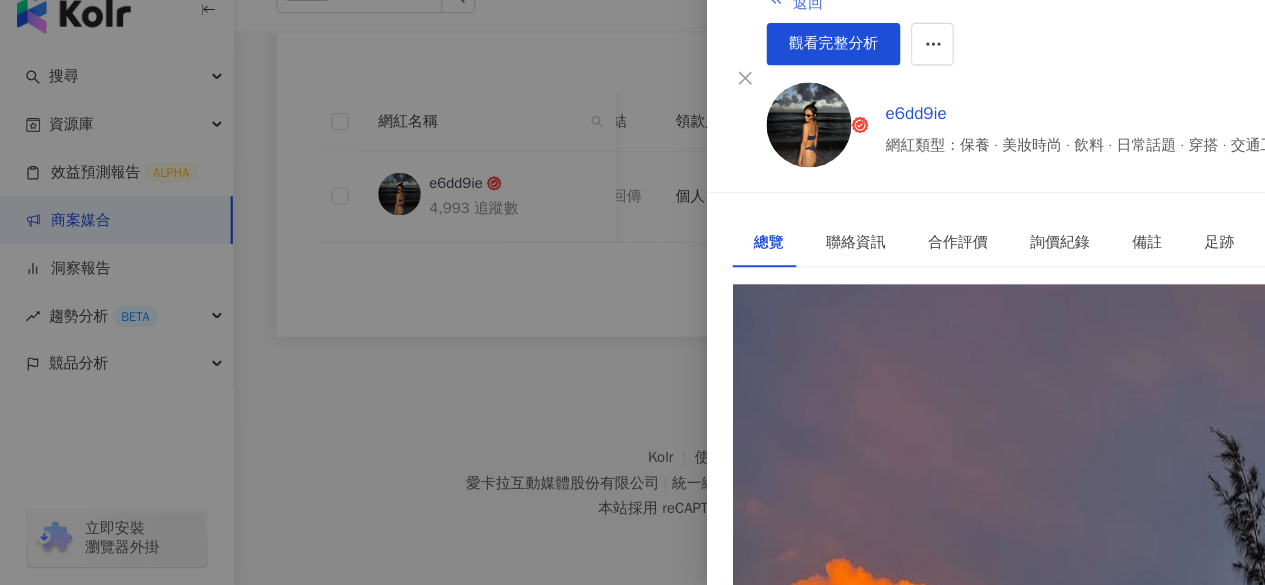 click on "返回" at bounding box center (760, 38) 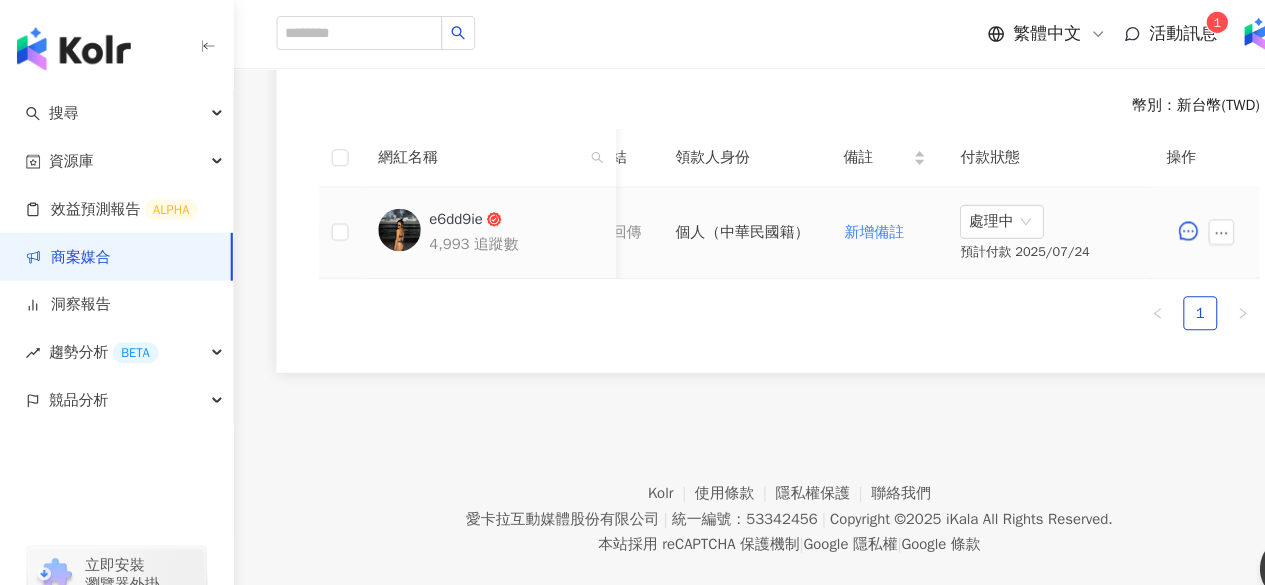 scroll, scrollTop: 565, scrollLeft: 0, axis: vertical 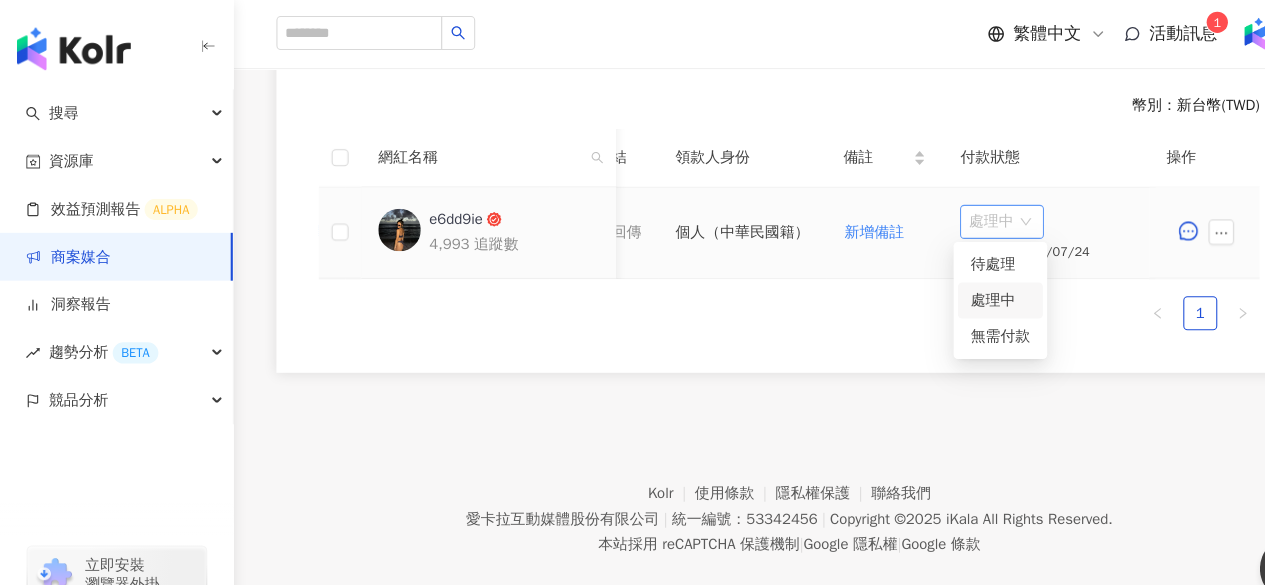click on "處理中" at bounding box center (942, 209) 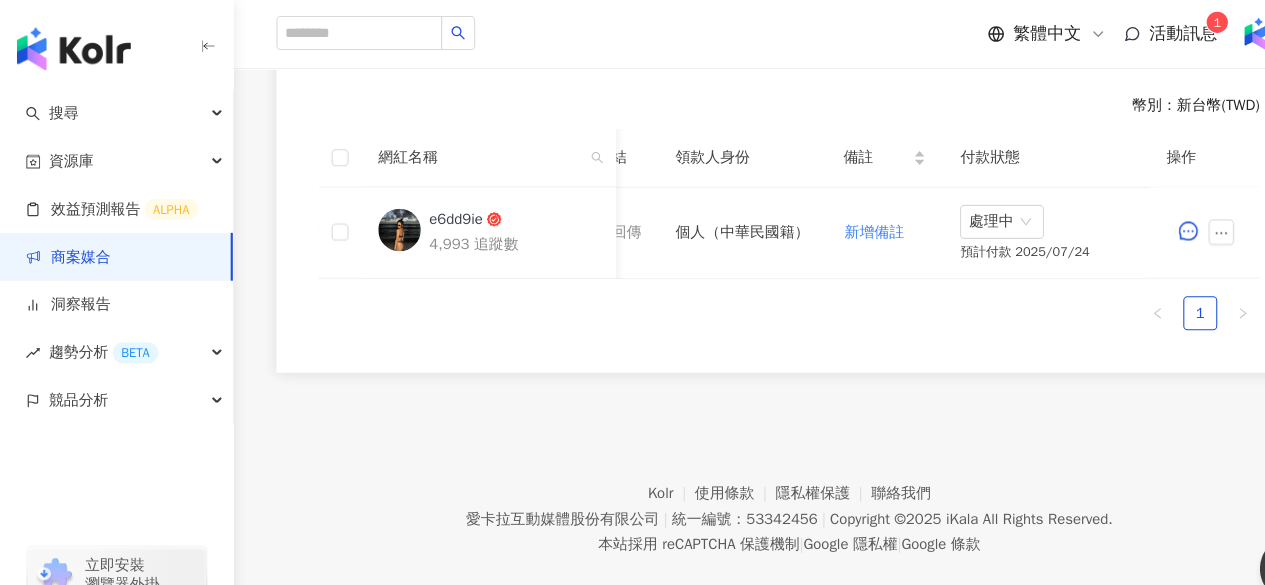 click on "0 待邀約 0 確認中 1 執行中 49 已結束 0 無意願/取消合作 幣別 ： 新台幣 ( TWD ) 網紅名稱 合作總酬勞 (含稅) 合作項目 推廣連結 合約 勞報單 其他附件 上線連結 領款人身份 備註 付款狀態 操作                           e6dd9ie 4,993 追蹤數 $2,000 貼文 1 則 ($ 2,000) 限時動態 1 則 ($ 0) 設定推廣連結 已簽回 護妍天使_身體乳/背部噴_202503_KOL專案 新增勞報單 【勞報_e6dd9ie 】PJ0001412 護妍天使_身體乳_背部噴_20250.pdf 待網紅回傳 個人（中華民國籍） 新增備註 處理中 預計付款 2025/07/24 1" at bounding box center (742, 143) 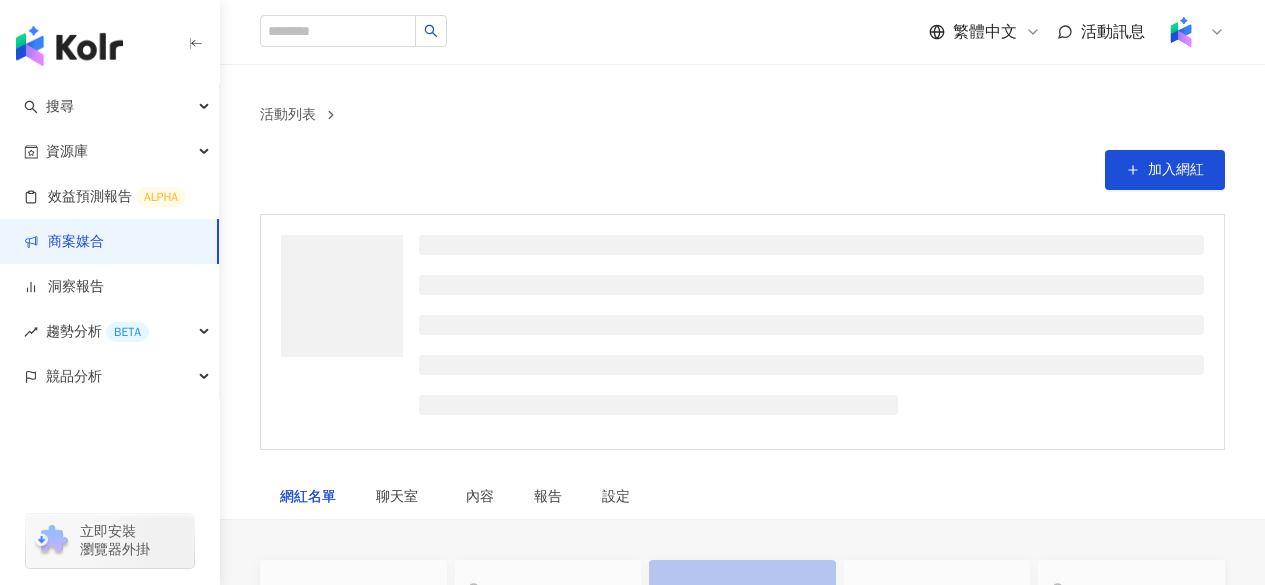 scroll, scrollTop: 0, scrollLeft: 0, axis: both 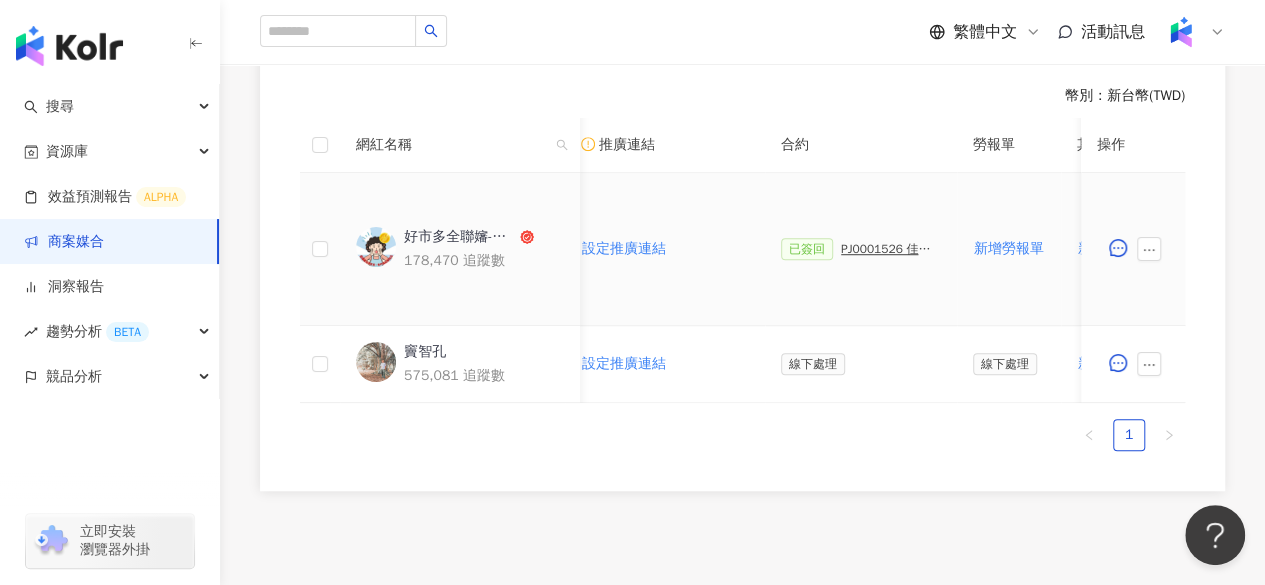 click on "PJ0001526 佳格_桂格養氣人蔘羅漢果穩氣配方_好市多上市宣傳_202507_KOL圖影" at bounding box center (891, 249) 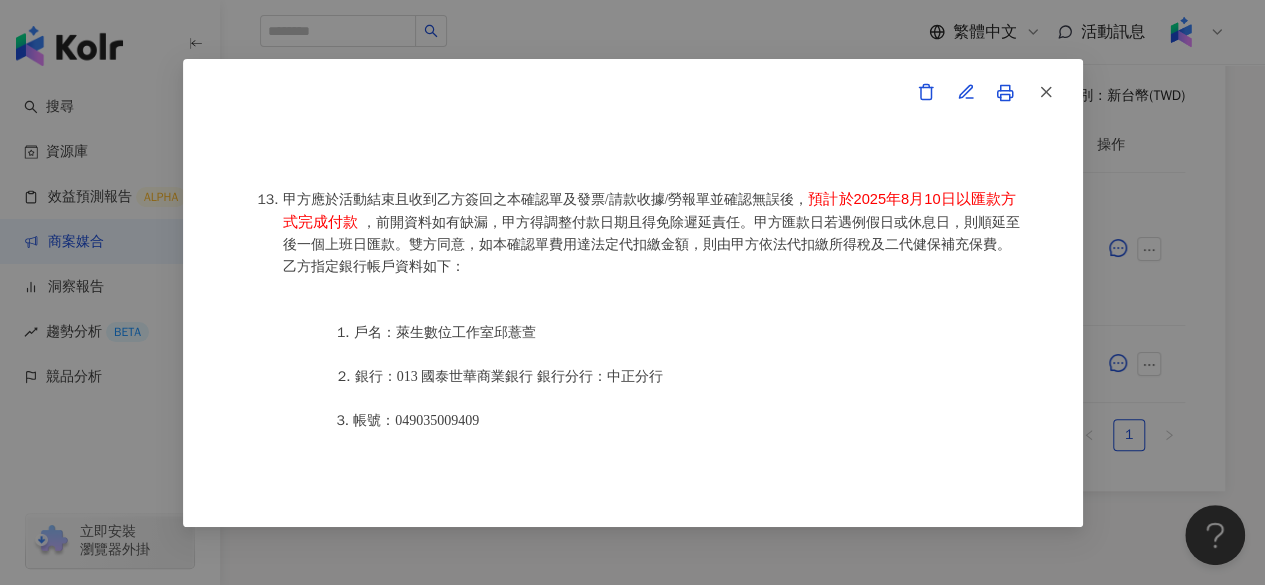 scroll, scrollTop: 2915, scrollLeft: 0, axis: vertical 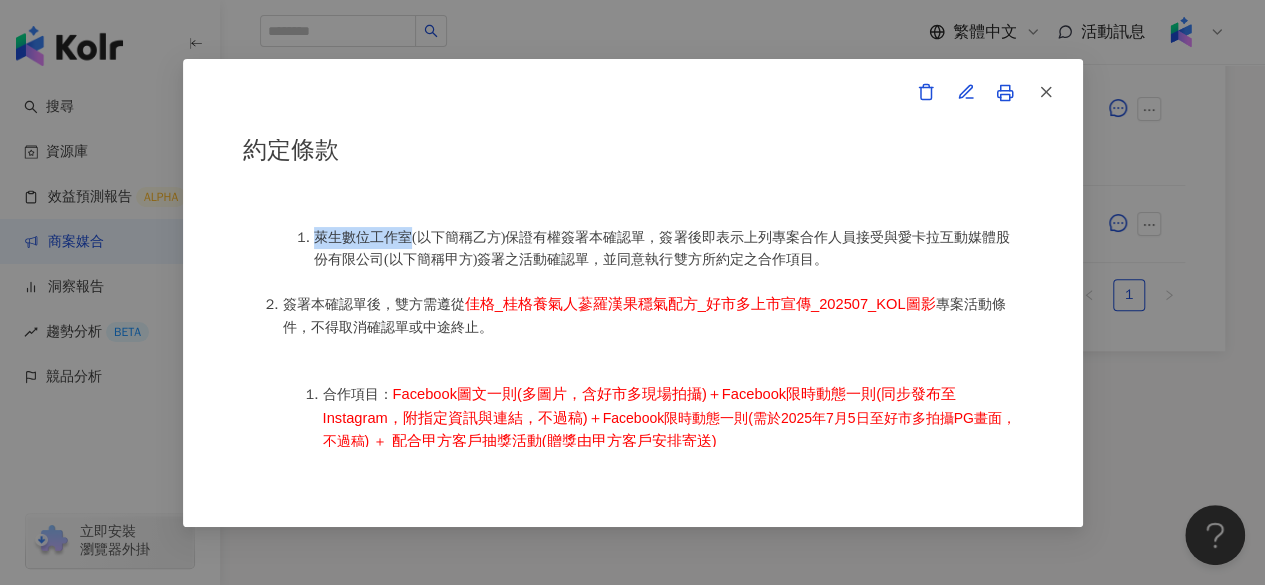 drag, startPoint x: 314, startPoint y: 234, endPoint x: 407, endPoint y: 235, distance: 93.00538 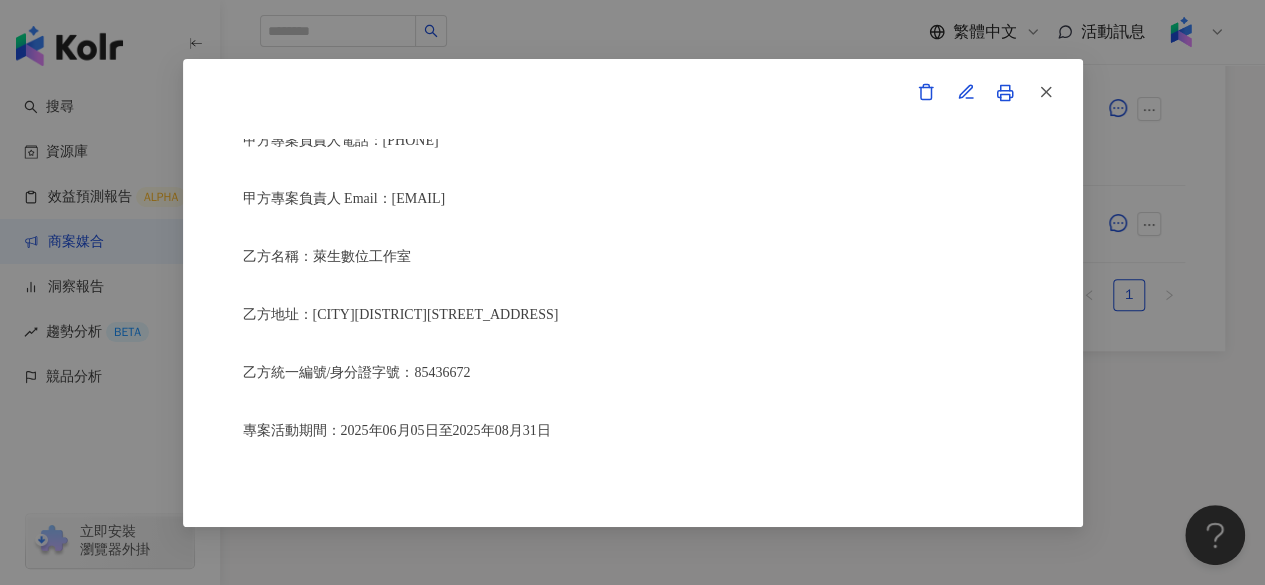scroll, scrollTop: 459, scrollLeft: 0, axis: vertical 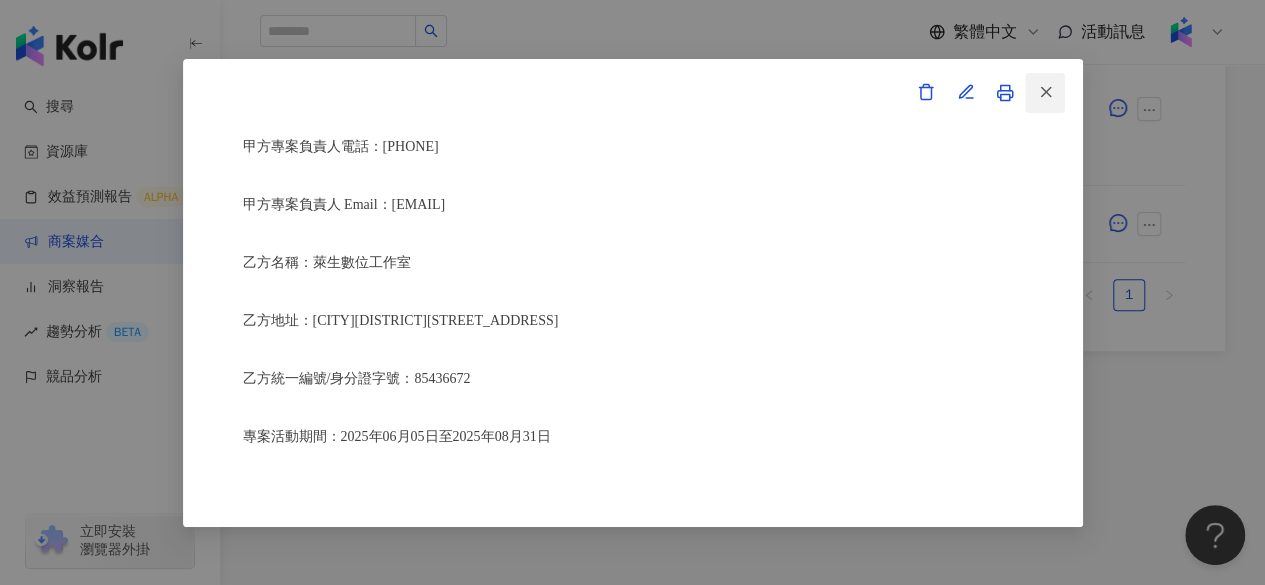 click 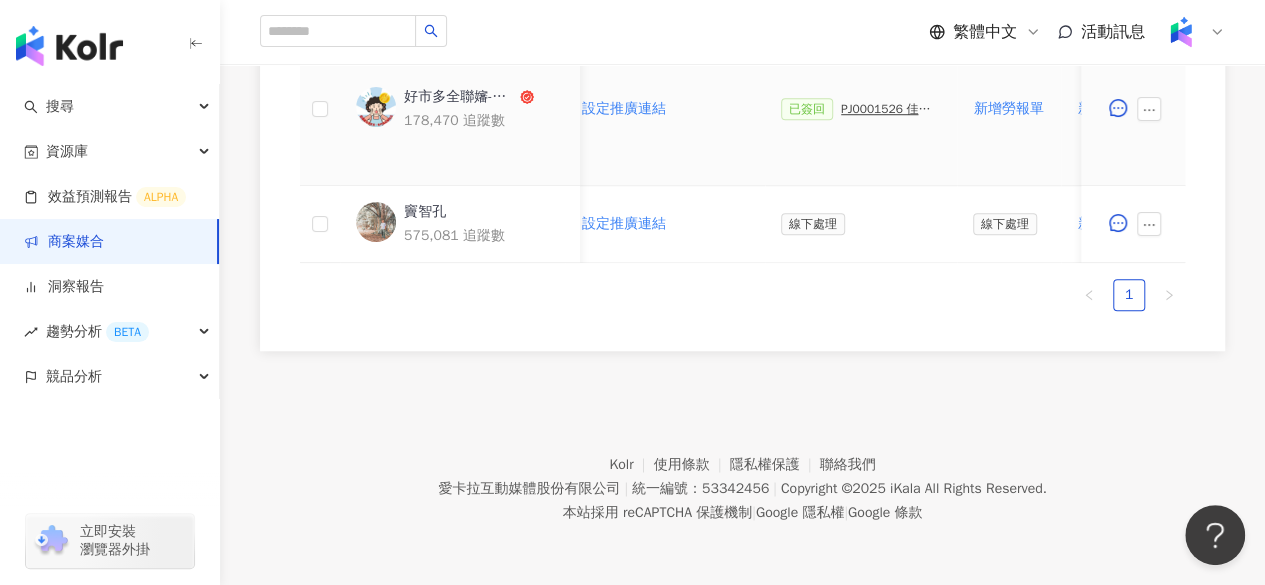 click on "好市多全聯嬸-省力全開" at bounding box center [460, 97] 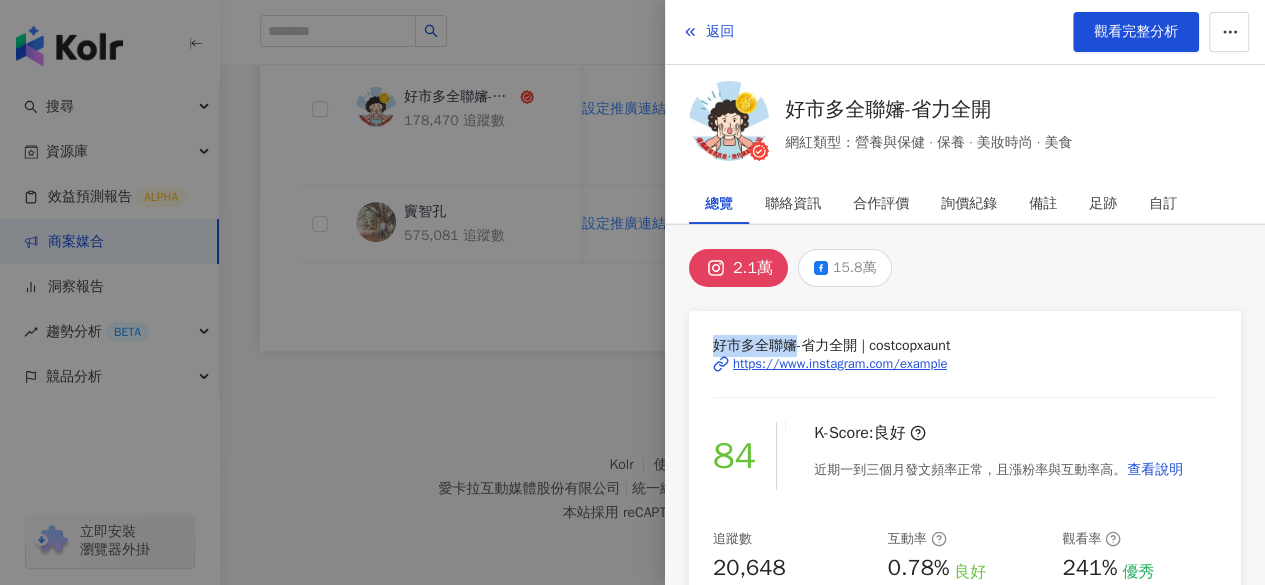 drag, startPoint x: 710, startPoint y: 345, endPoint x: 796, endPoint y: 340, distance: 86.145226 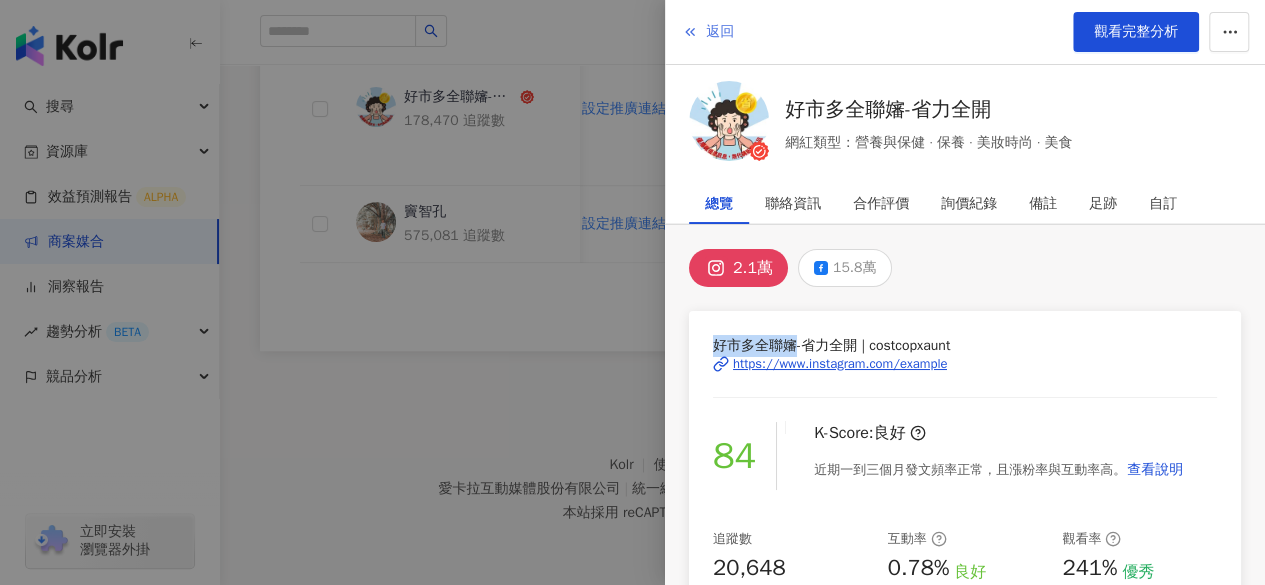 click on "返回" at bounding box center (720, 32) 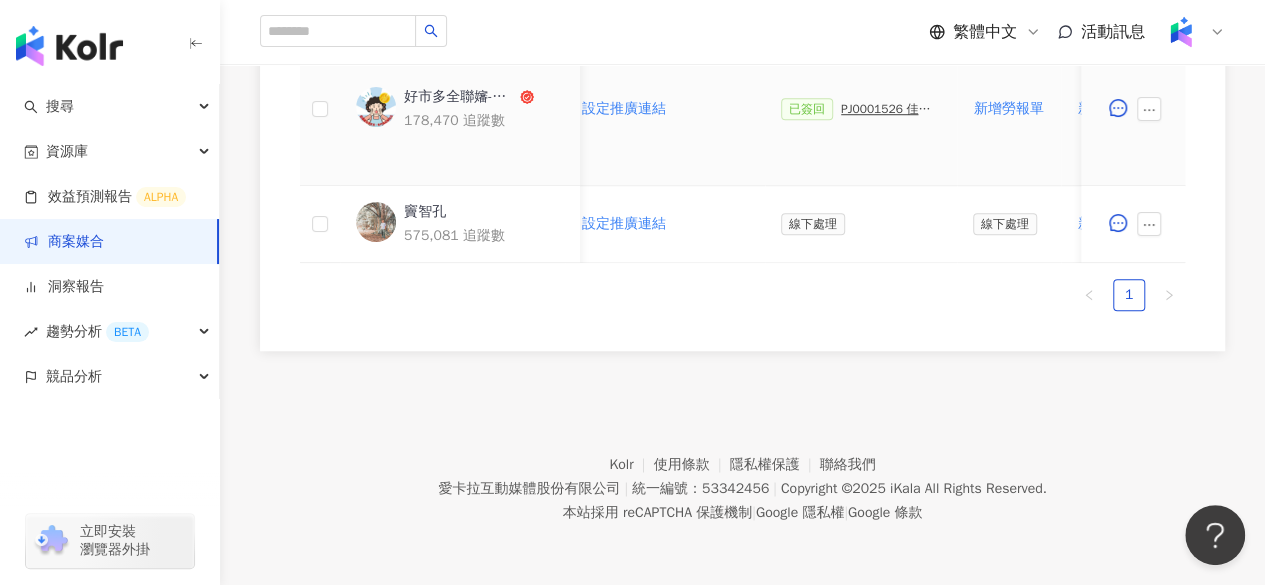 scroll, scrollTop: 708, scrollLeft: 0, axis: vertical 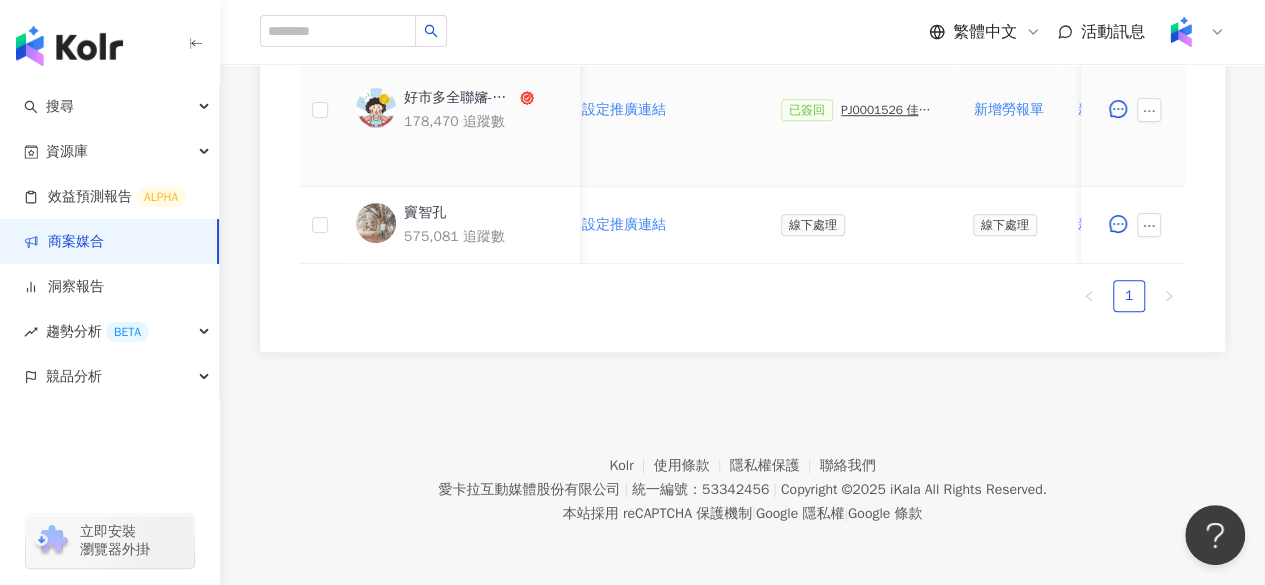 click on "PJ0001526 佳格_桂格養氣人蔘羅漢果穩氣配方_好市多上市宣傳_202507_KOL圖影" at bounding box center [891, 110] 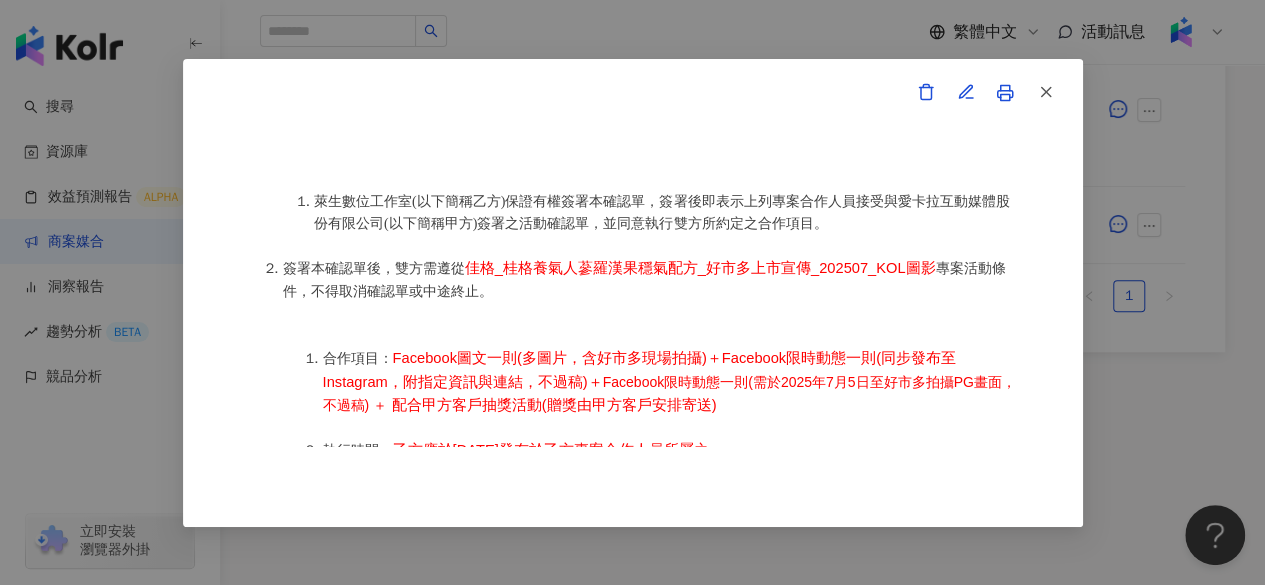 scroll, scrollTop: 974, scrollLeft: 0, axis: vertical 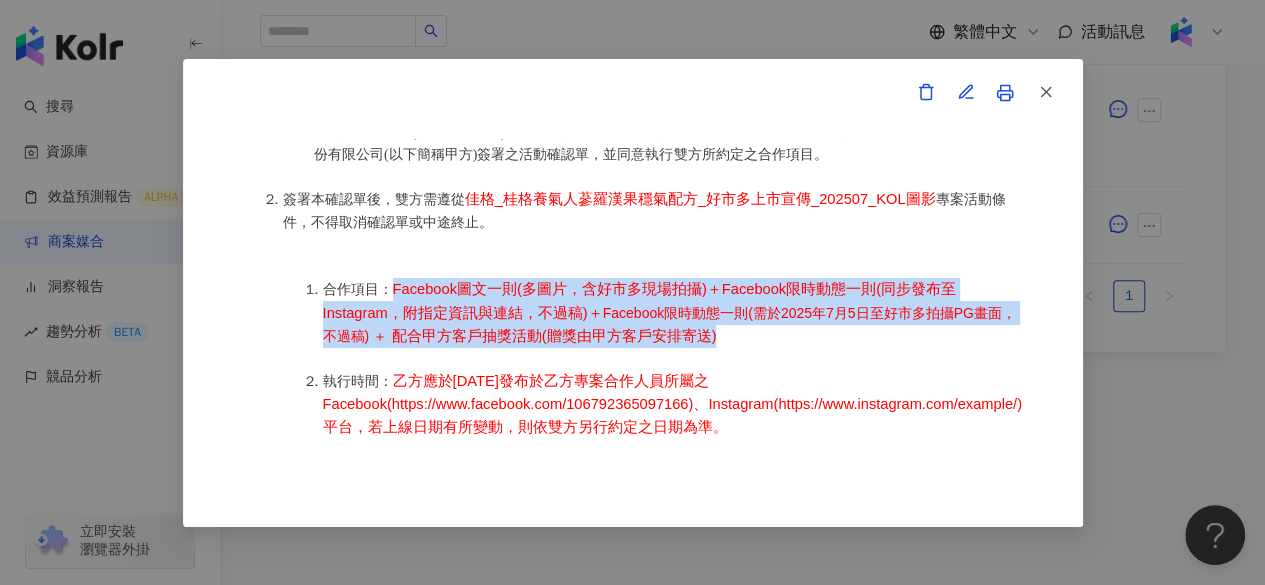 drag, startPoint x: 388, startPoint y: 283, endPoint x: 806, endPoint y: 344, distance: 422.42752 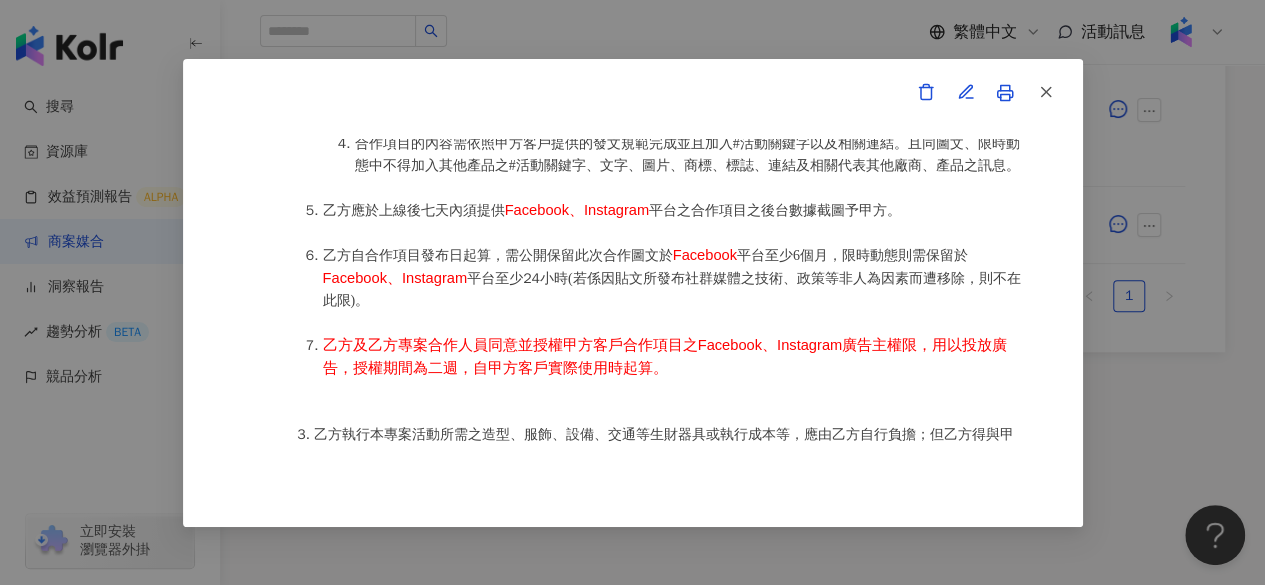 scroll, scrollTop: 1423, scrollLeft: 0, axis: vertical 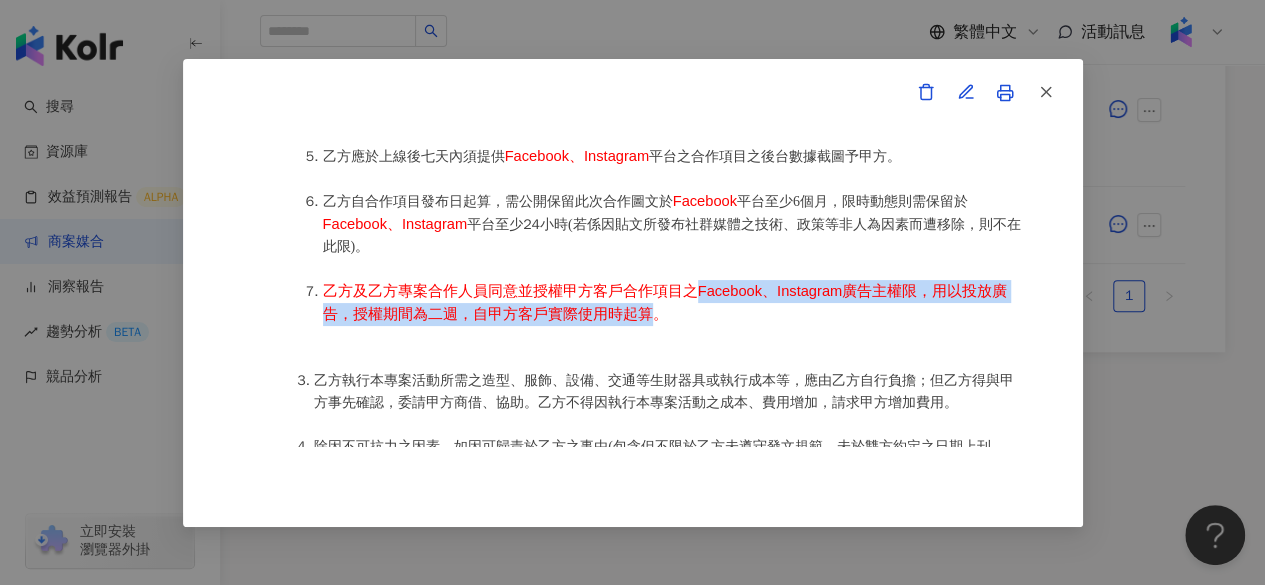 drag, startPoint x: 692, startPoint y: 345, endPoint x: 650, endPoint y: 362, distance: 45.310043 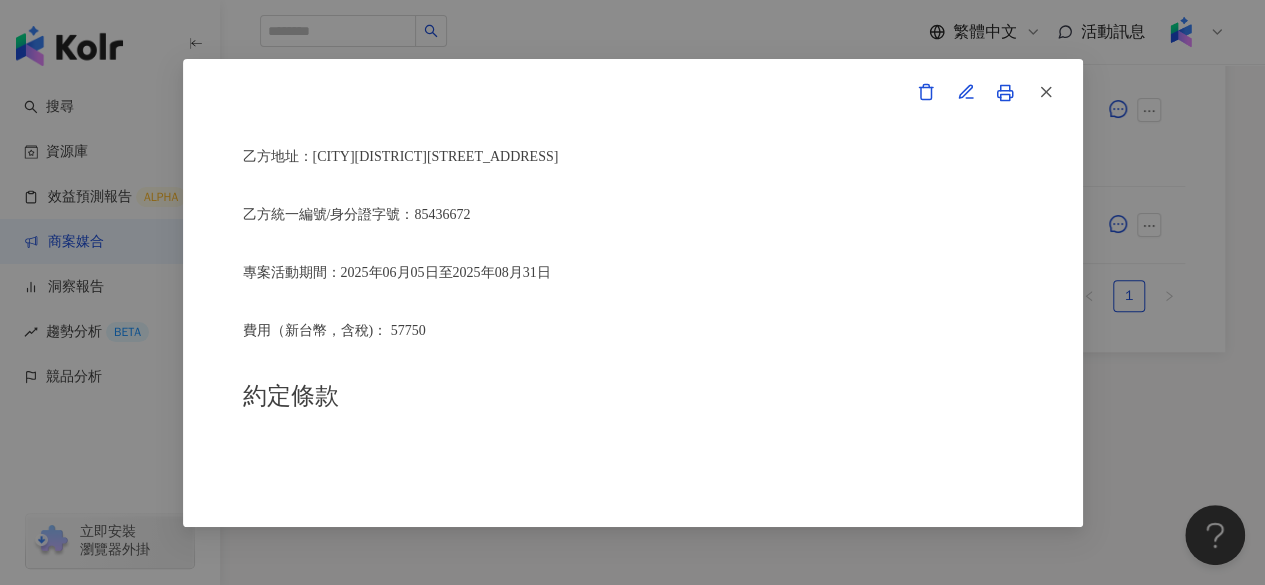 scroll, scrollTop: 608, scrollLeft: 0, axis: vertical 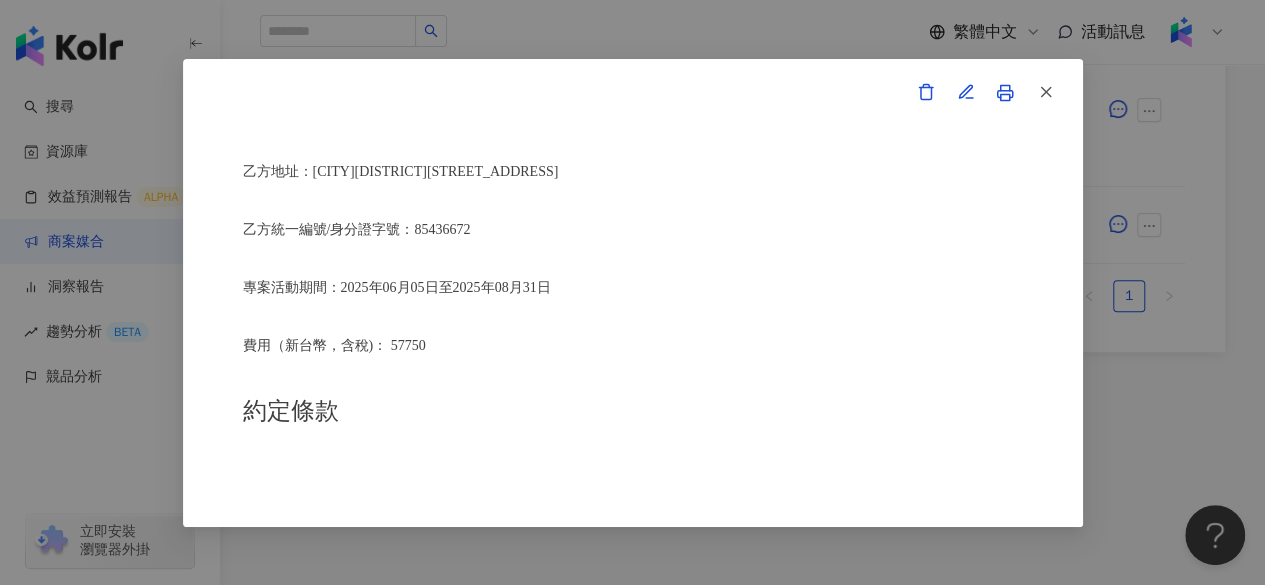 click 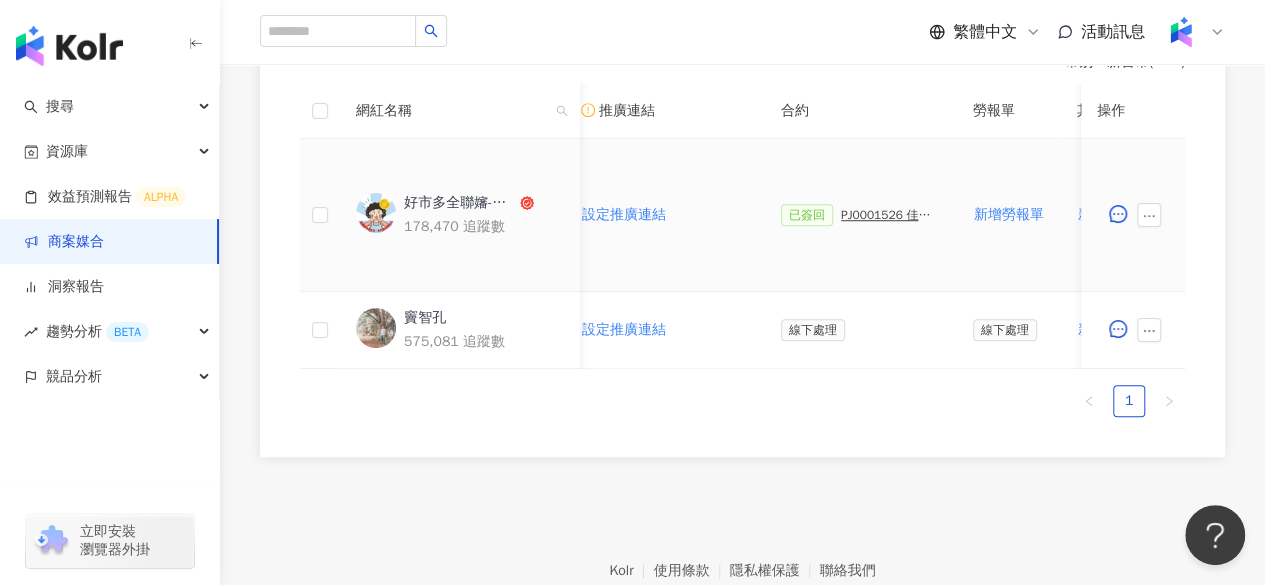 scroll, scrollTop: 602, scrollLeft: 0, axis: vertical 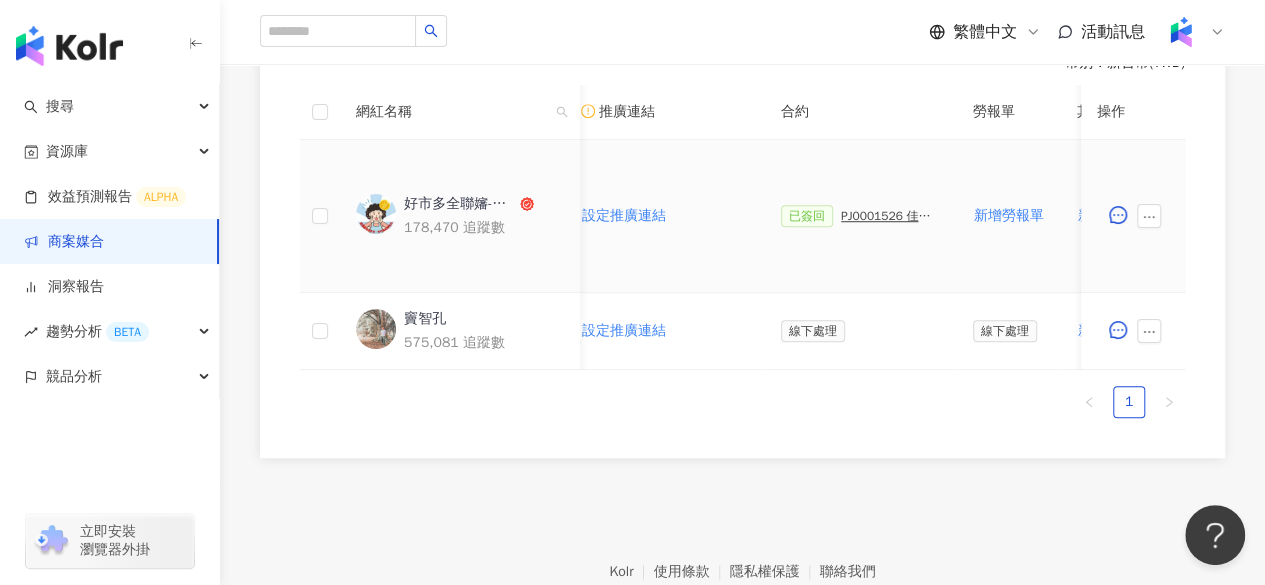 click on "PJ0001526 佳格_桂格養氣人蔘羅漢果穩氣配方_好市多上市宣傳_202507_KOL圖影" at bounding box center (891, 216) 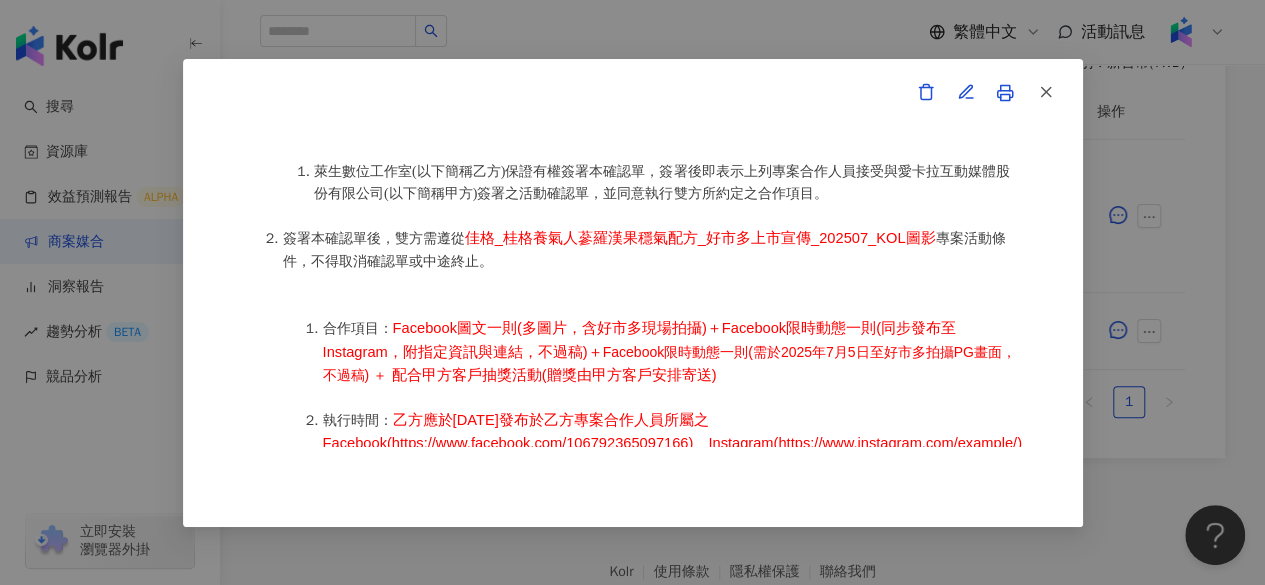 scroll, scrollTop: 961, scrollLeft: 0, axis: vertical 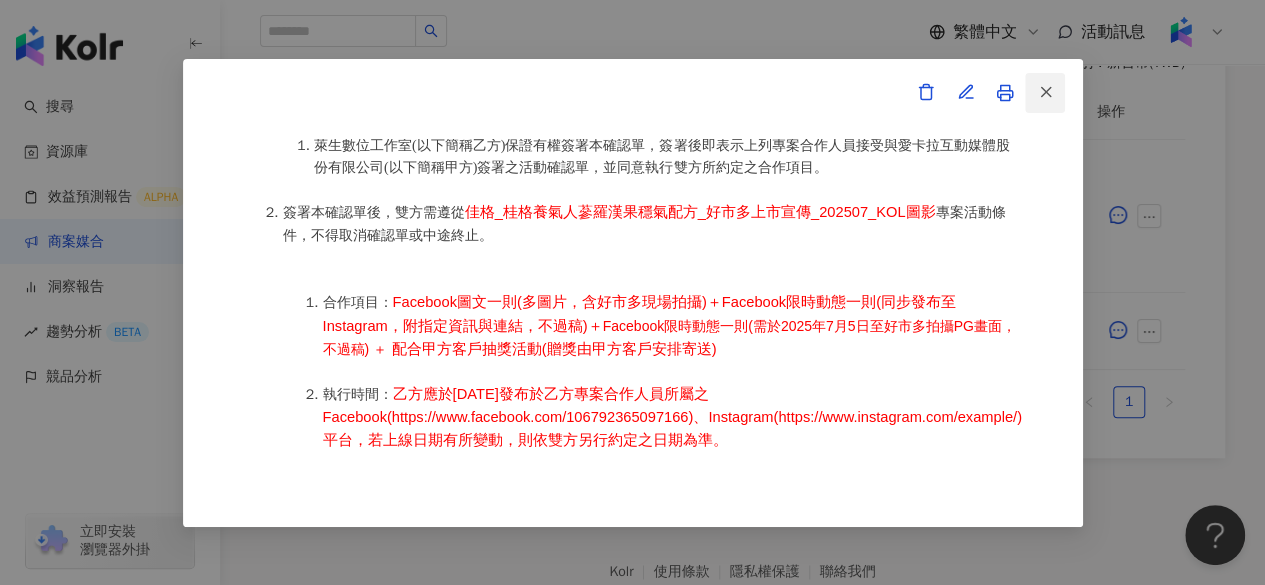click 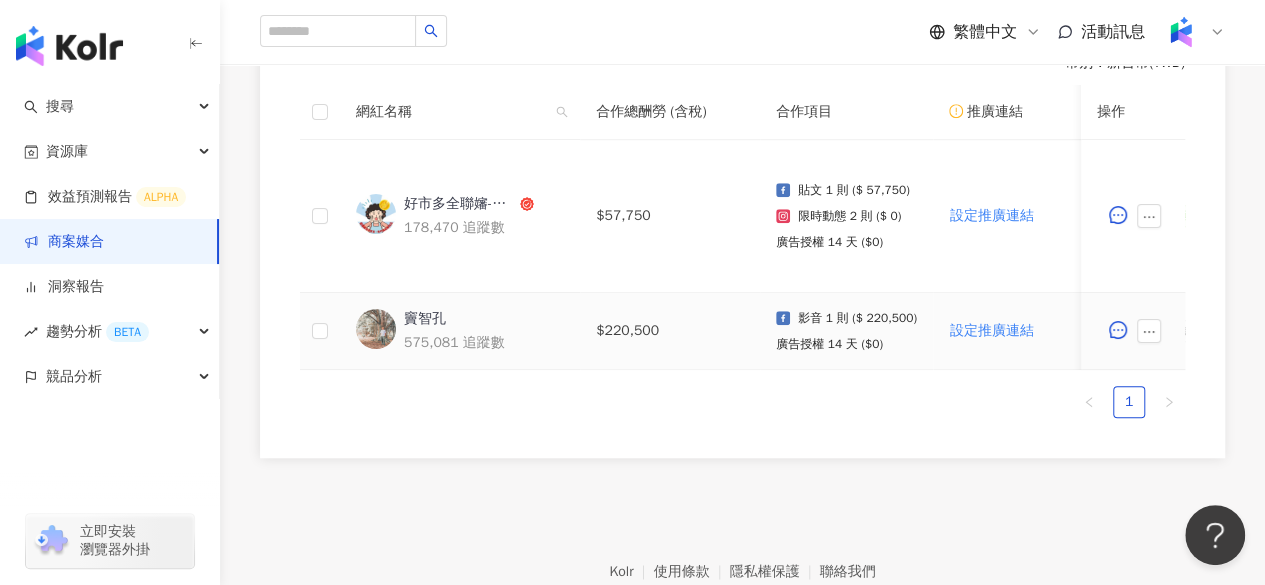 scroll, scrollTop: 0, scrollLeft: 1, axis: horizontal 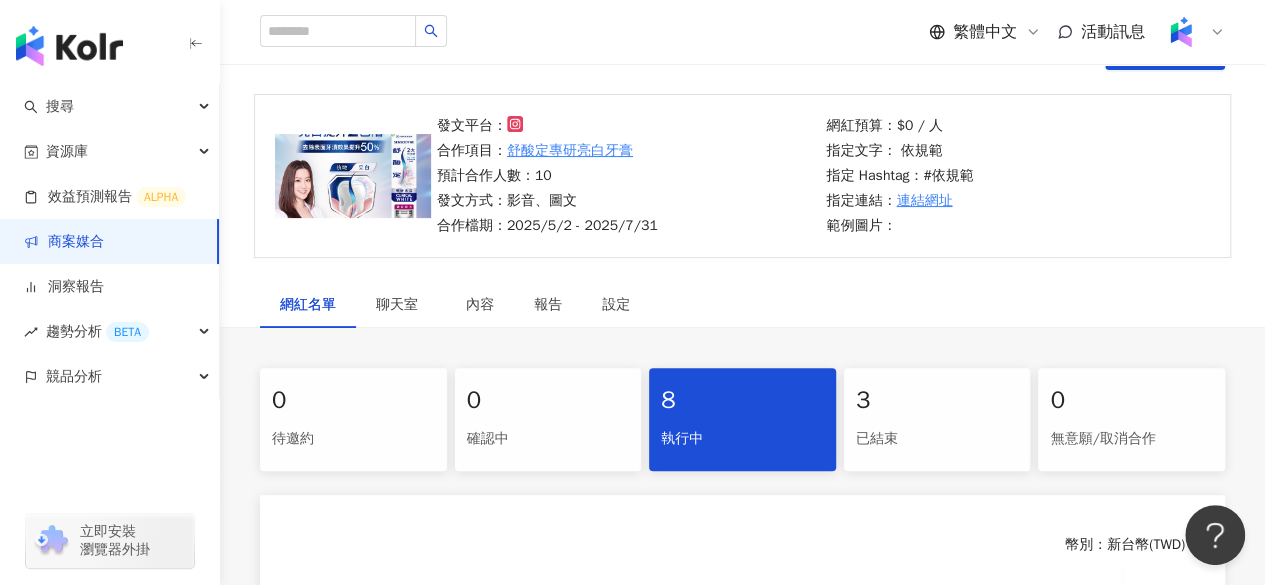 click on "3" at bounding box center [937, 401] 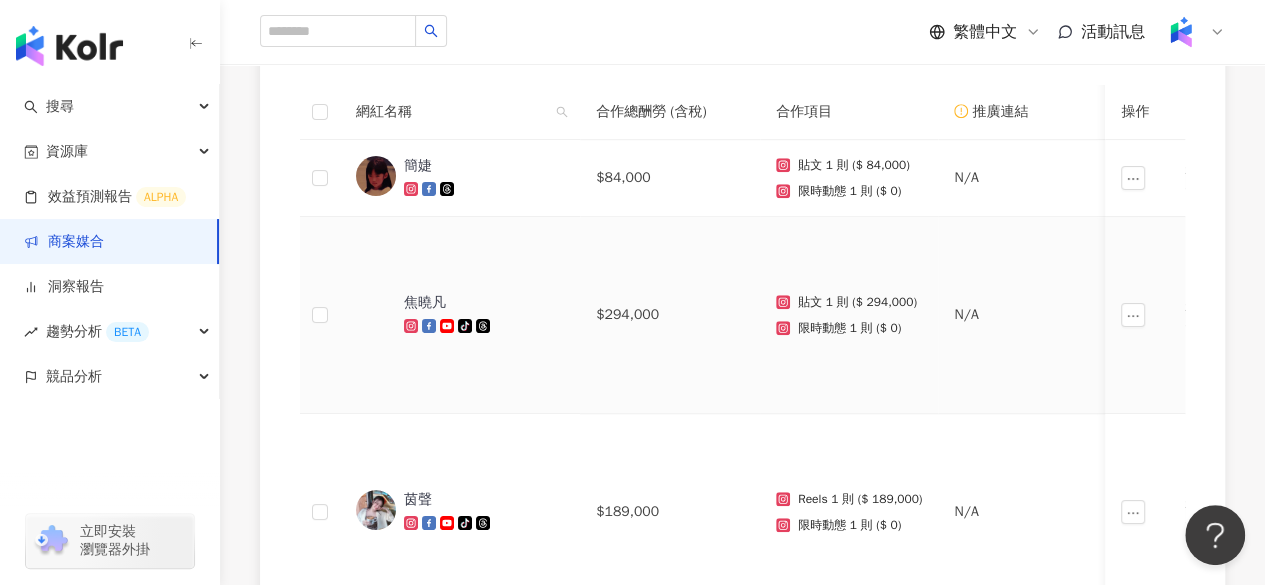 scroll, scrollTop: 616, scrollLeft: 0, axis: vertical 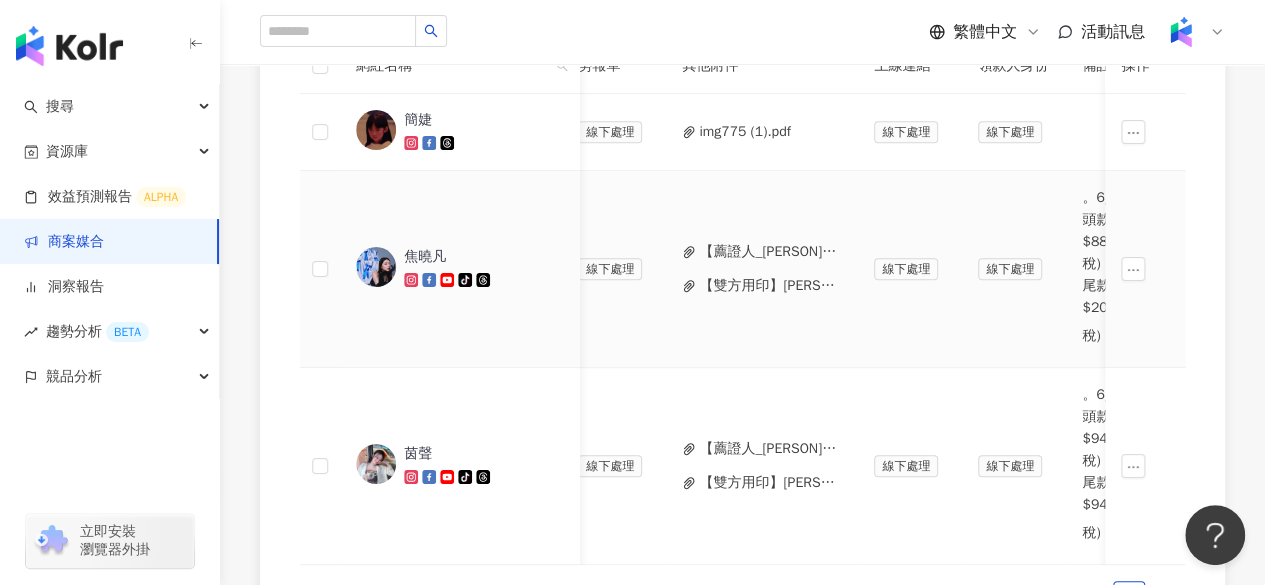 click on "【雙方用印】焦凡凡_PJ0001453 HALEON_舒酸定_Pearly White Y2_202505_06_KOL圖影.pdf" at bounding box center (770, 286) 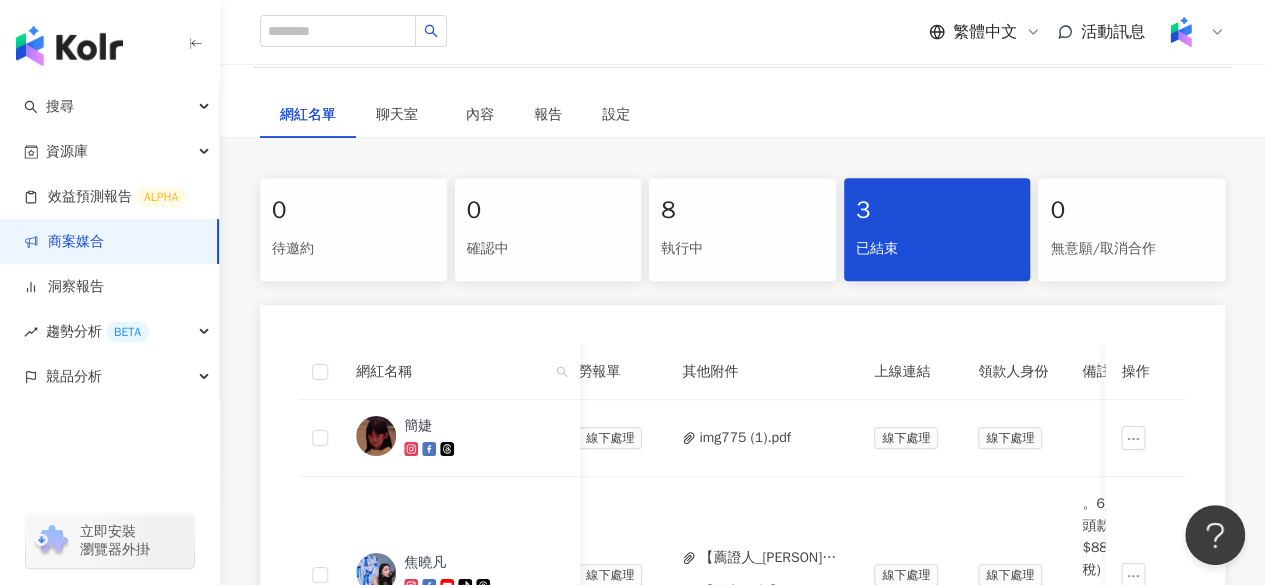 scroll, scrollTop: 0, scrollLeft: 0, axis: both 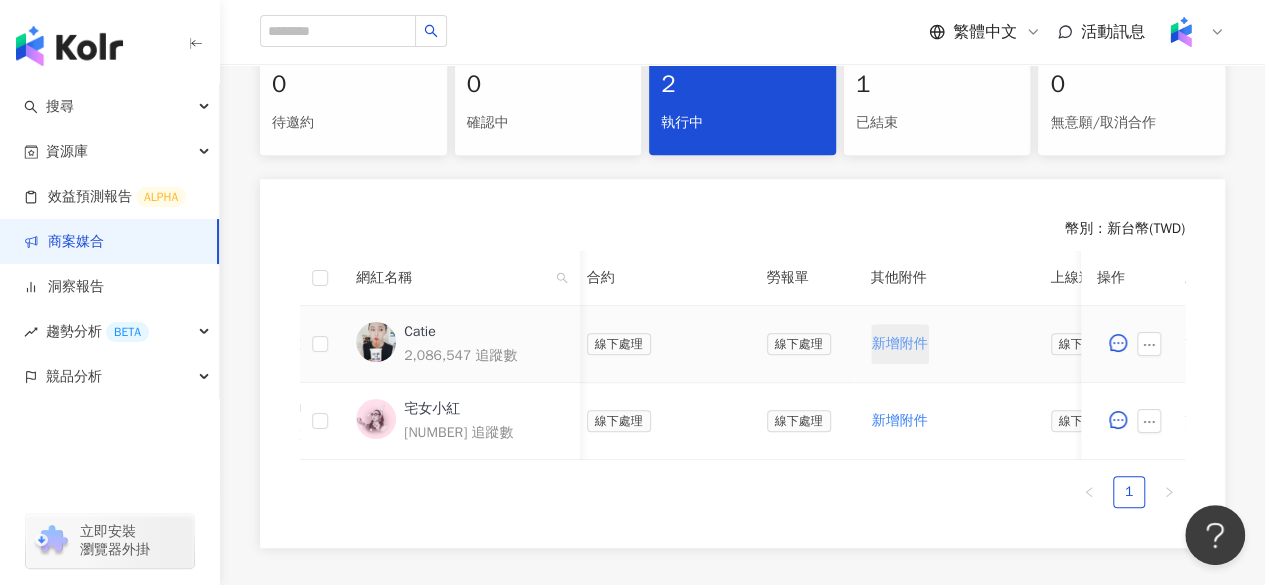 click on "新增附件" at bounding box center [900, 344] 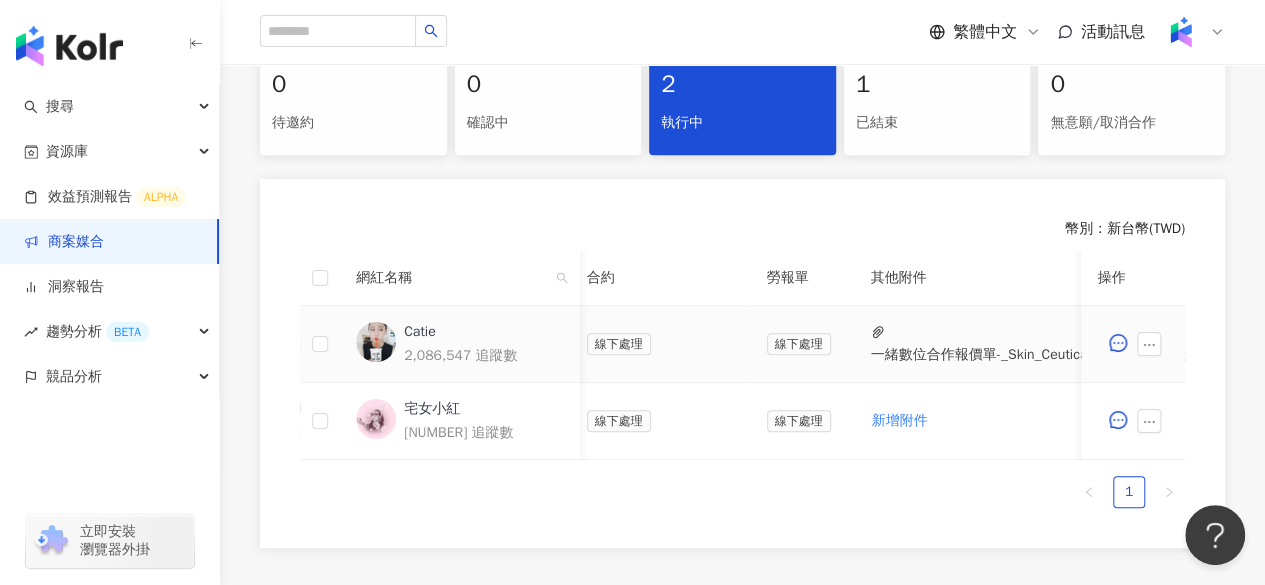 click on "一緒數位合作報價單-_Skin_Ceuticals_修麗可4月新光A11快閃店母檔活動.pdf" at bounding box center [1107, 355] 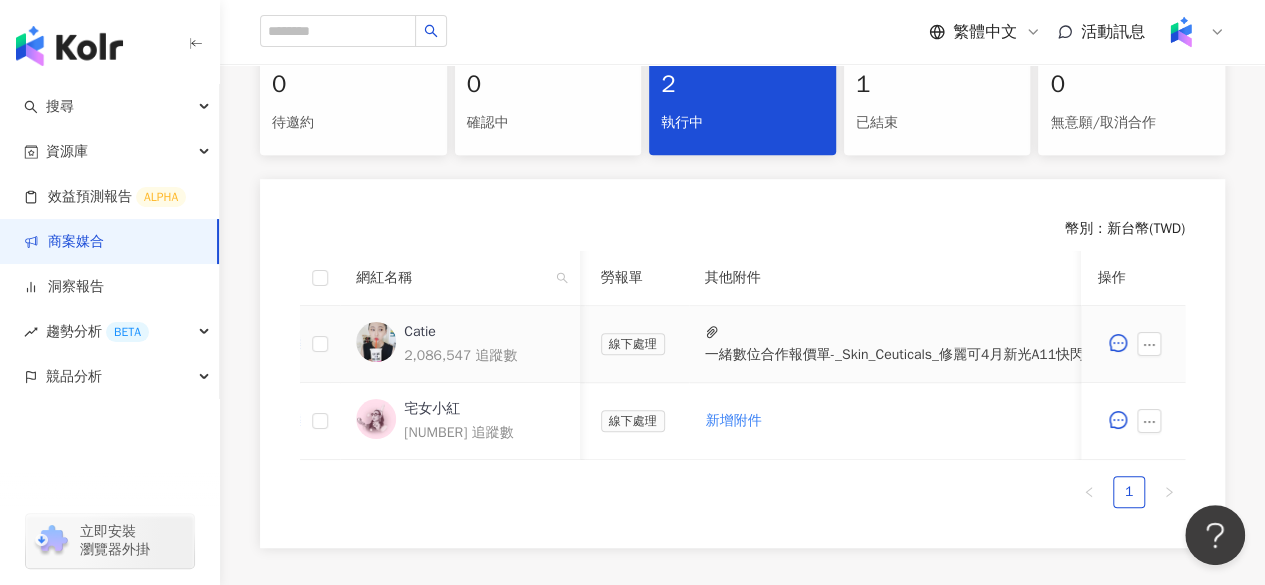 scroll, scrollTop: 0, scrollLeft: 1054, axis: horizontal 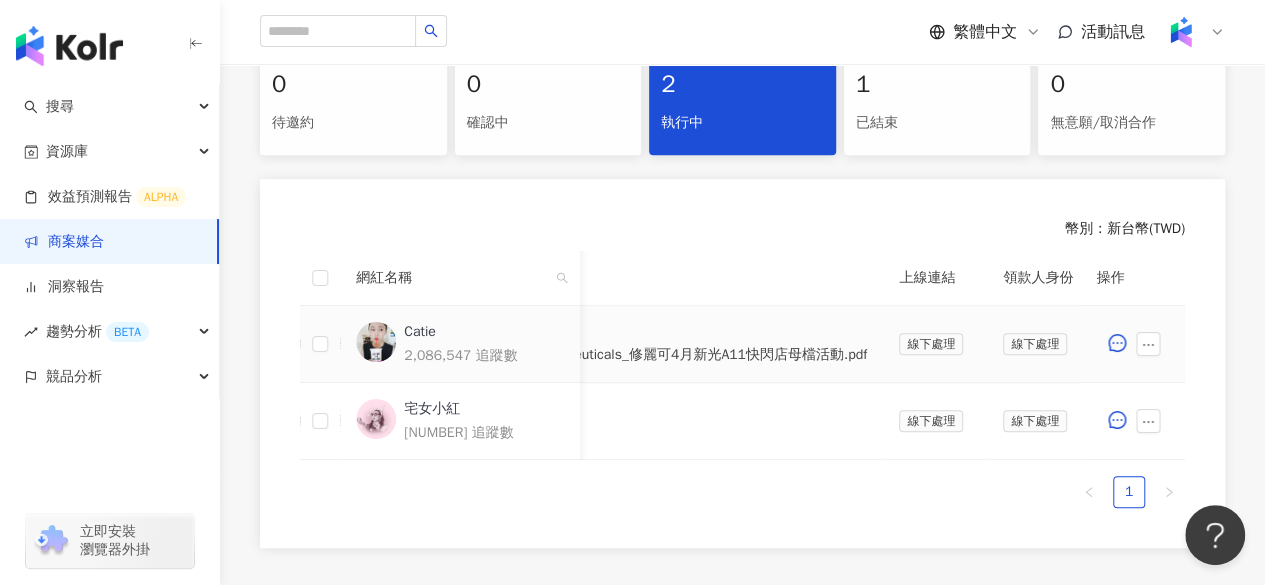 click on "待處理" at bounding box center [1256, 344] 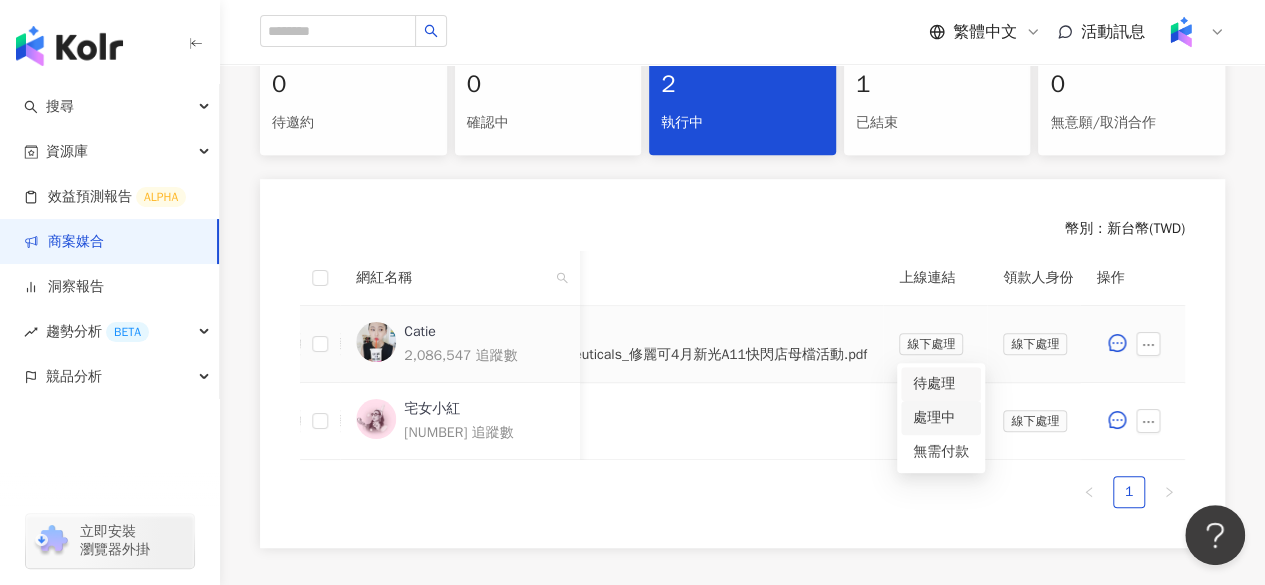 click on "處理中" at bounding box center [941, 418] 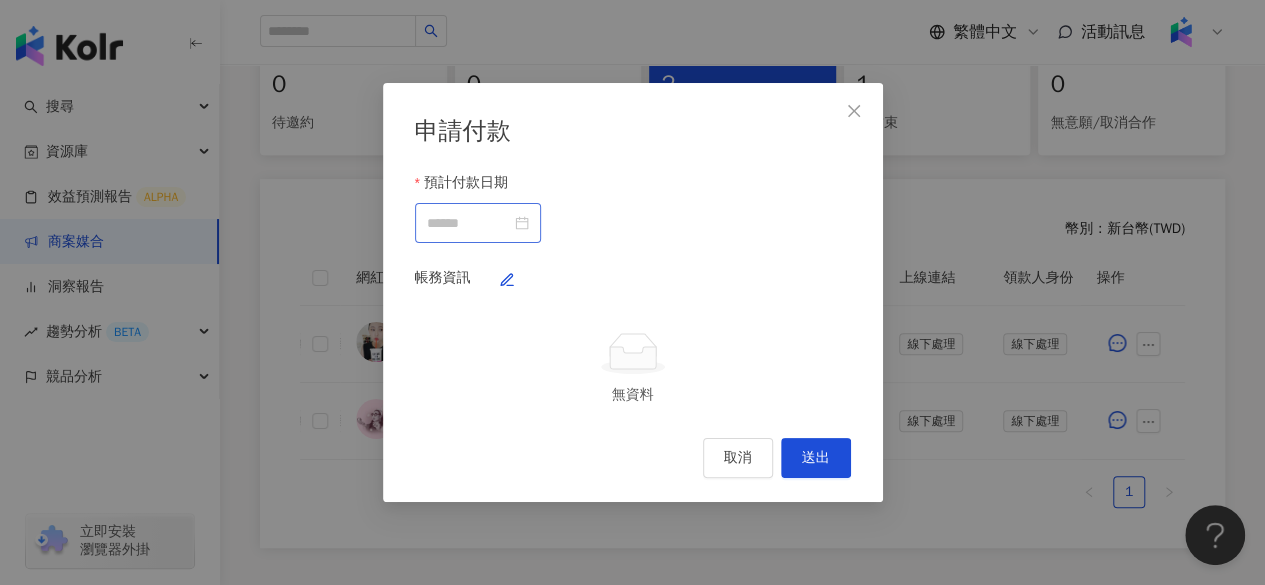 click at bounding box center [478, 223] 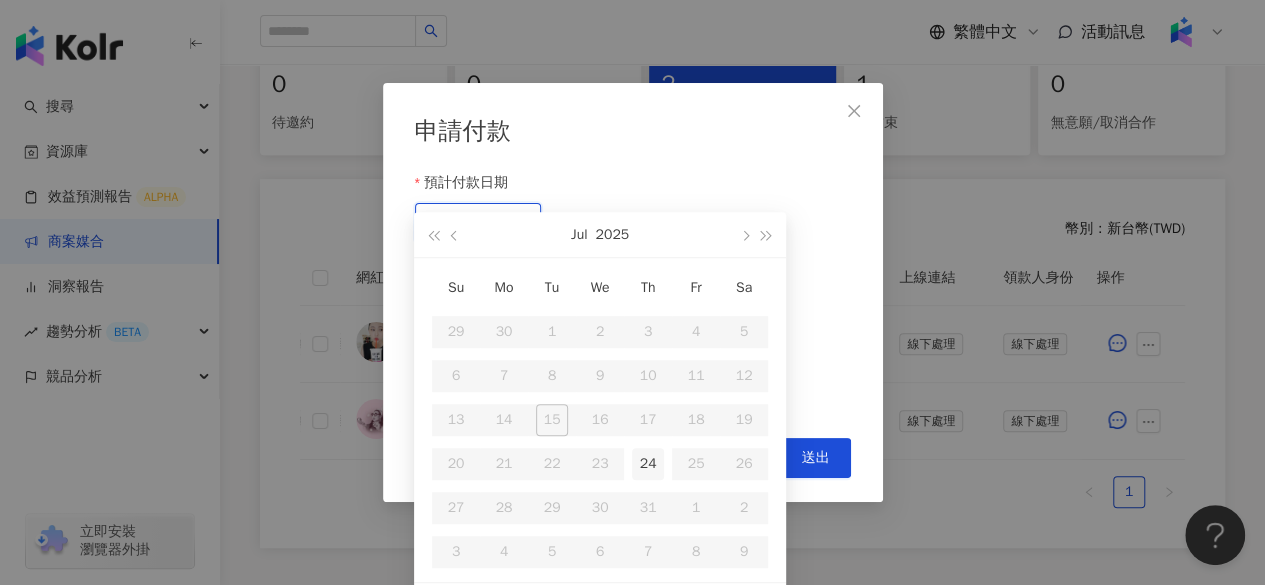 type on "**********" 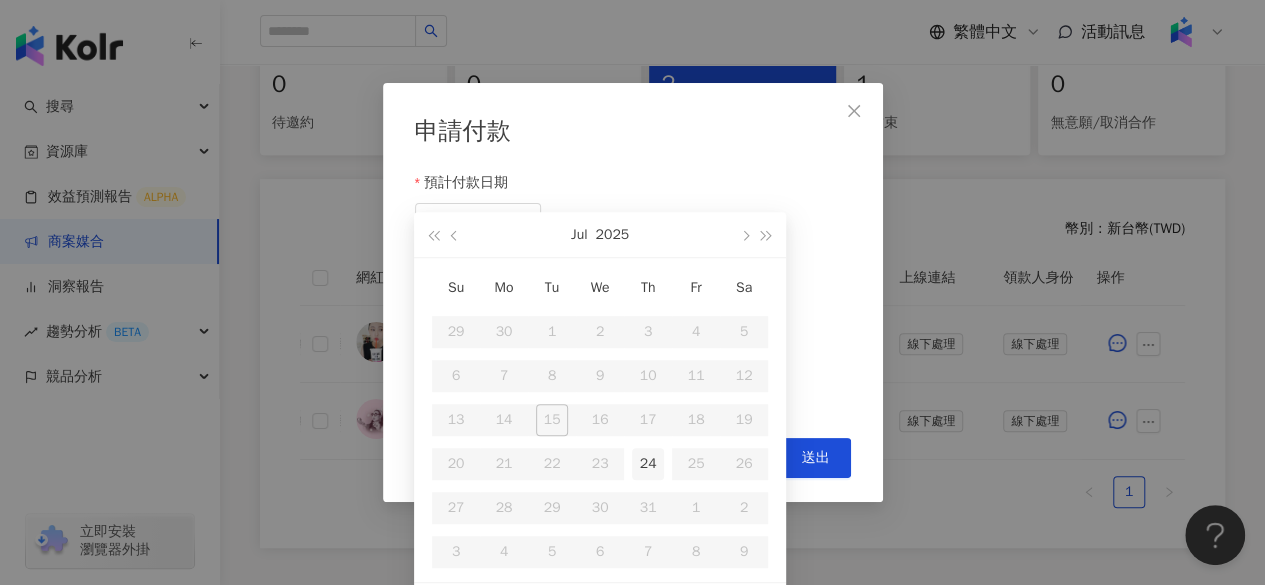 click on "24" at bounding box center (648, 464) 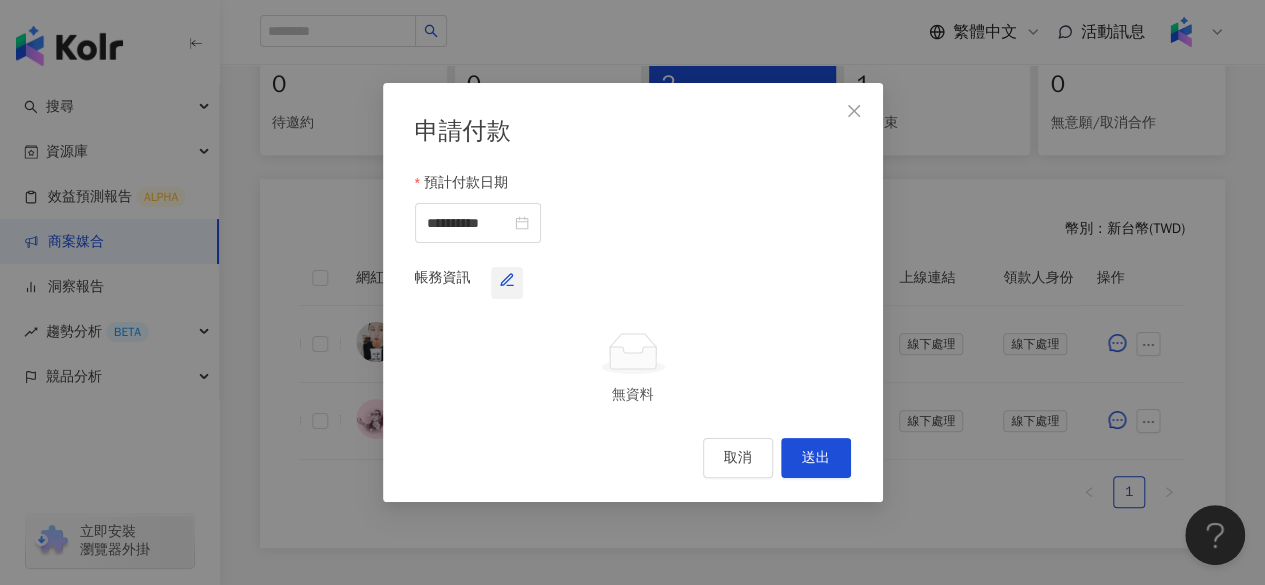click 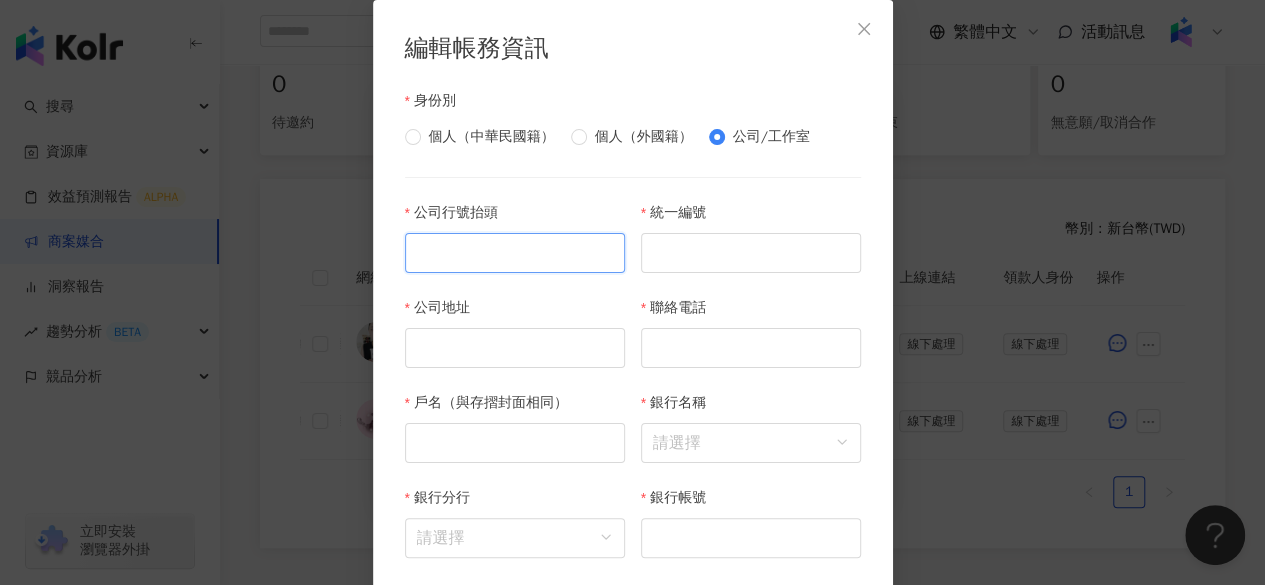 click on "公司行號抬頭" at bounding box center [515, 253] 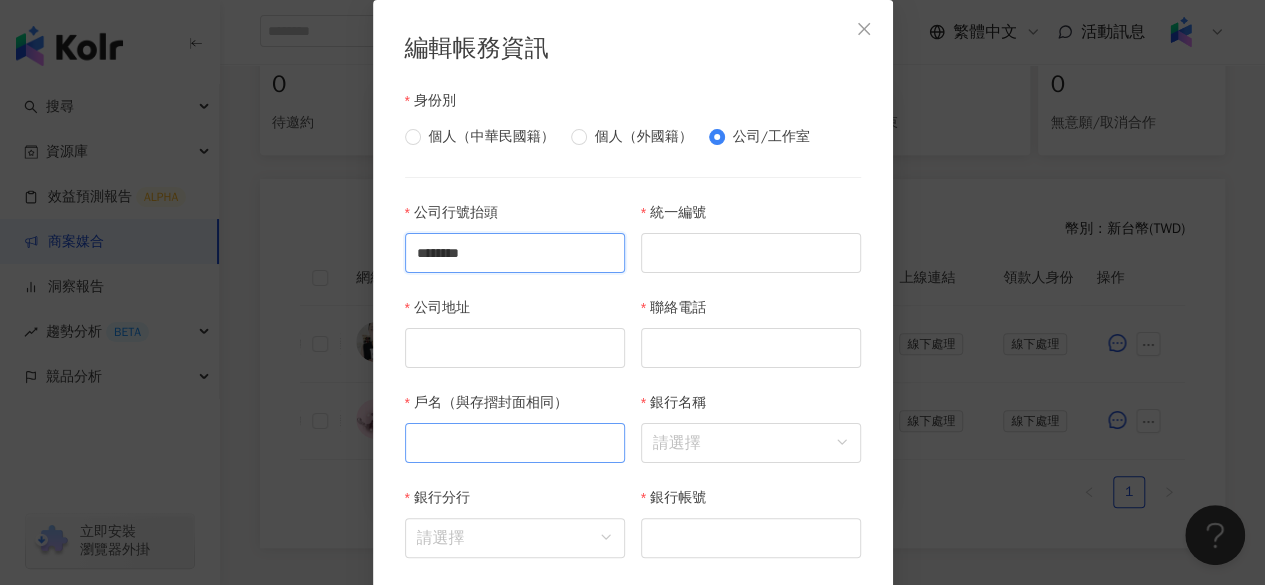 type on "********" 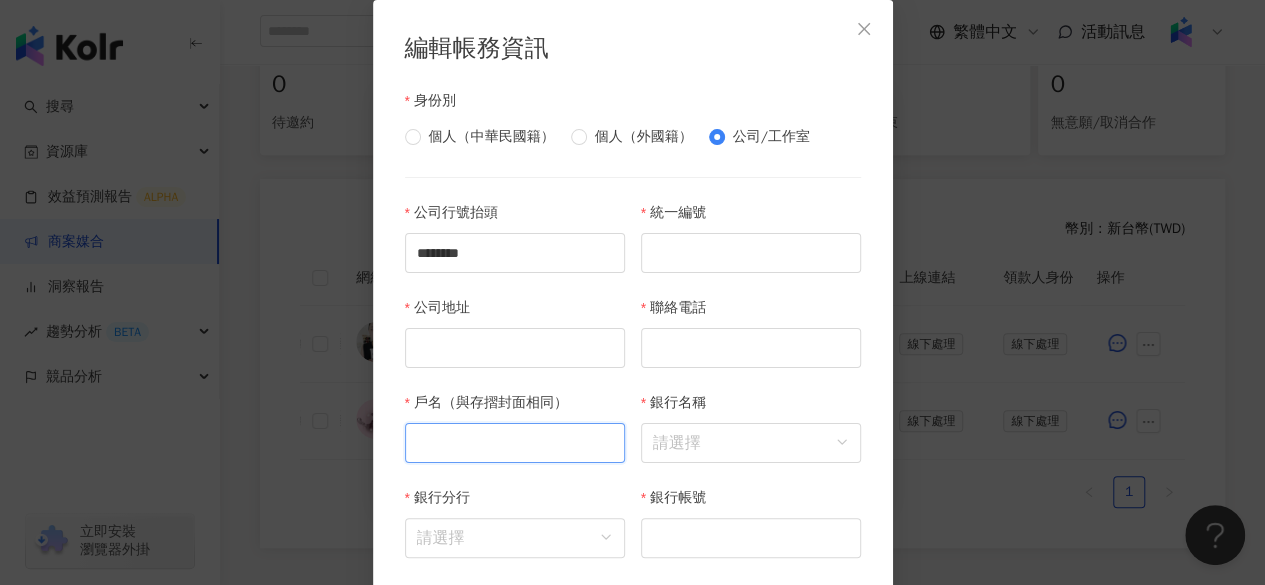 click on "戶名（與存摺封面相同）" at bounding box center [515, 443] 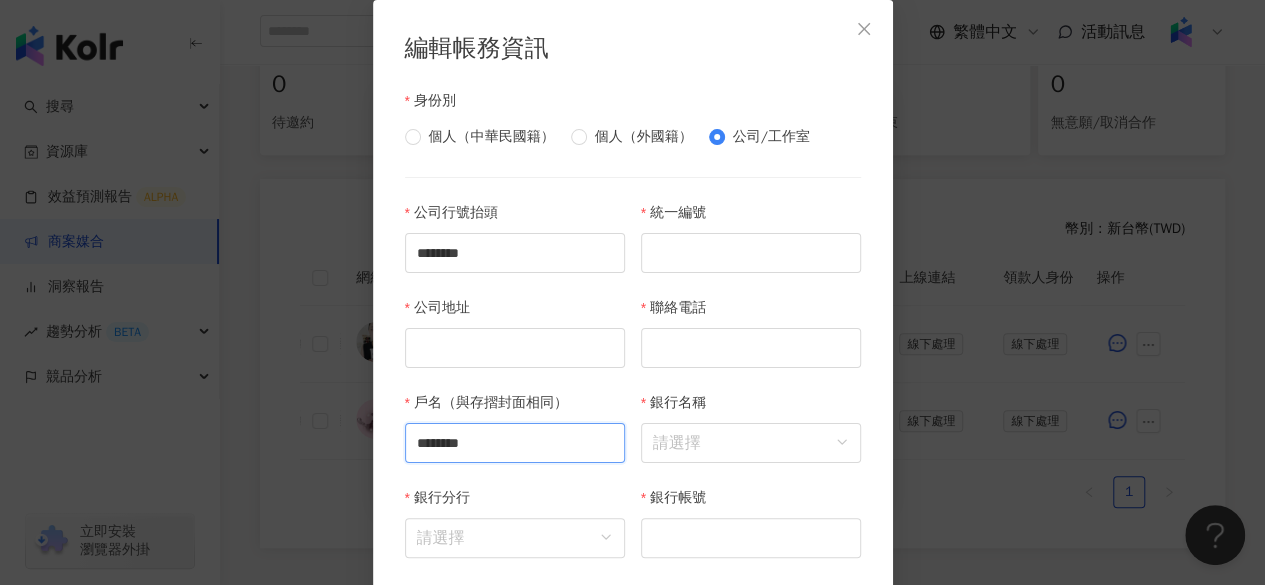 type on "********" 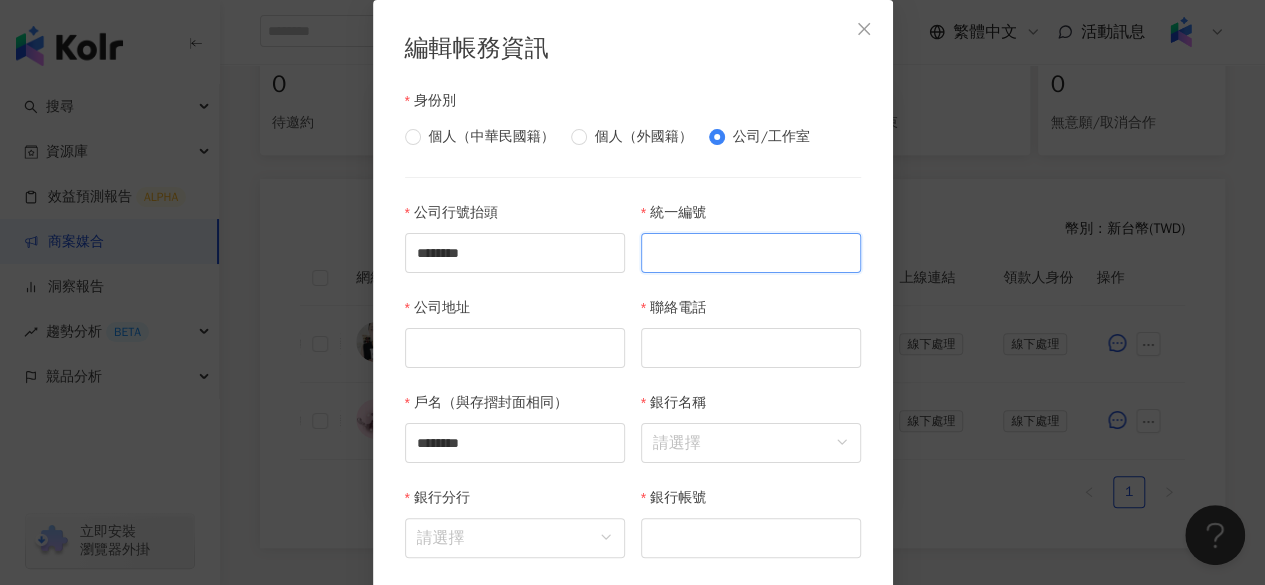click on "統一編號" at bounding box center [751, 253] 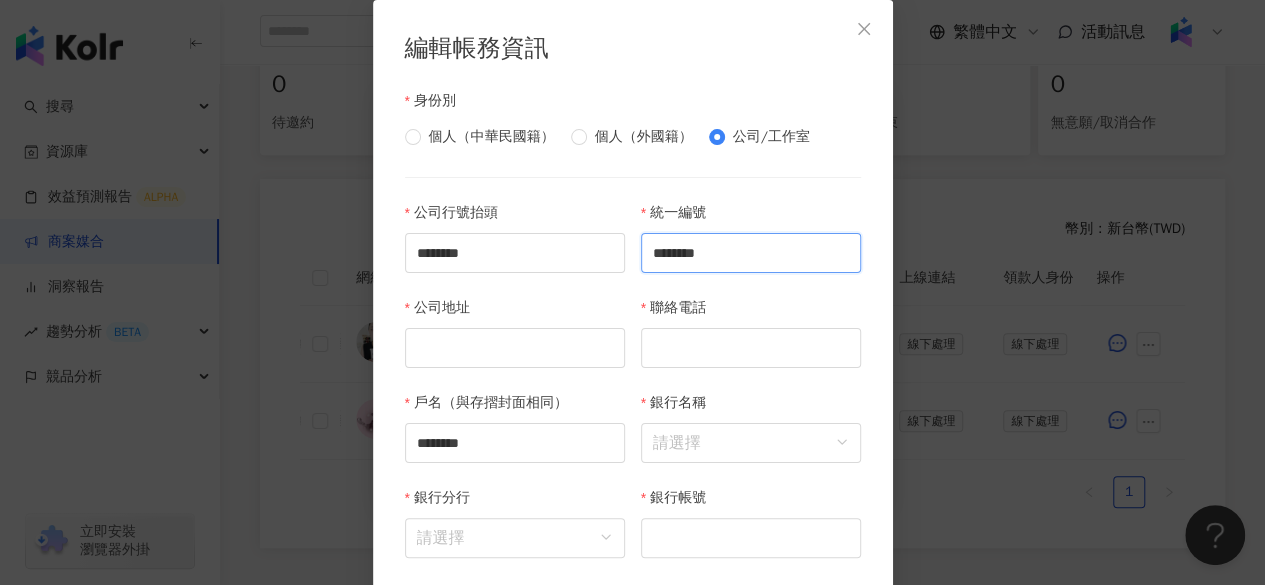 type on "********" 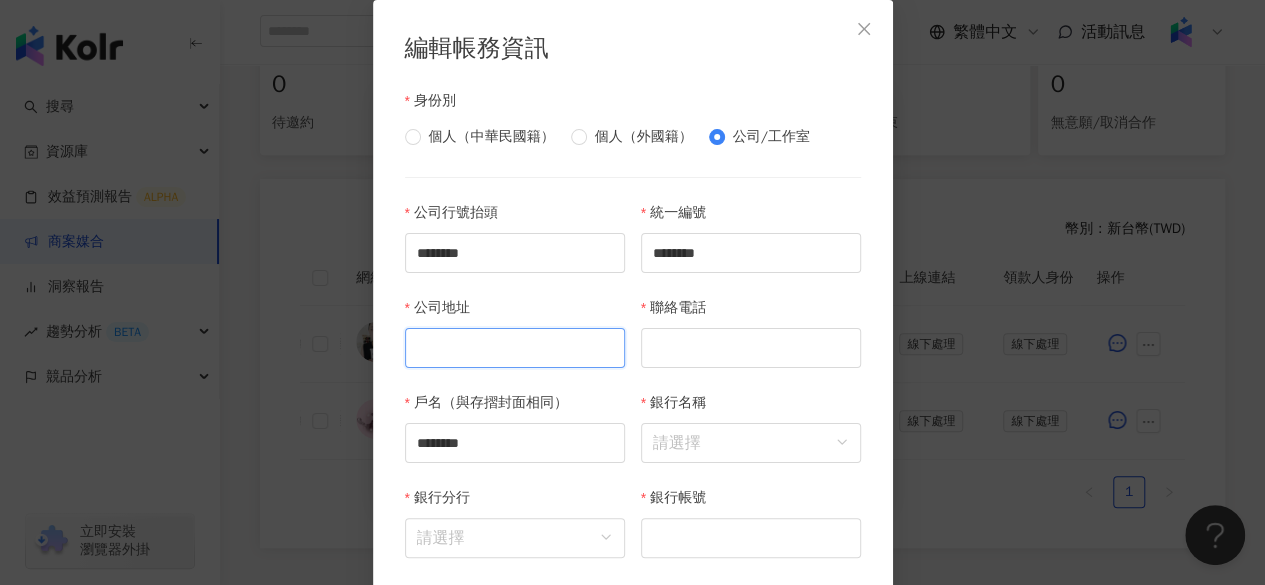 click on "公司地址" at bounding box center (515, 348) 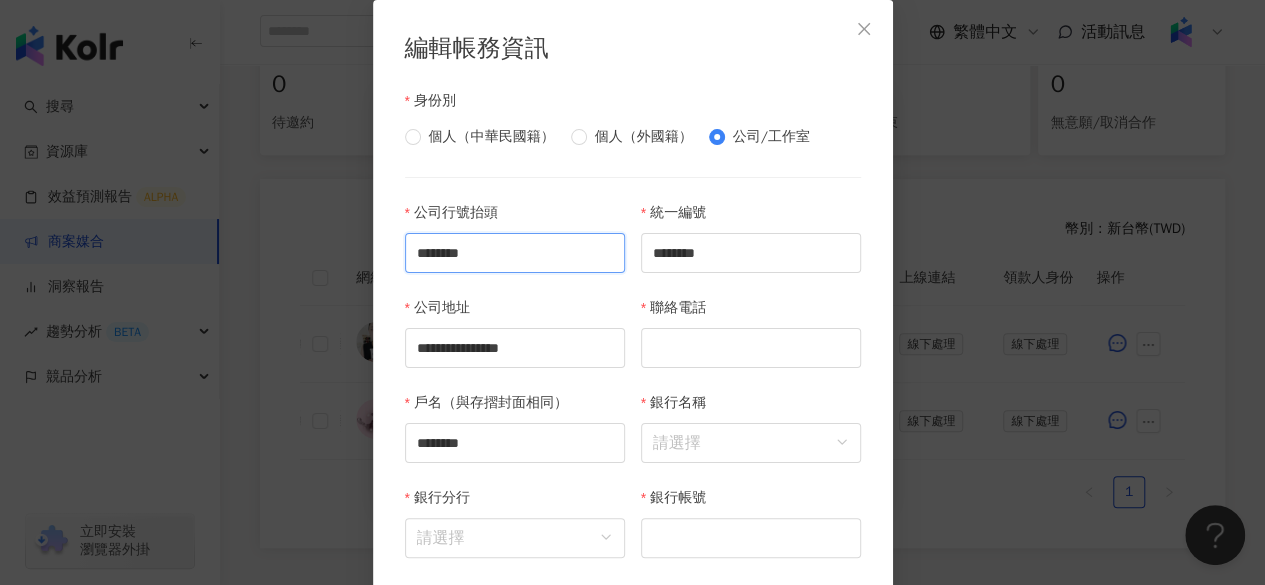 click on "********" at bounding box center [515, 253] 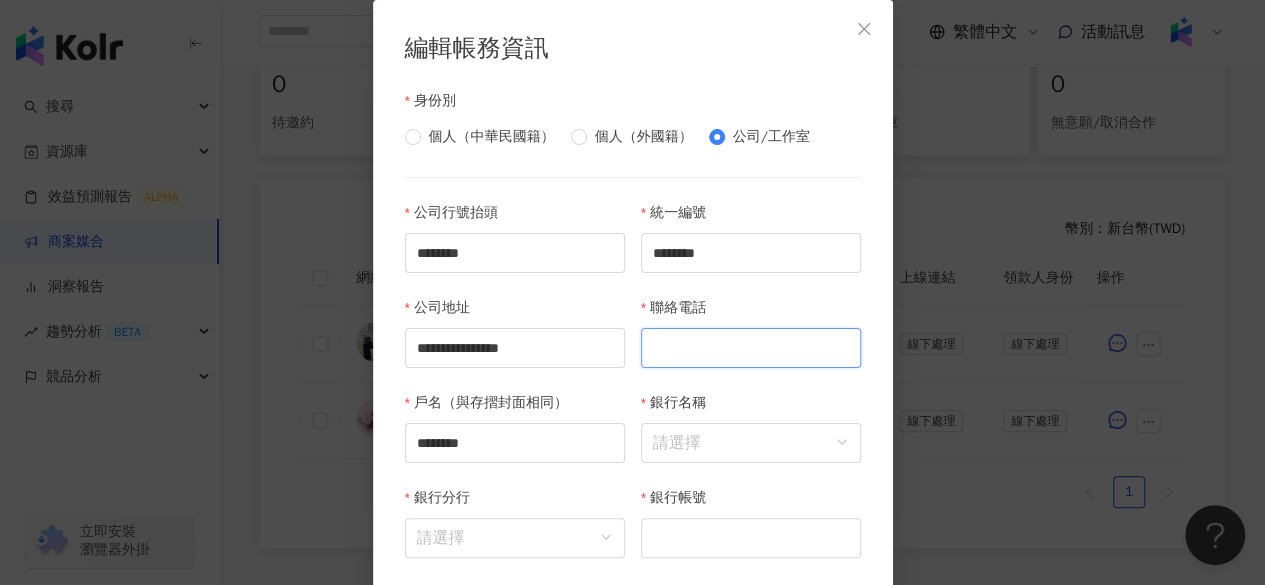 click on "聯絡電話" at bounding box center (751, 348) 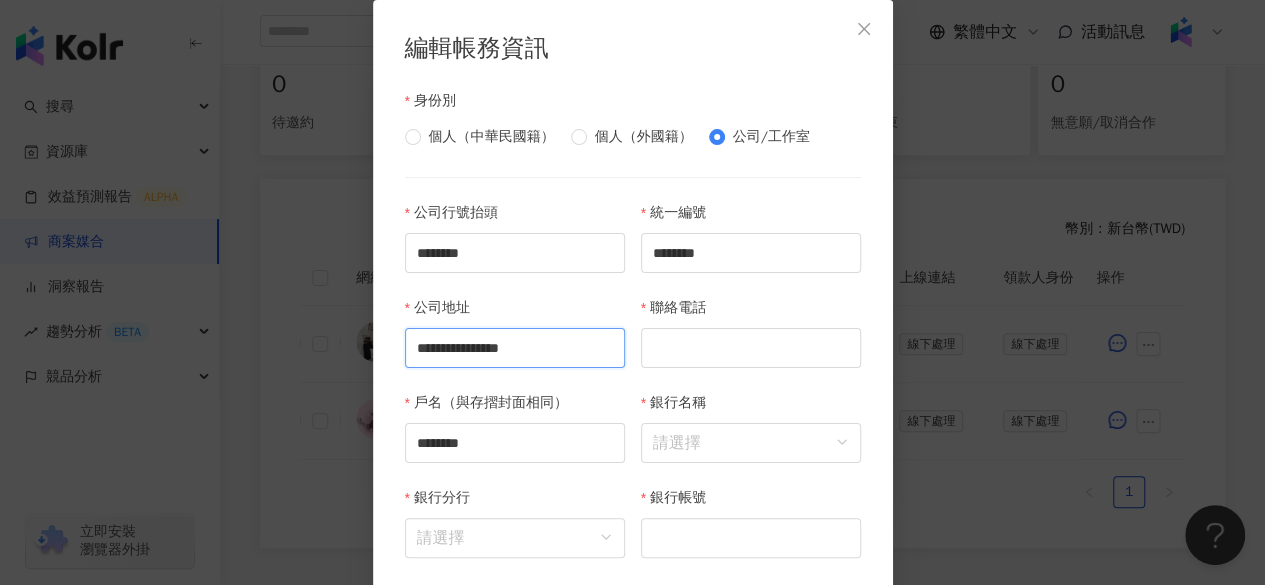 click on "**********" at bounding box center (515, 348) 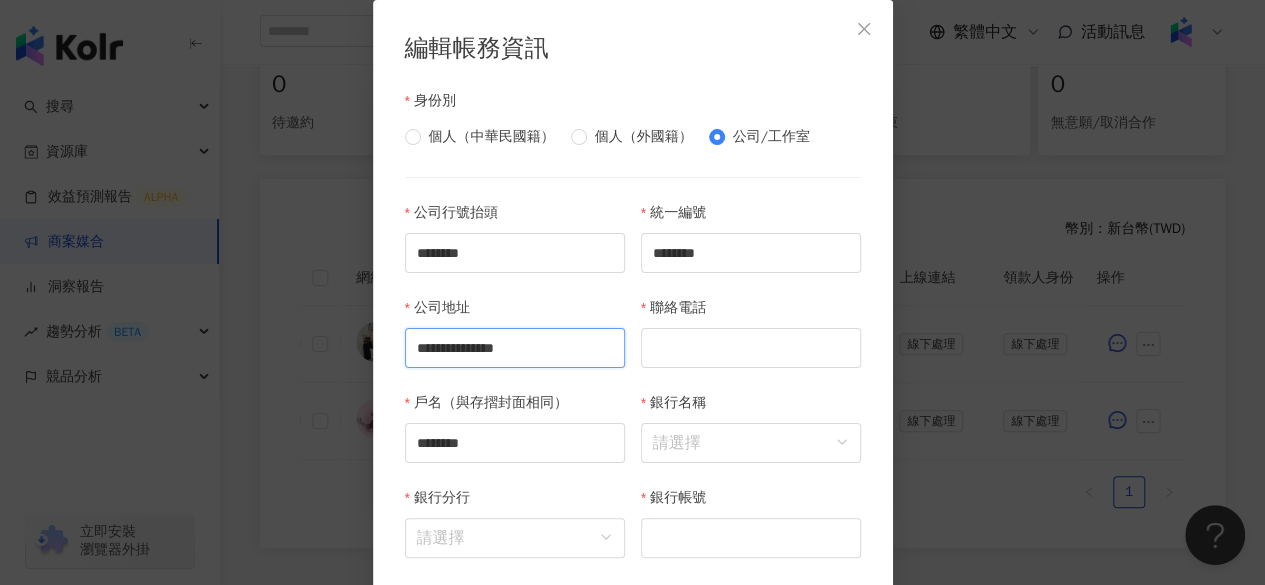type on "**********" 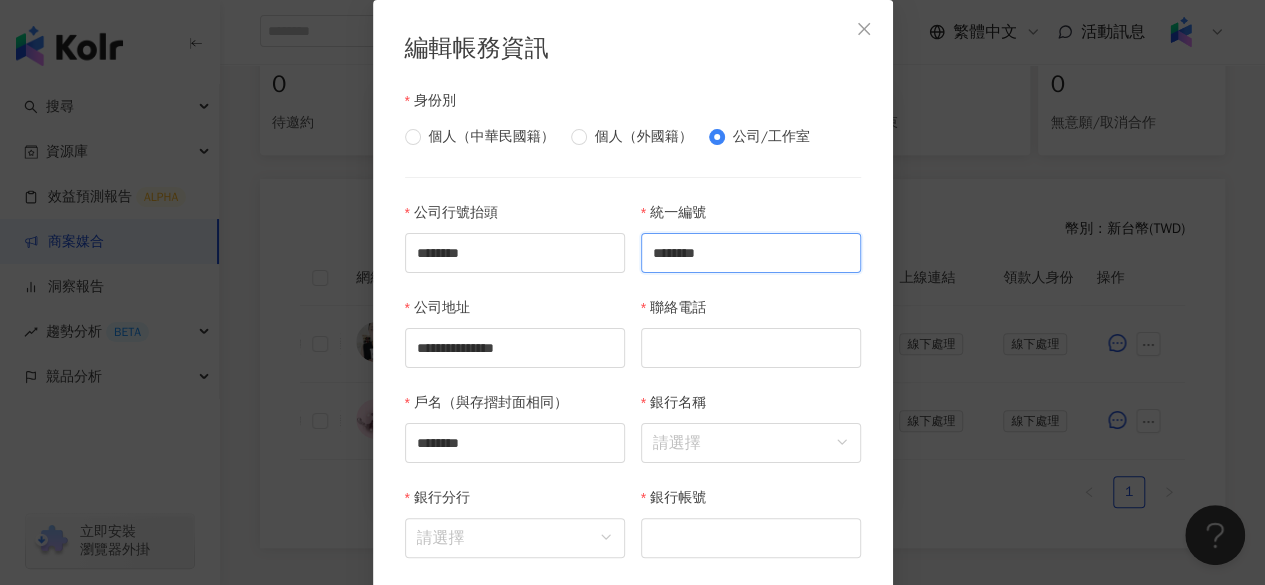 drag, startPoint x: 731, startPoint y: 253, endPoint x: 439, endPoint y: 299, distance: 295.60107 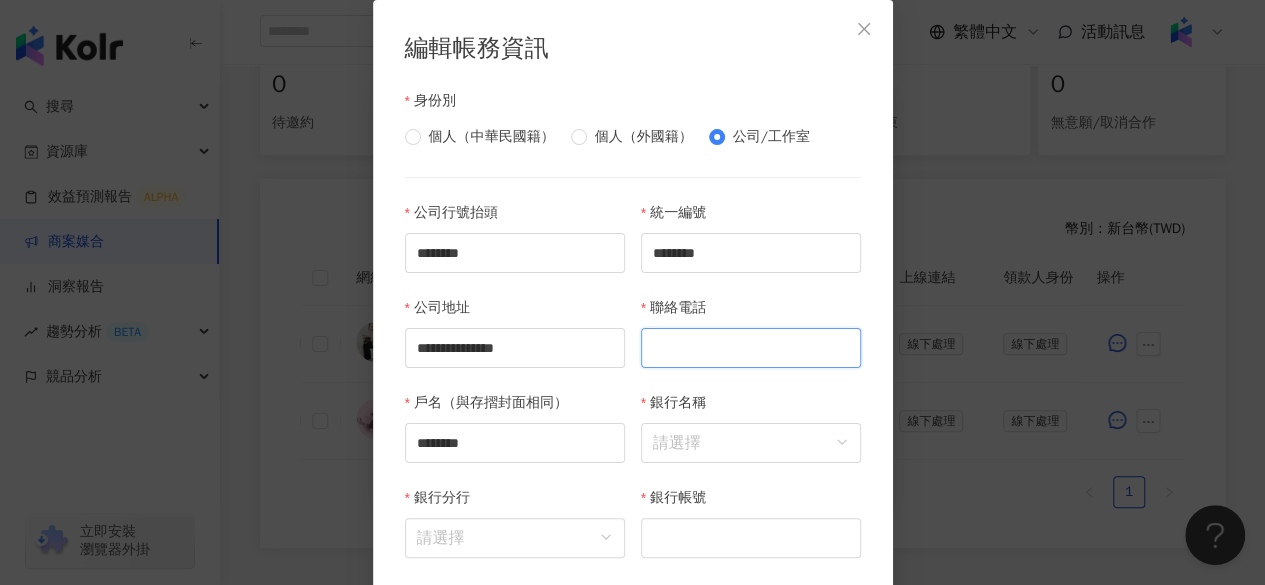 click on "聯絡電話" at bounding box center (751, 348) 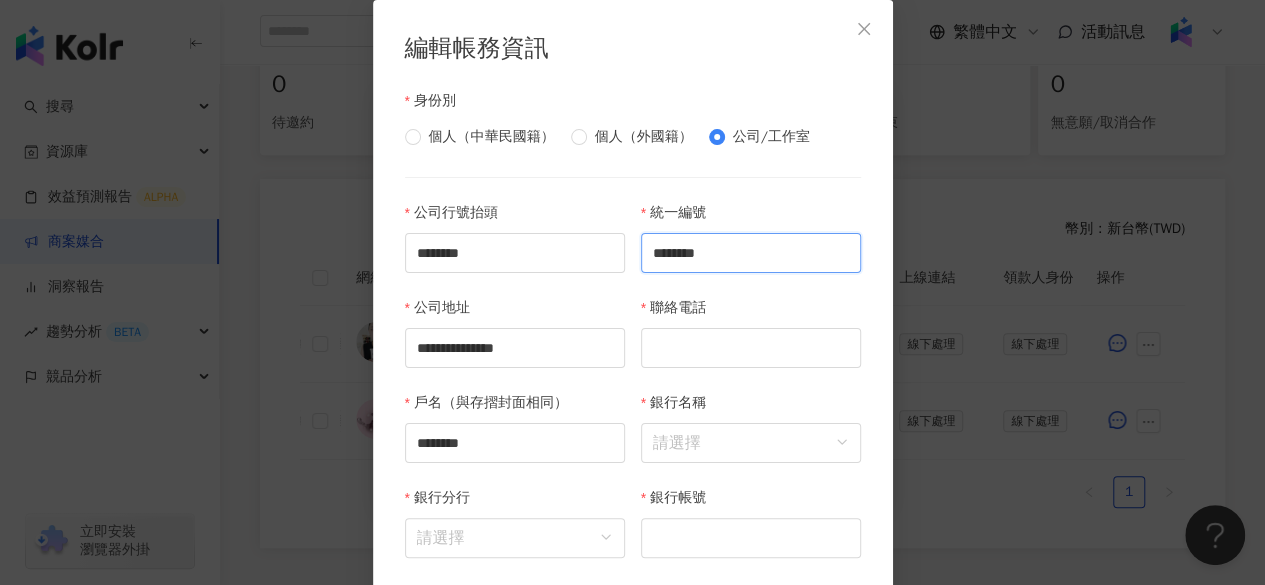 paste on "*********" 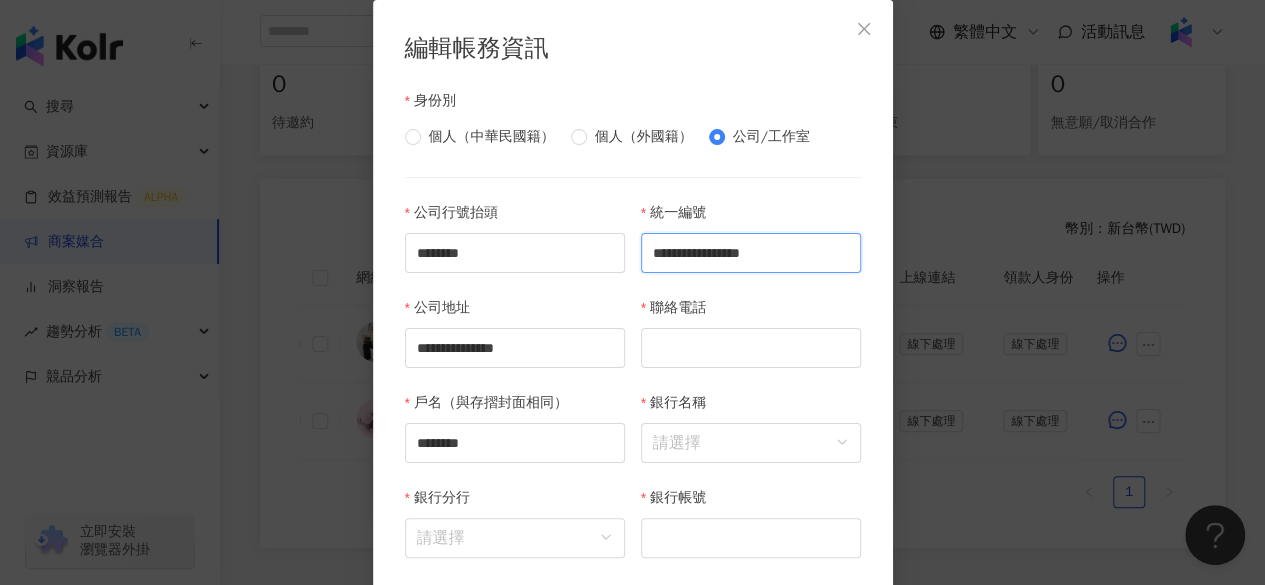 click on "**********" at bounding box center [751, 253] 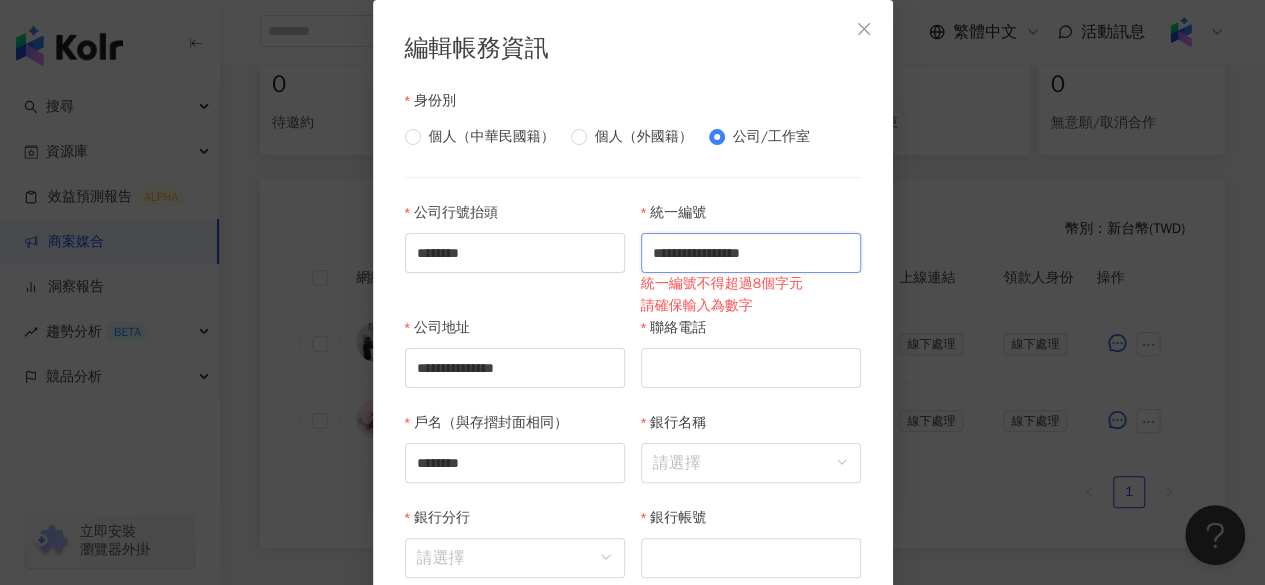 drag, startPoint x: 702, startPoint y: 254, endPoint x: 834, endPoint y: 266, distance: 132.54433 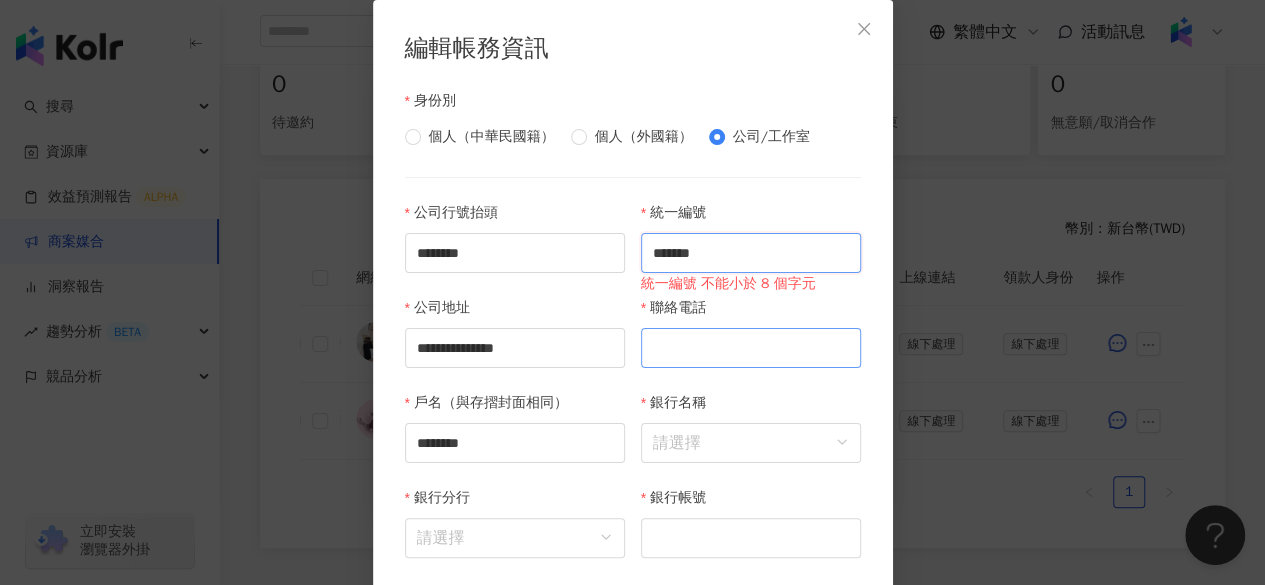 type on "*******" 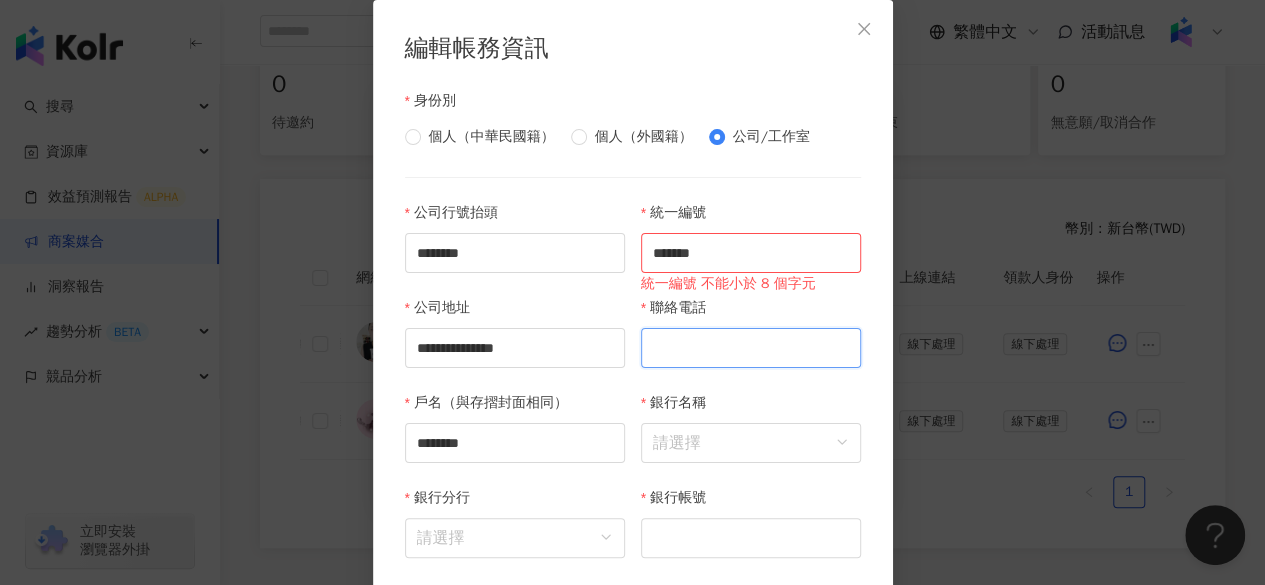 click on "聯絡電話" at bounding box center (751, 348) 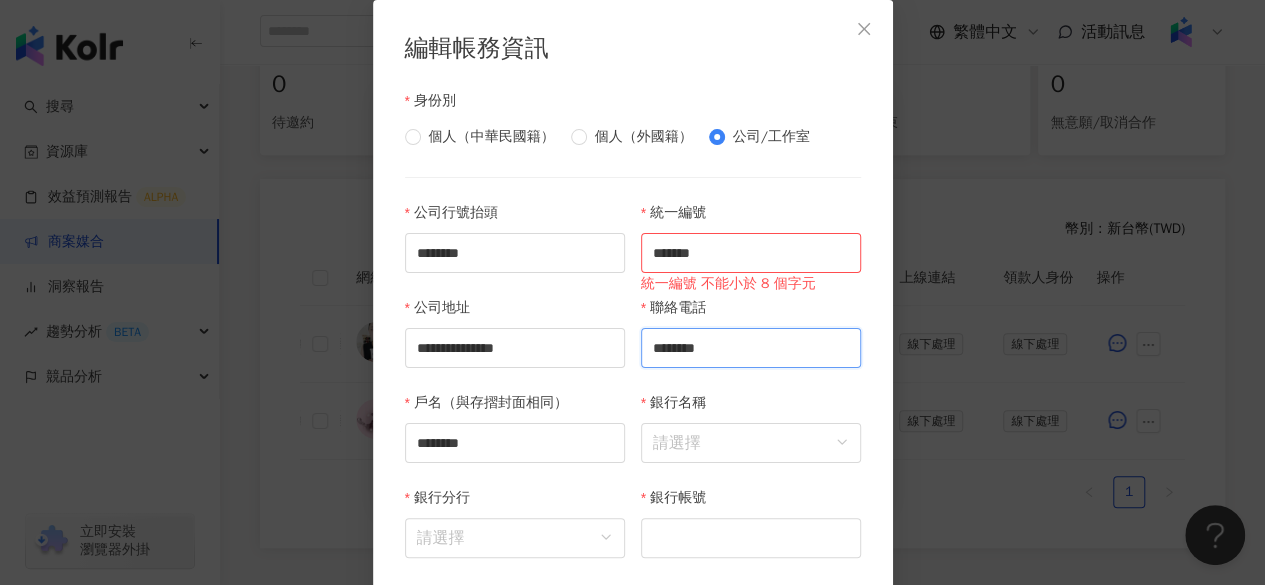 type on "********" 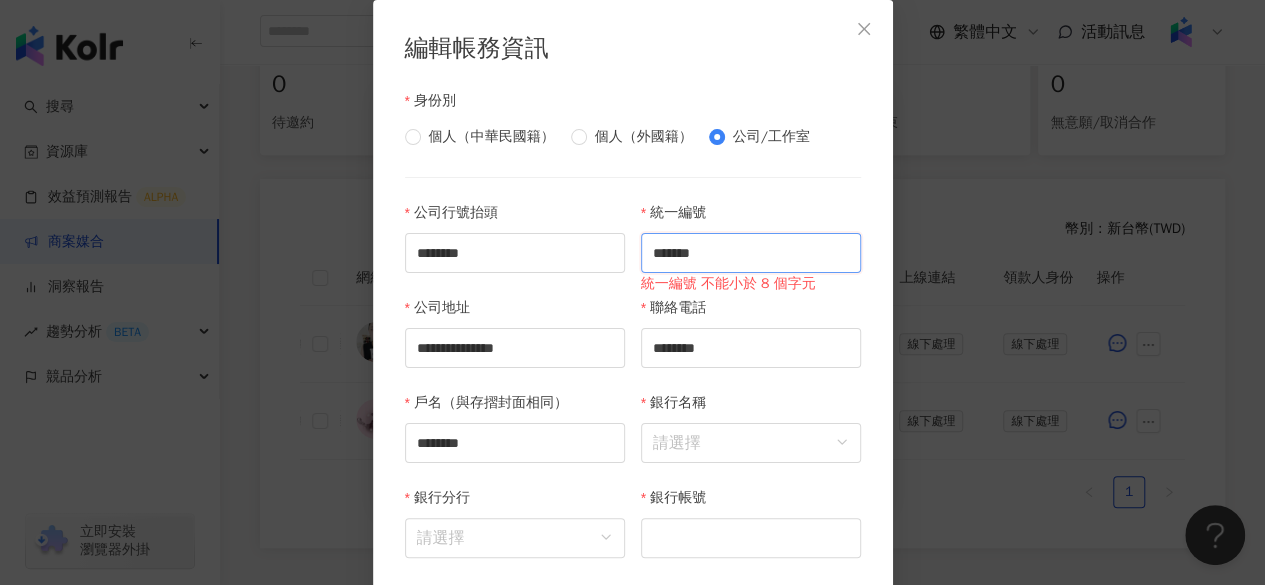 click on "*******" at bounding box center (751, 253) 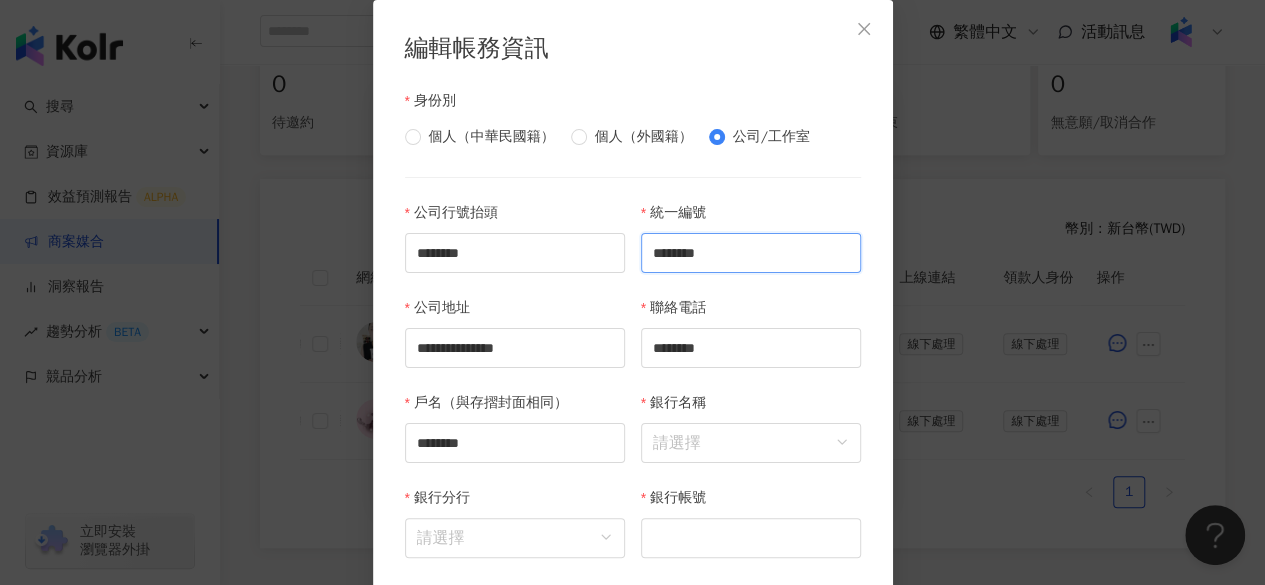 scroll, scrollTop: 80, scrollLeft: 0, axis: vertical 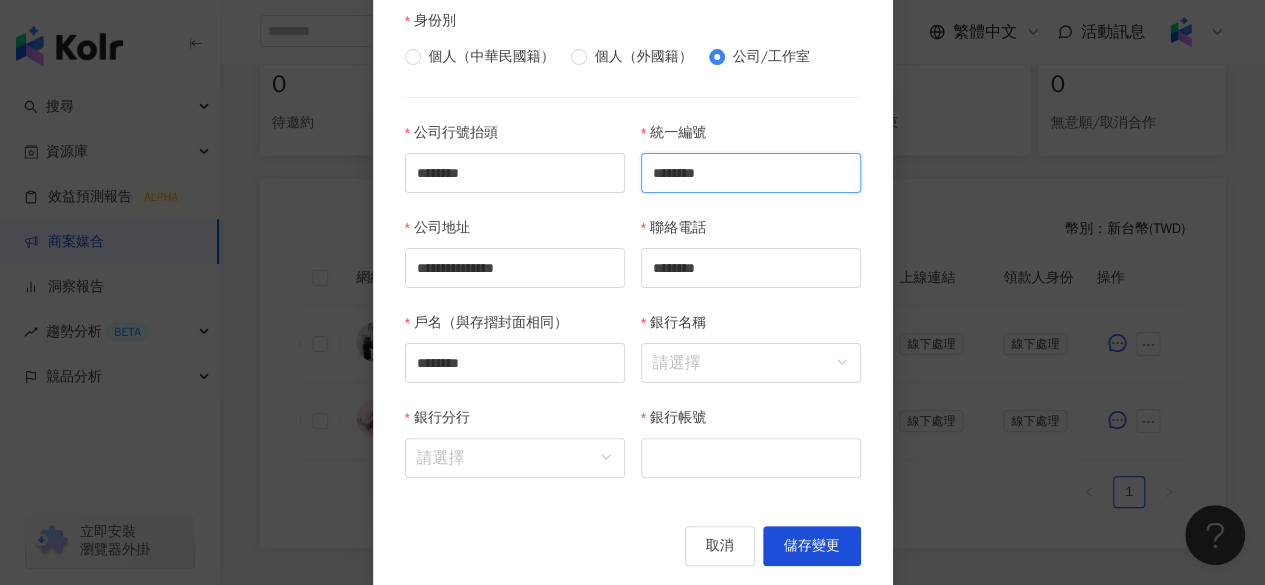 type on "********" 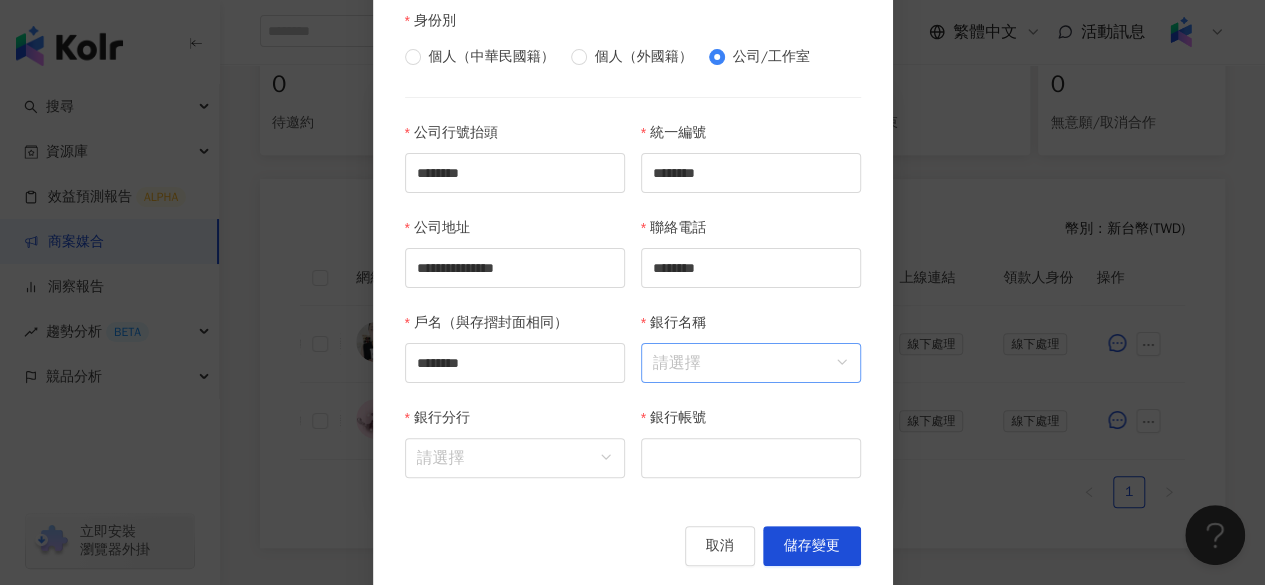 click on "銀行名稱" at bounding box center (751, 363) 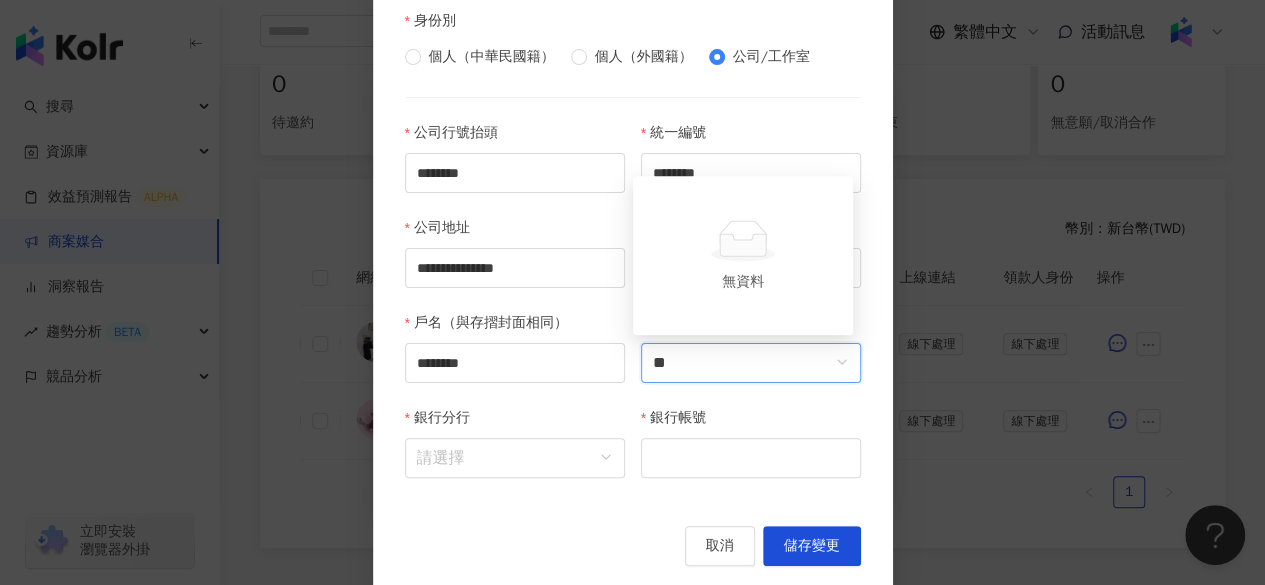 type on "*" 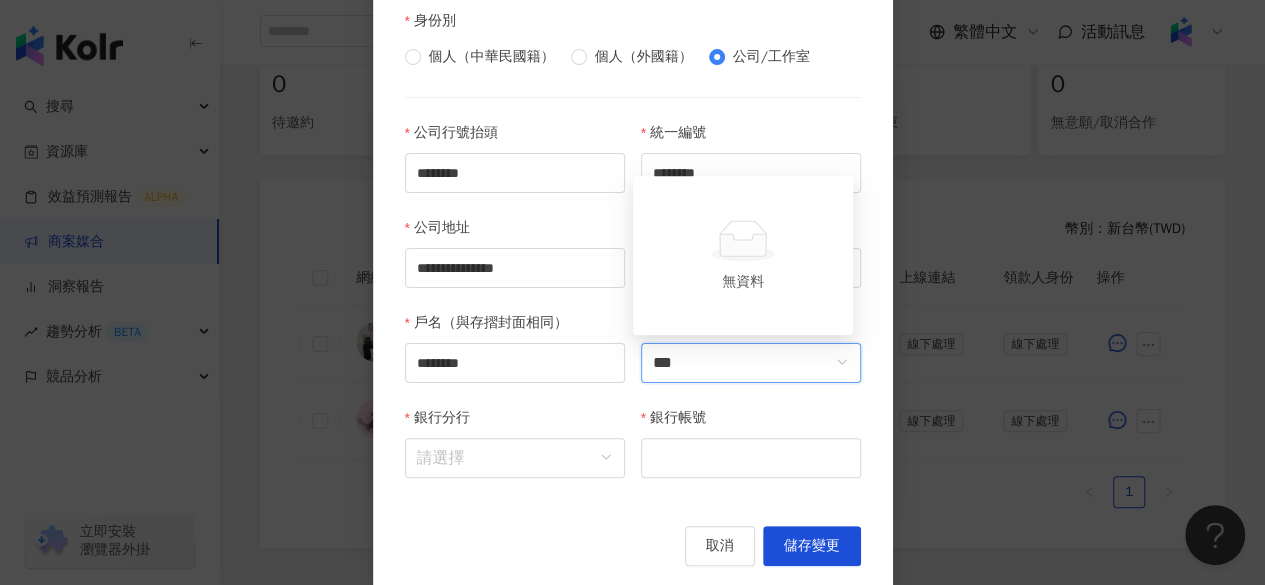 type on "**" 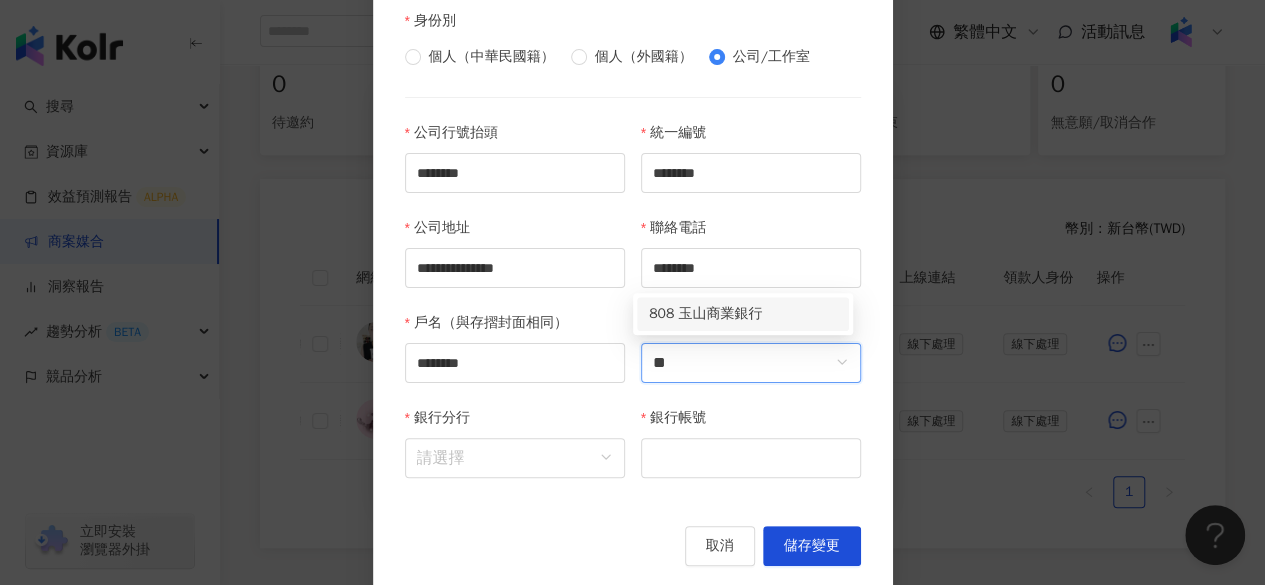 click on "808 玉山商業銀行" at bounding box center (743, 314) 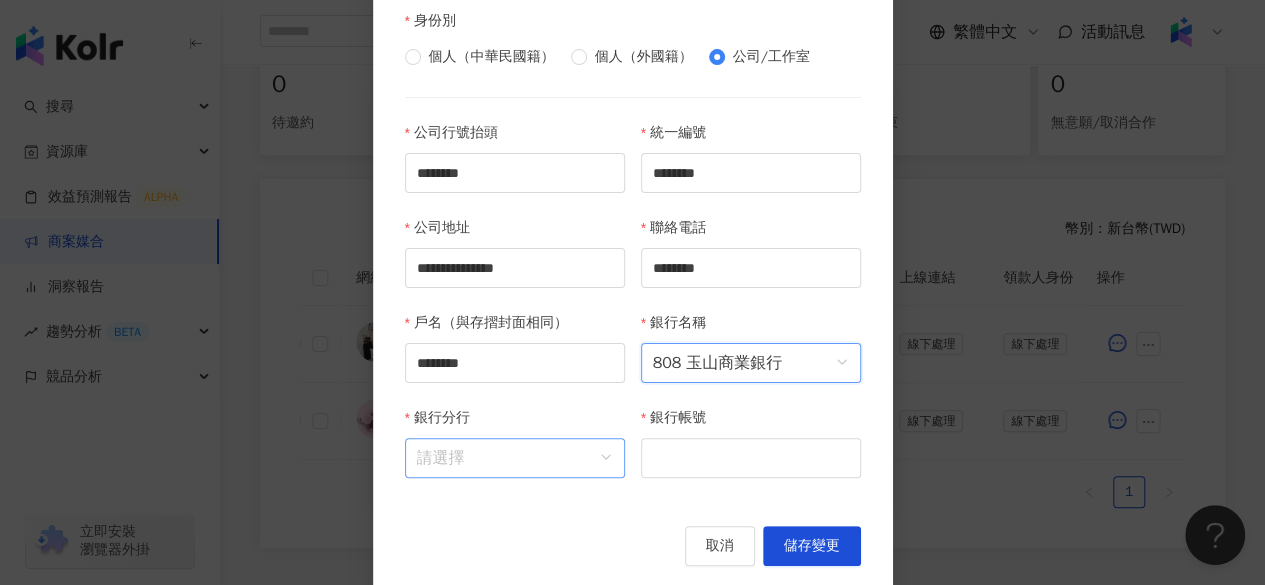 click on "銀行分行" at bounding box center (515, 458) 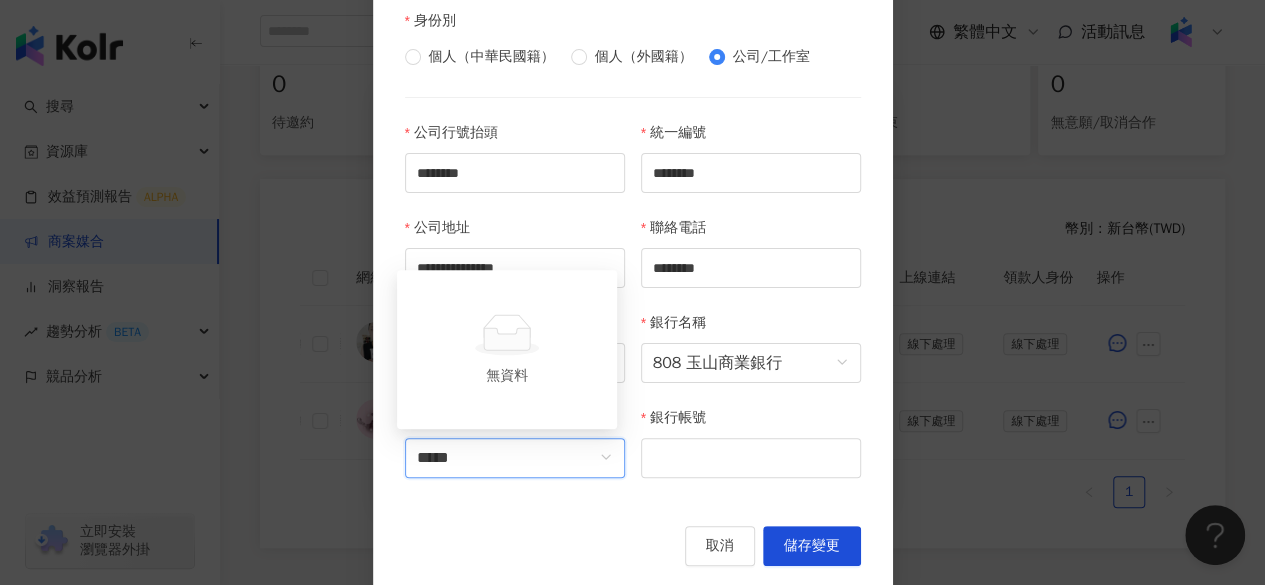 type on "****" 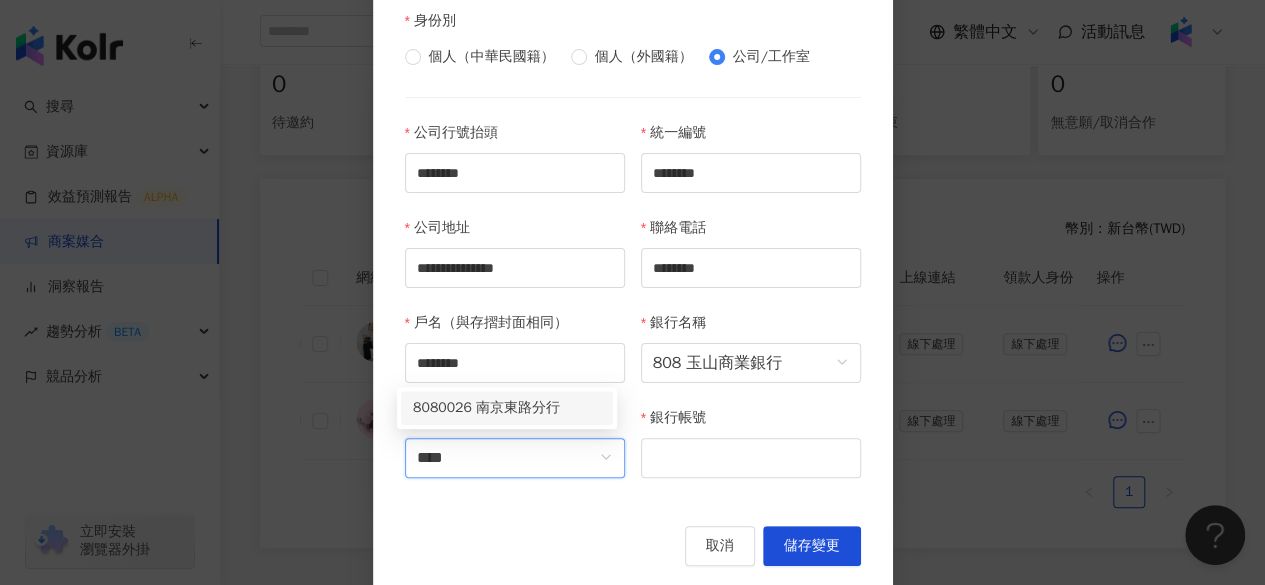 click on "8080026 南京東路分行" at bounding box center (507, 408) 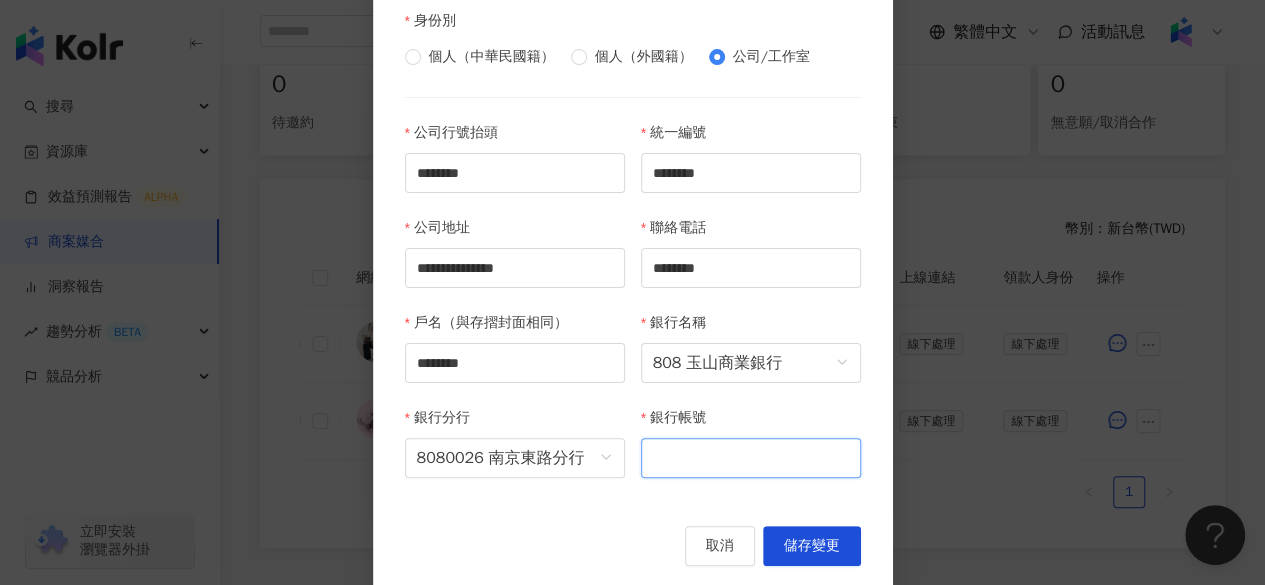 click on "銀行帳號" at bounding box center [751, 458] 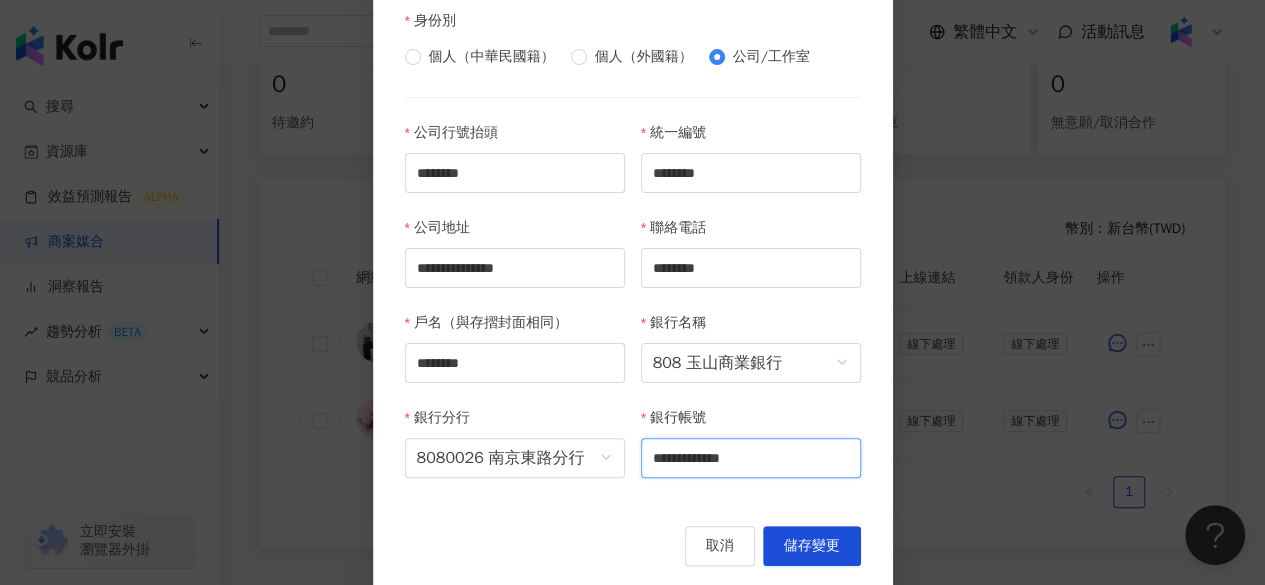 type on "**********" 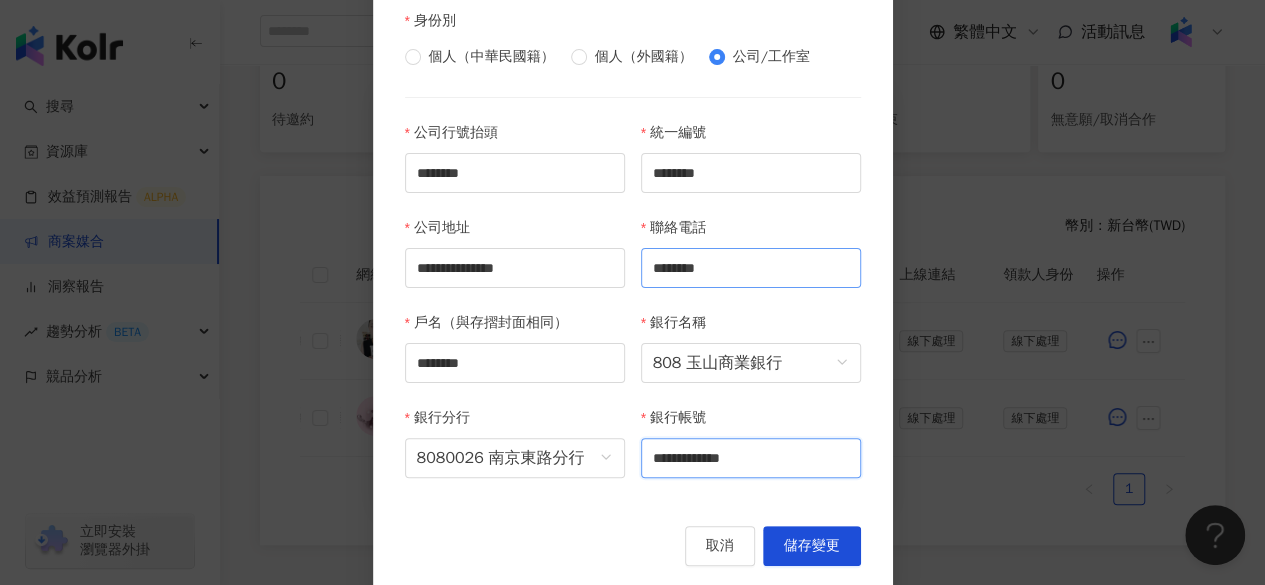 scroll, scrollTop: 441, scrollLeft: 0, axis: vertical 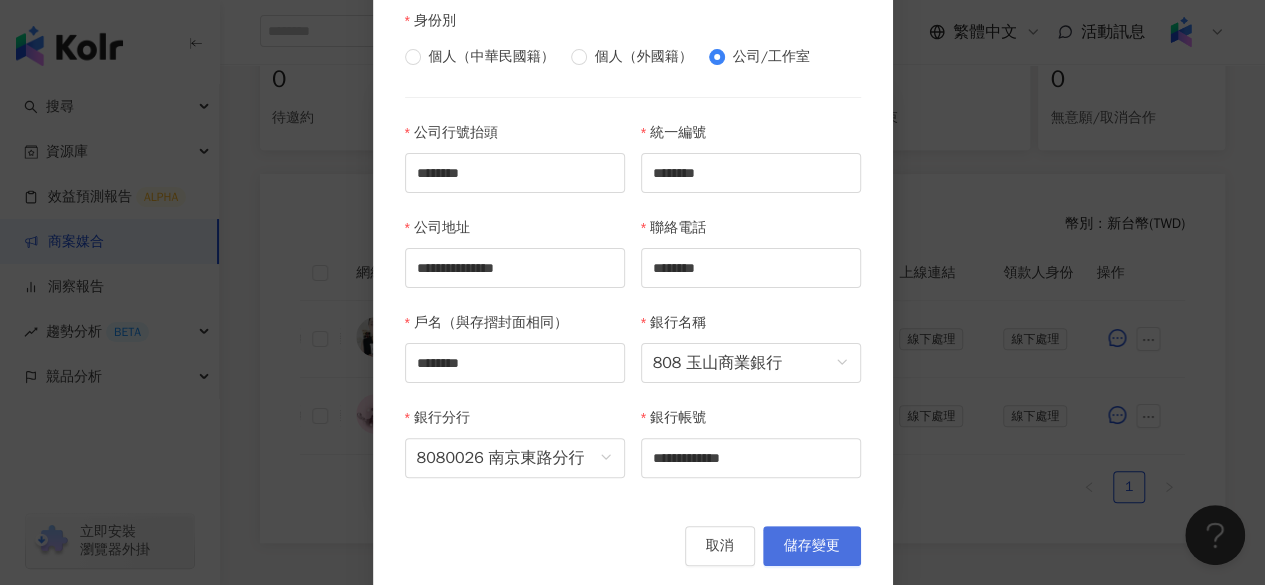 click on "儲存變更" at bounding box center (812, 546) 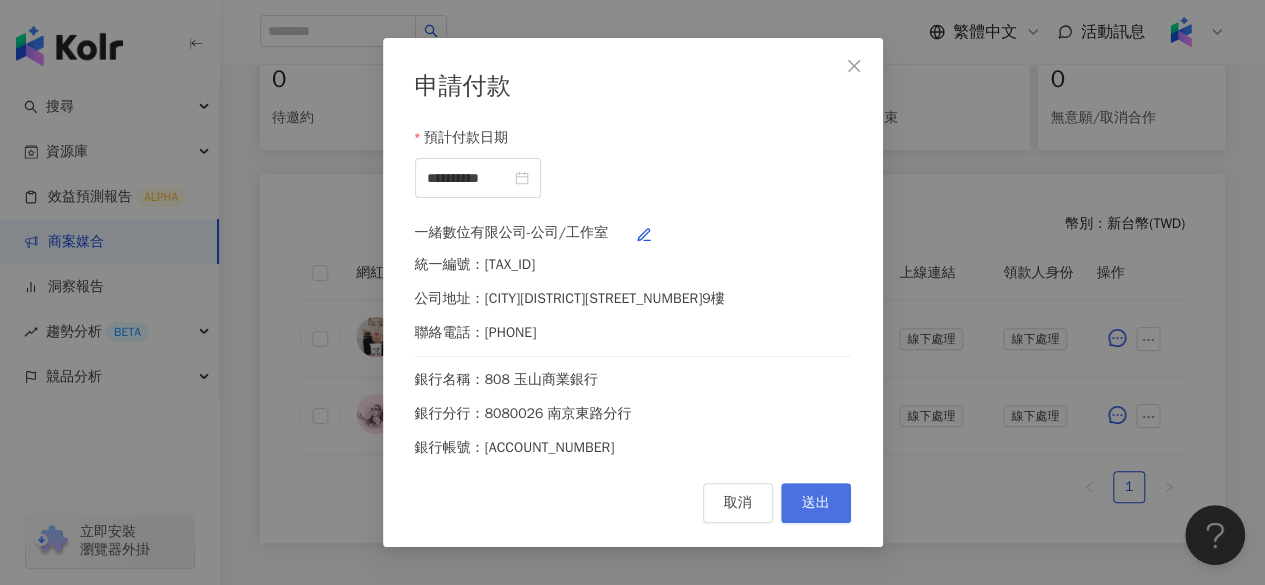 click on "送出" at bounding box center [816, 503] 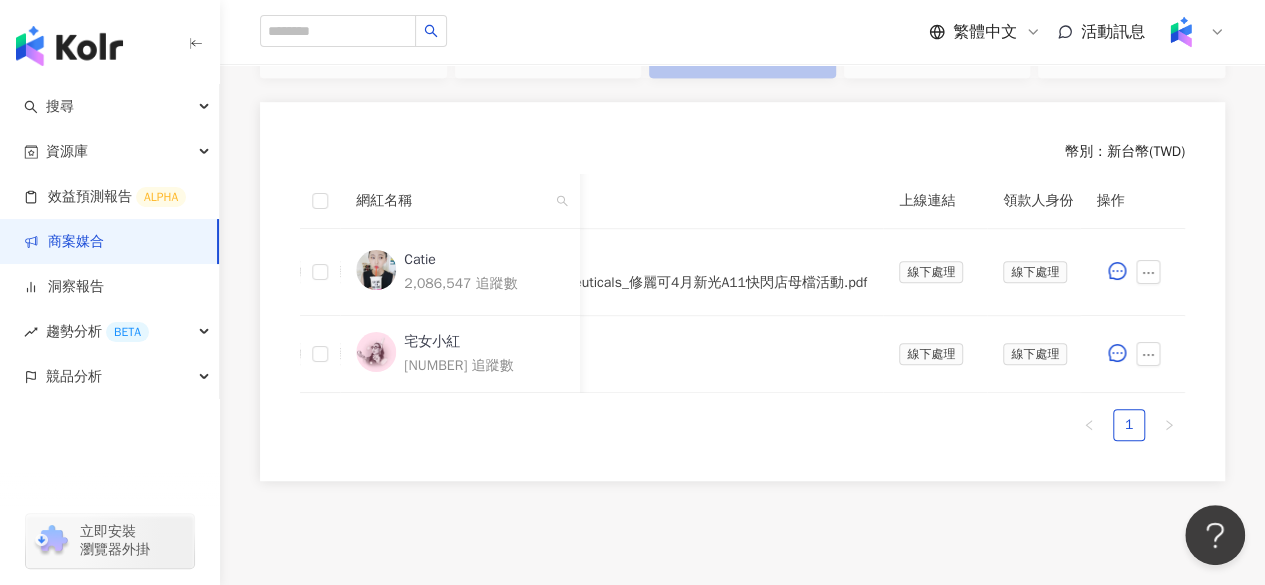 scroll, scrollTop: 441, scrollLeft: 0, axis: vertical 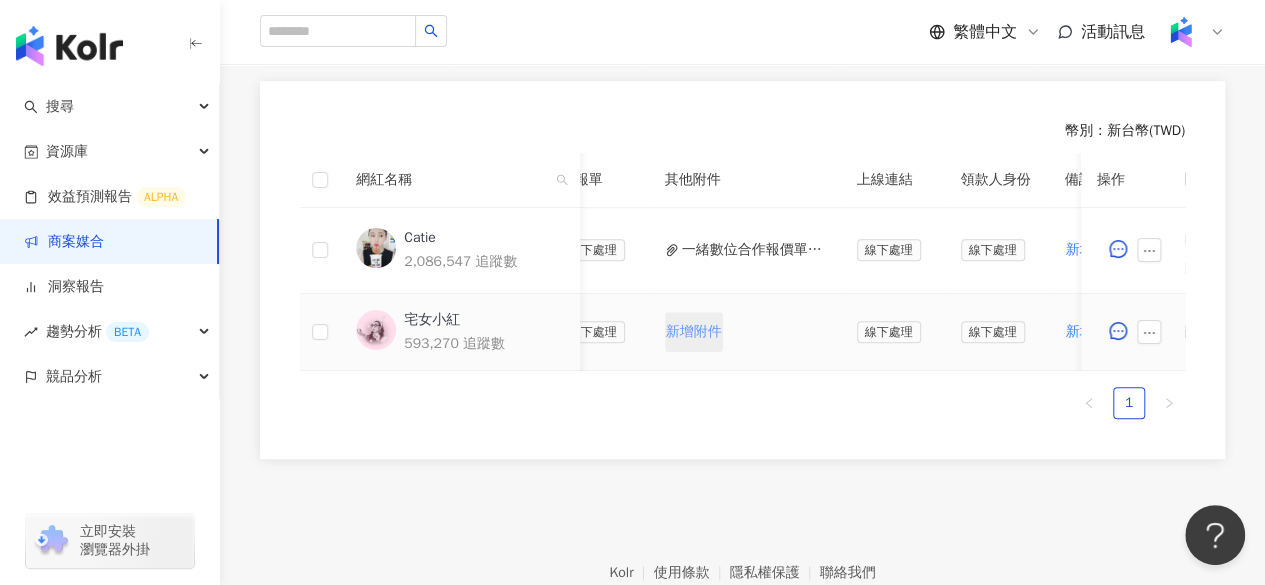 click on "新增附件" at bounding box center (694, 332) 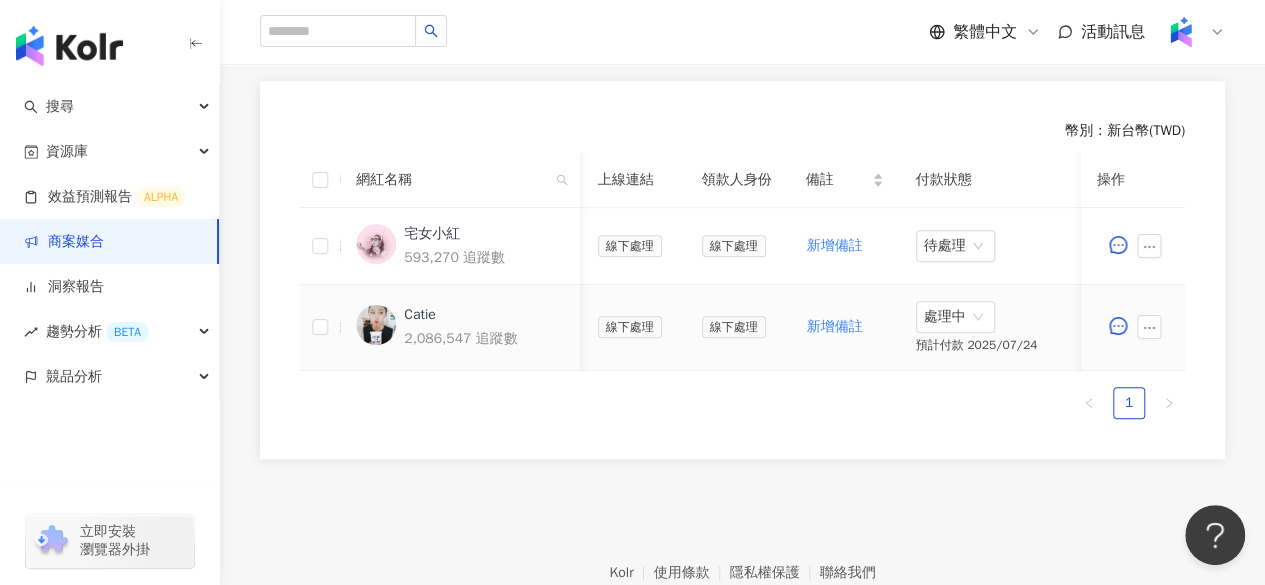 scroll, scrollTop: 0, scrollLeft: 1054, axis: horizontal 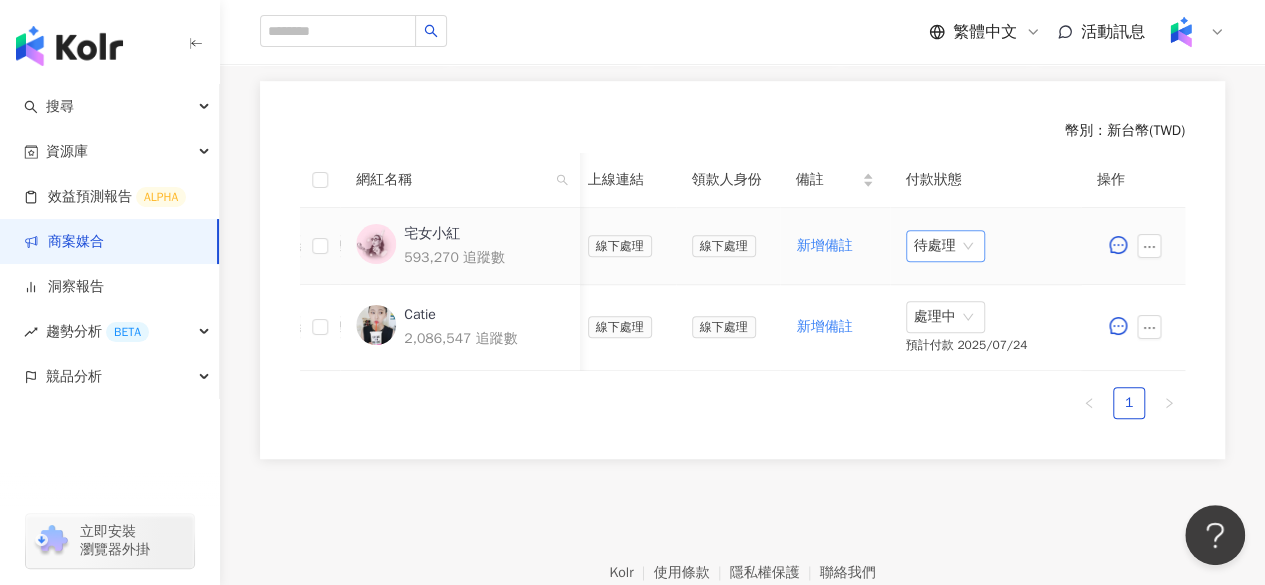 click on "待處理" at bounding box center [945, 246] 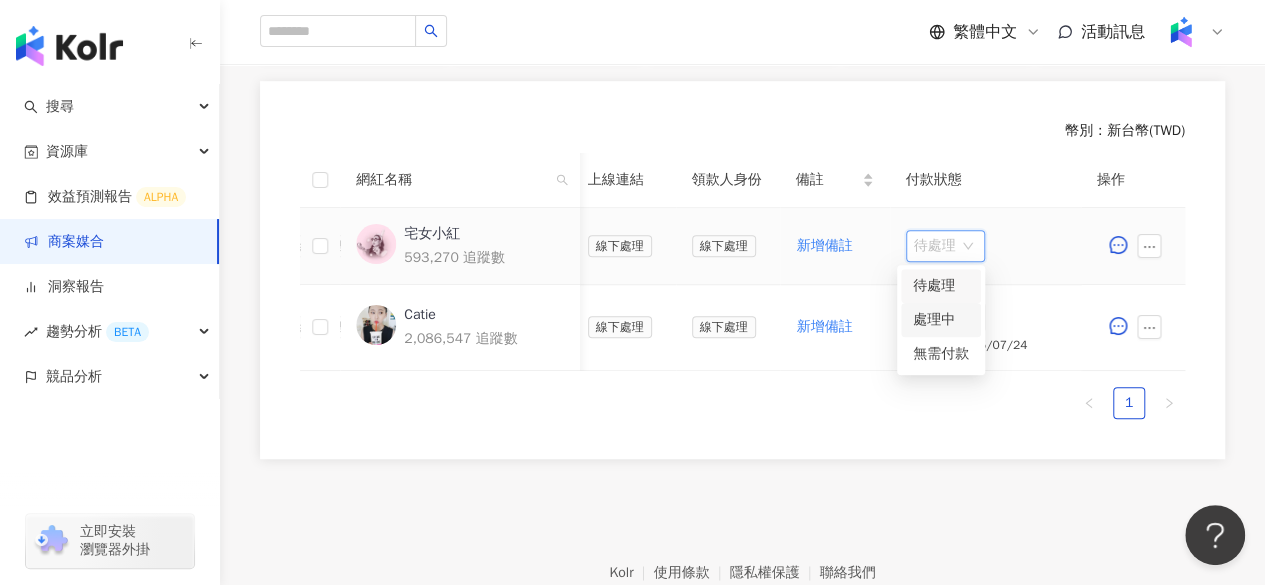 click on "處理中" at bounding box center [941, 320] 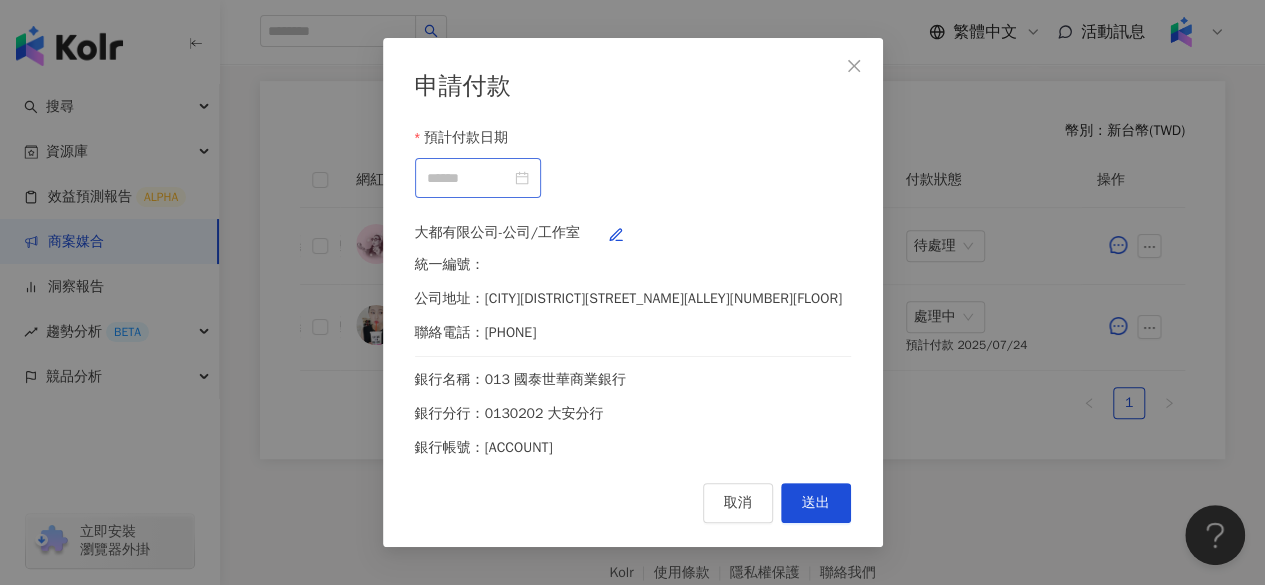 click at bounding box center (478, 178) 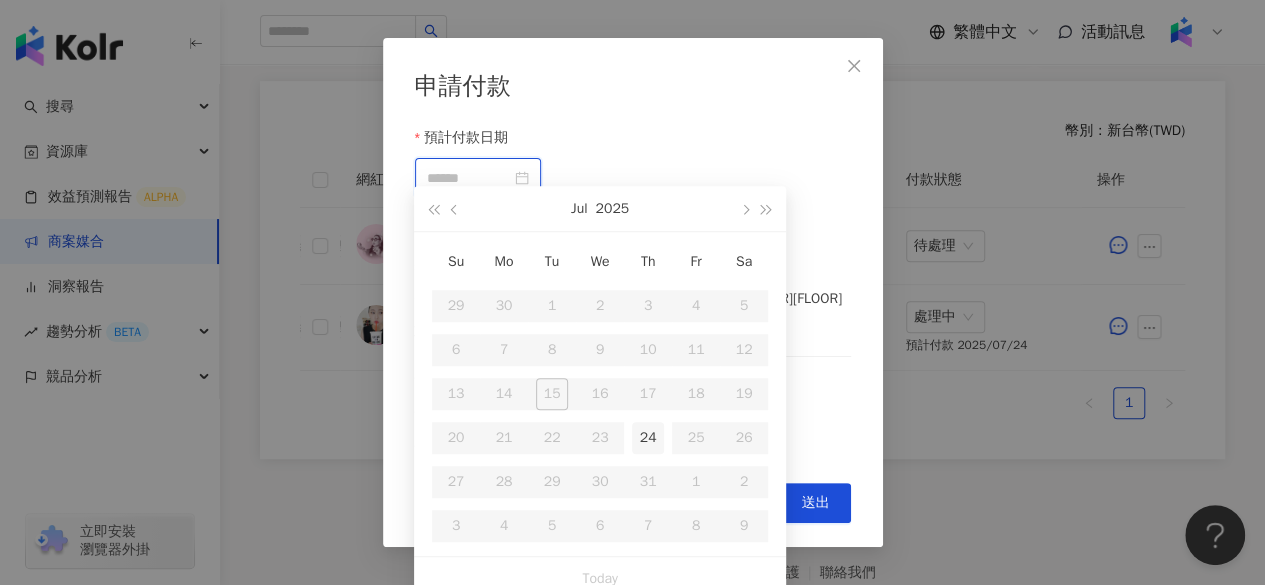 type on "**********" 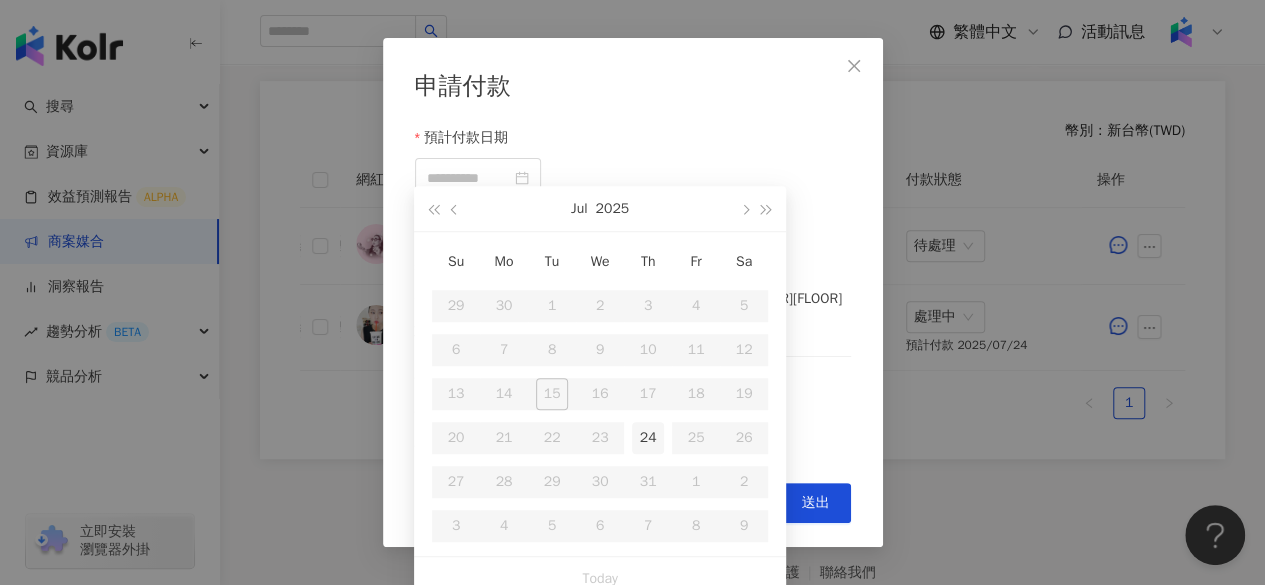 click on "24" at bounding box center [648, 438] 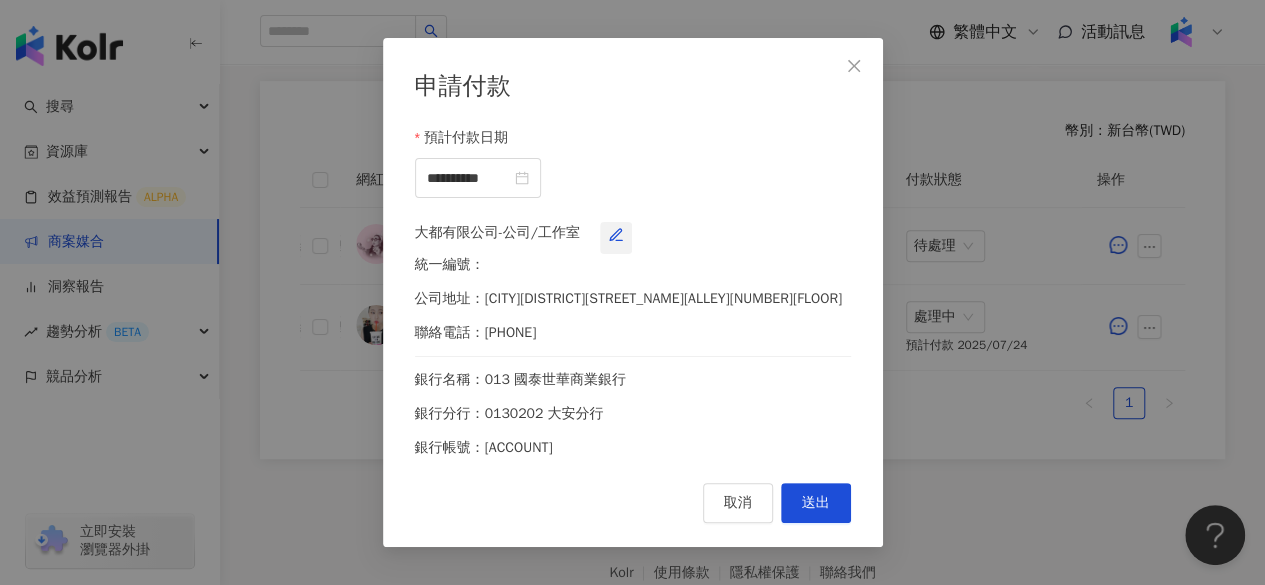 click 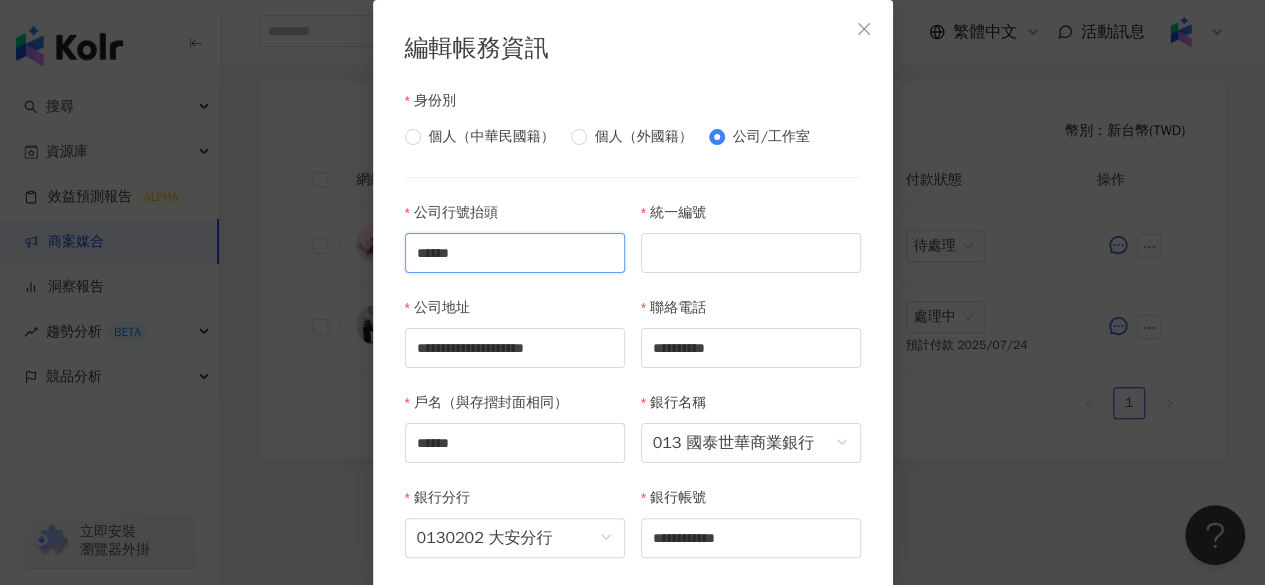 click on "******" at bounding box center [515, 253] 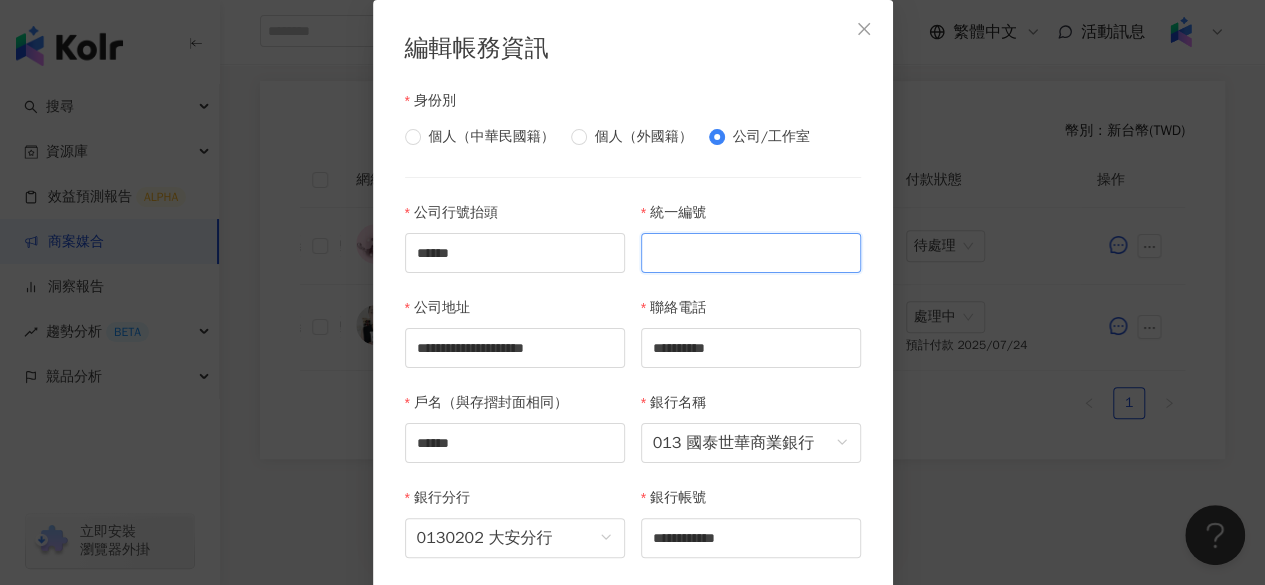 click on "統一編號" at bounding box center (751, 253) 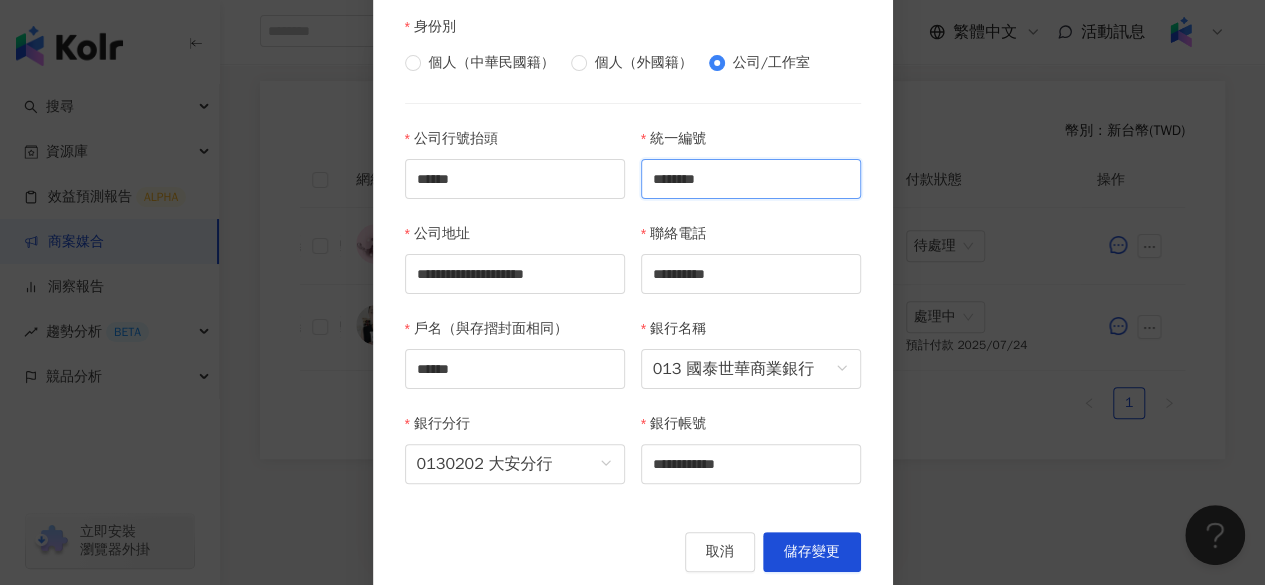 scroll, scrollTop: 80, scrollLeft: 0, axis: vertical 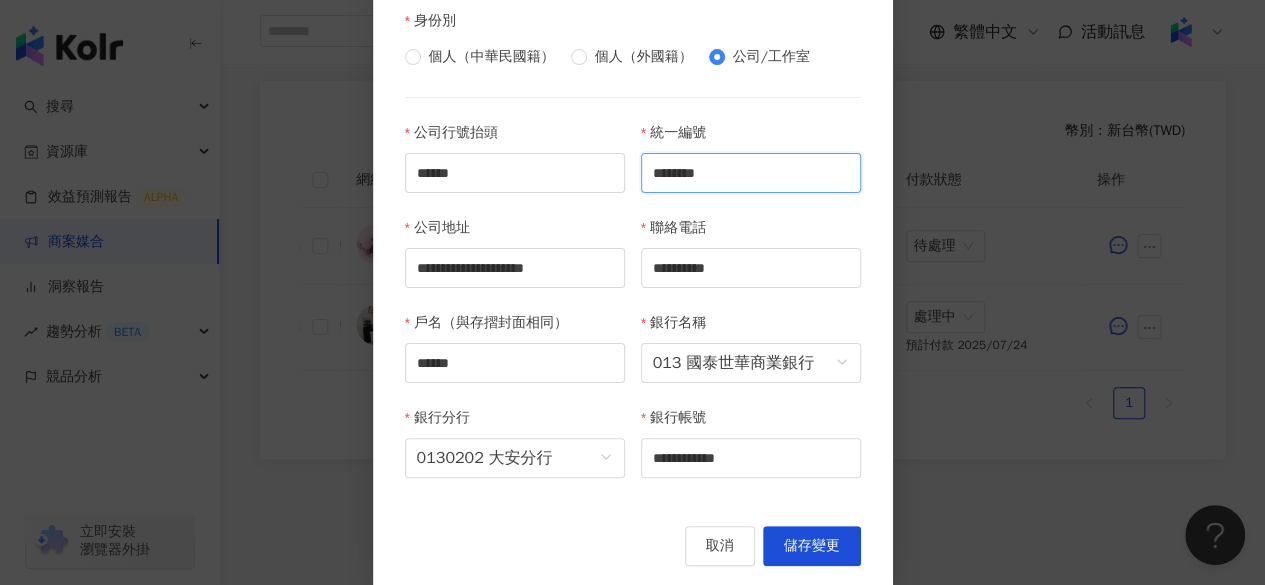 type on "********" 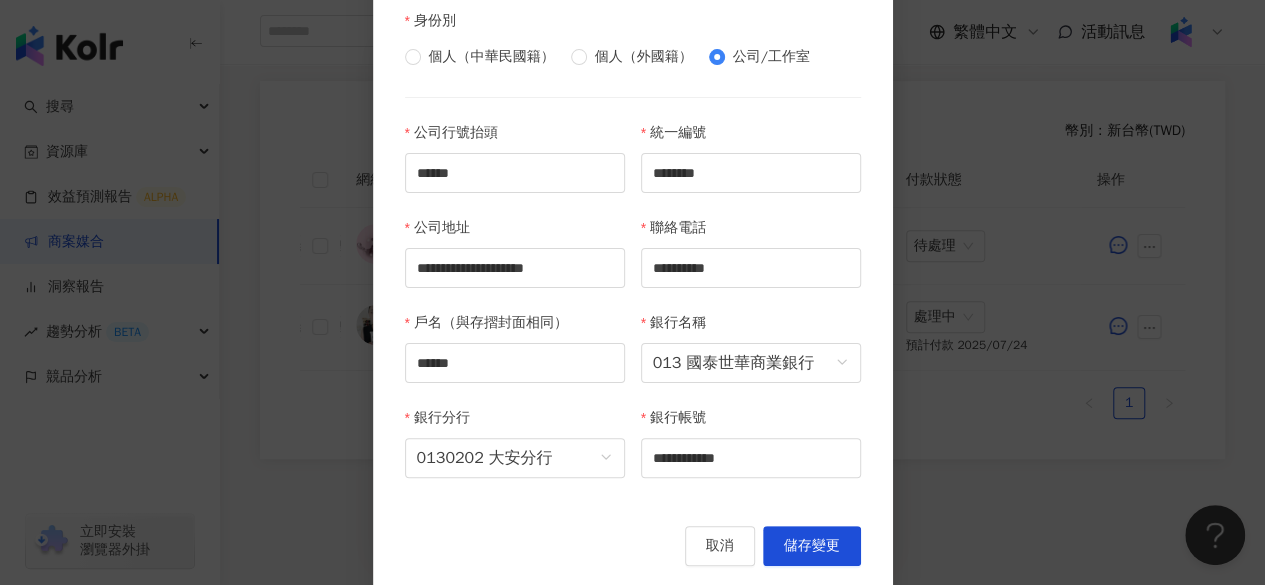 click on "**********" at bounding box center (633, 255) 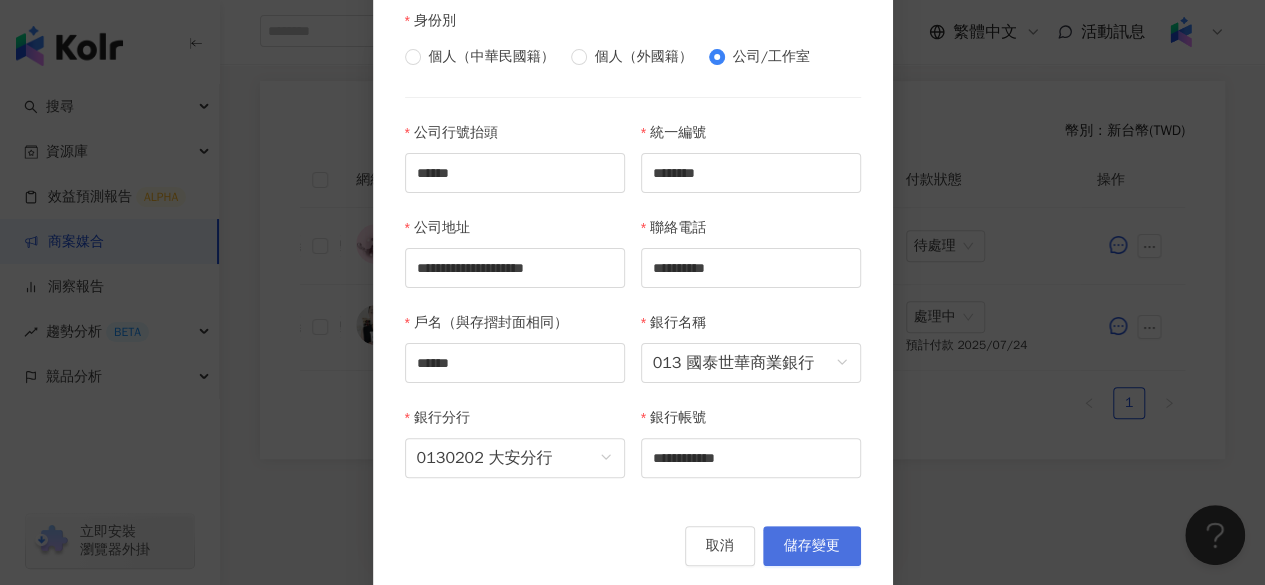 click on "儲存變更" at bounding box center (812, 546) 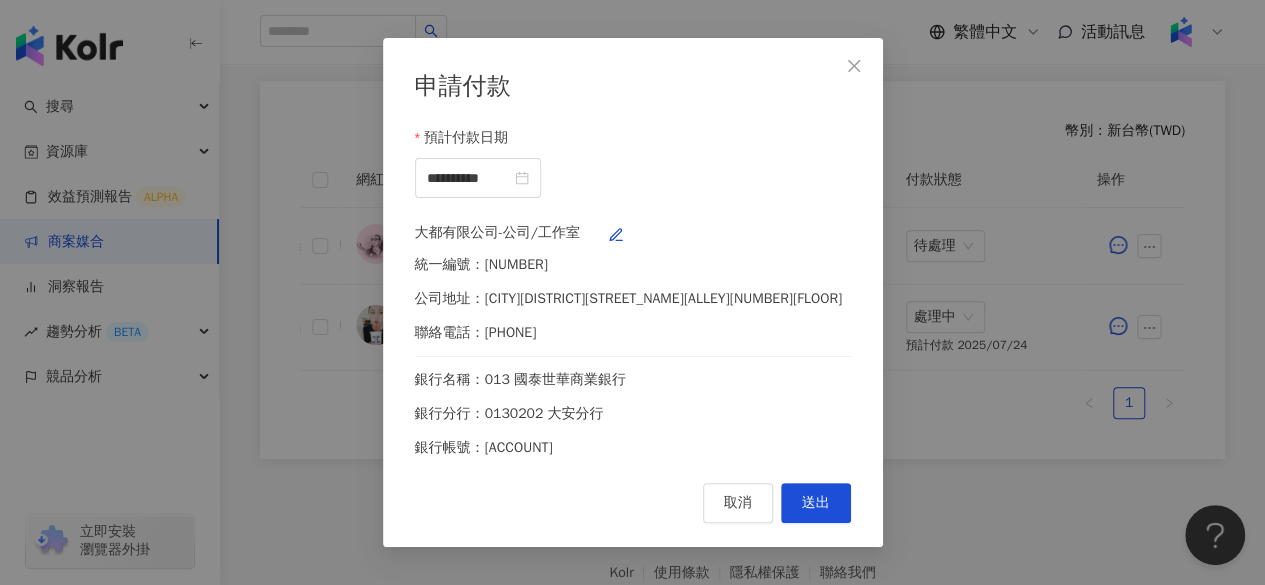click on "送出" at bounding box center (816, 503) 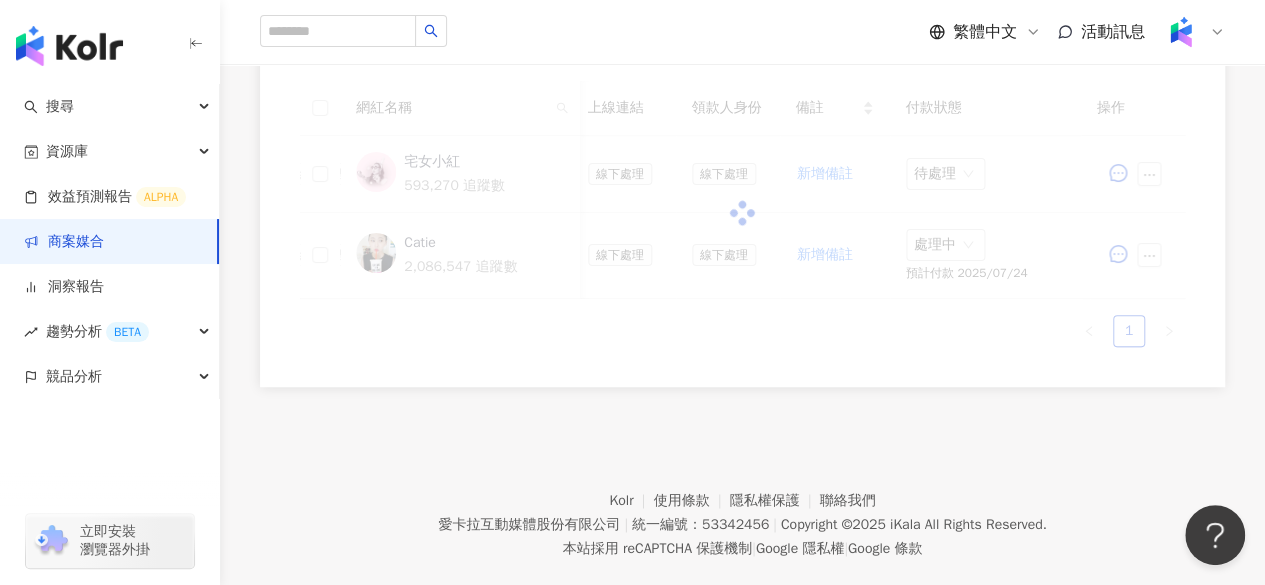 scroll, scrollTop: 534, scrollLeft: 0, axis: vertical 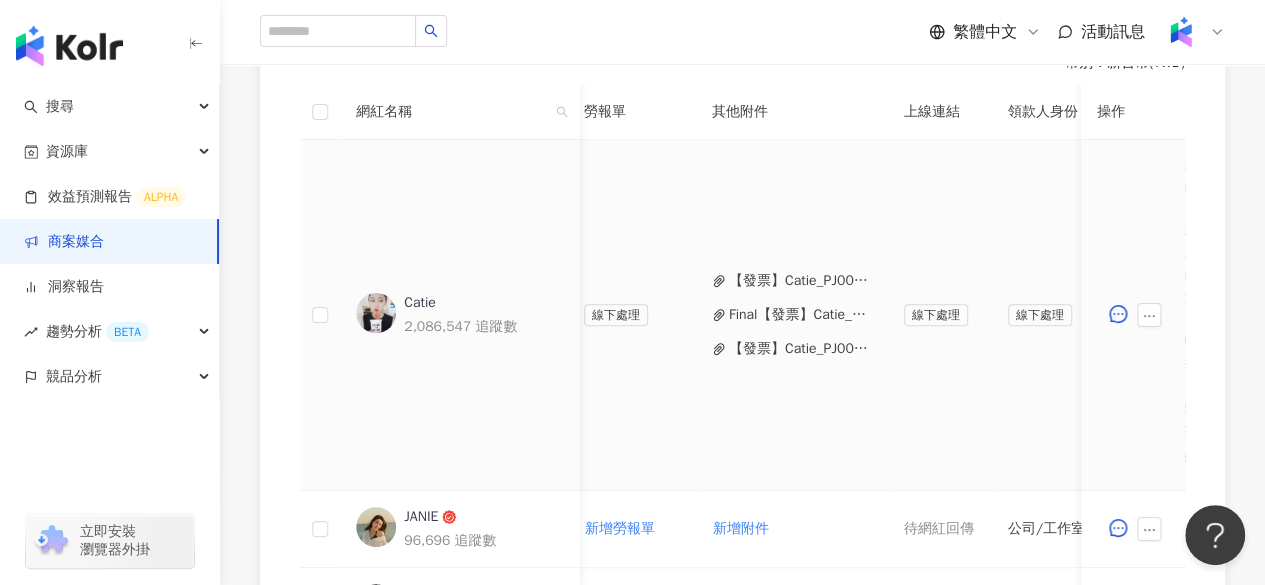 click on "【發票】Catie_PJ0001245_Loreal_ACD_SKC_Y25_KOL_MG43730014.pdf" at bounding box center (800, 281) 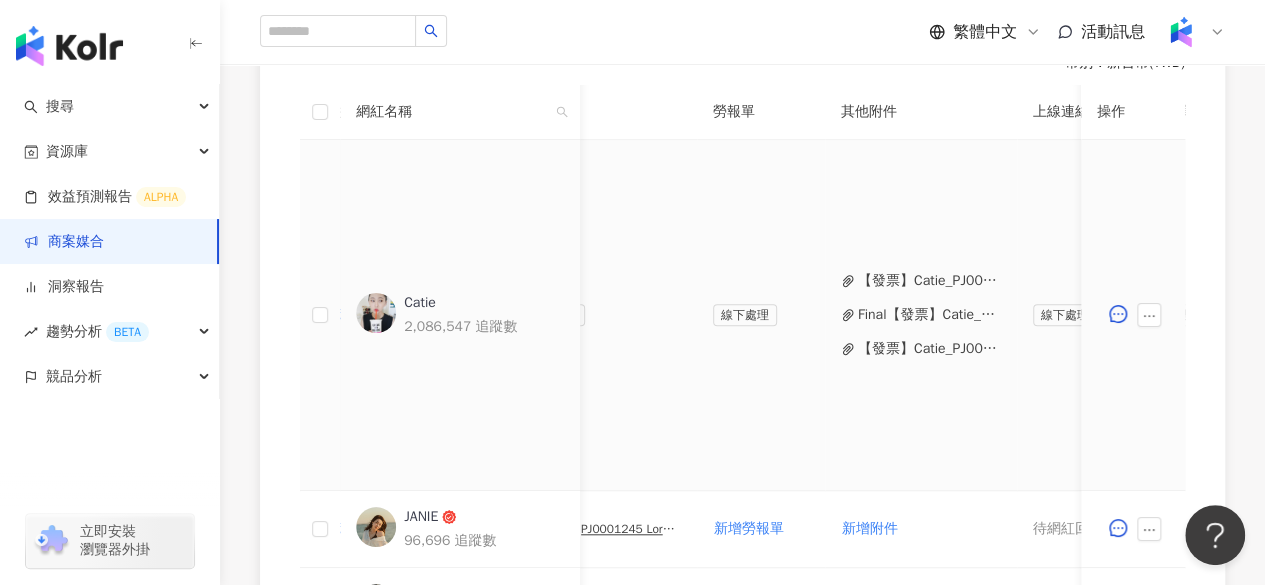 scroll, scrollTop: 0, scrollLeft: 651, axis: horizontal 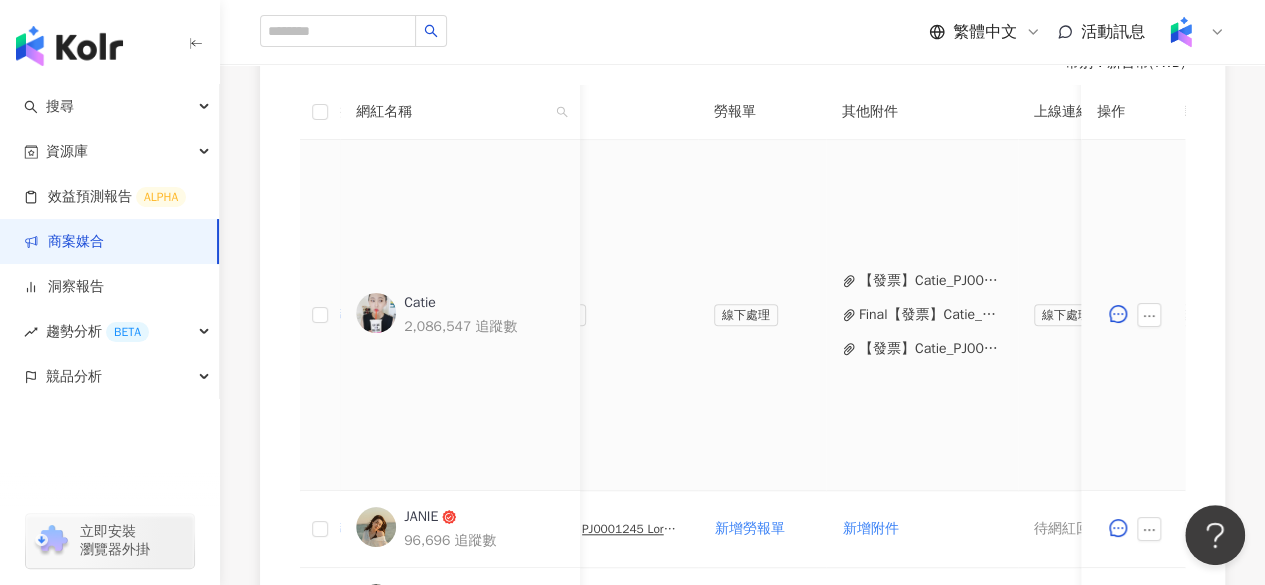 click on "Final【發票】Catie_PJ0001245.pdf" at bounding box center (930, 315) 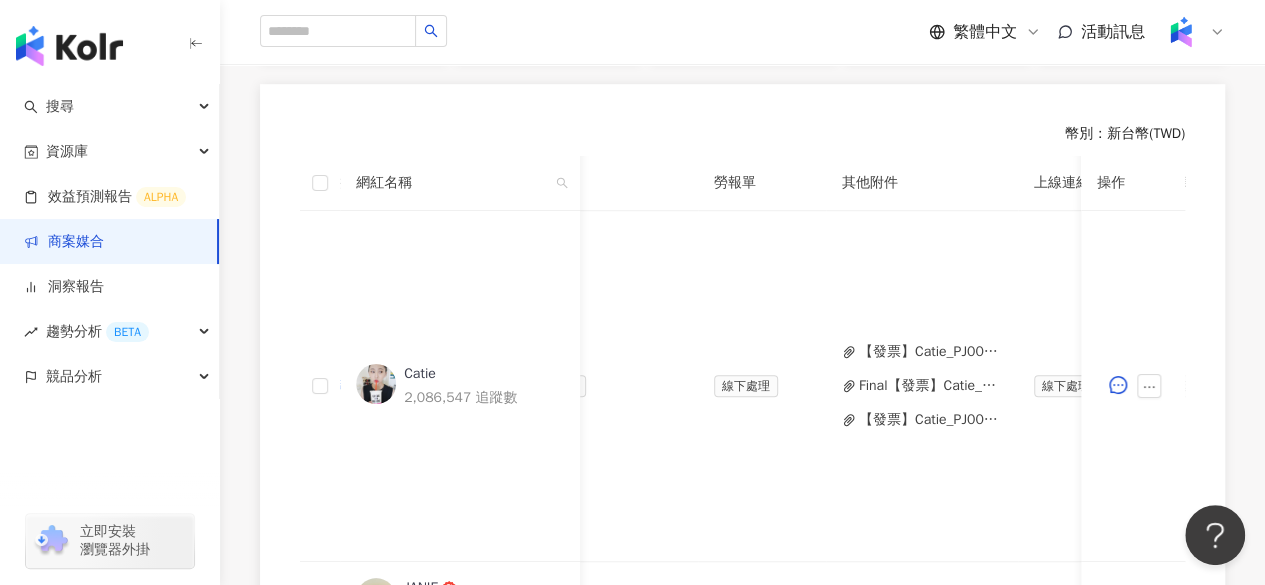 scroll, scrollTop: 519, scrollLeft: 0, axis: vertical 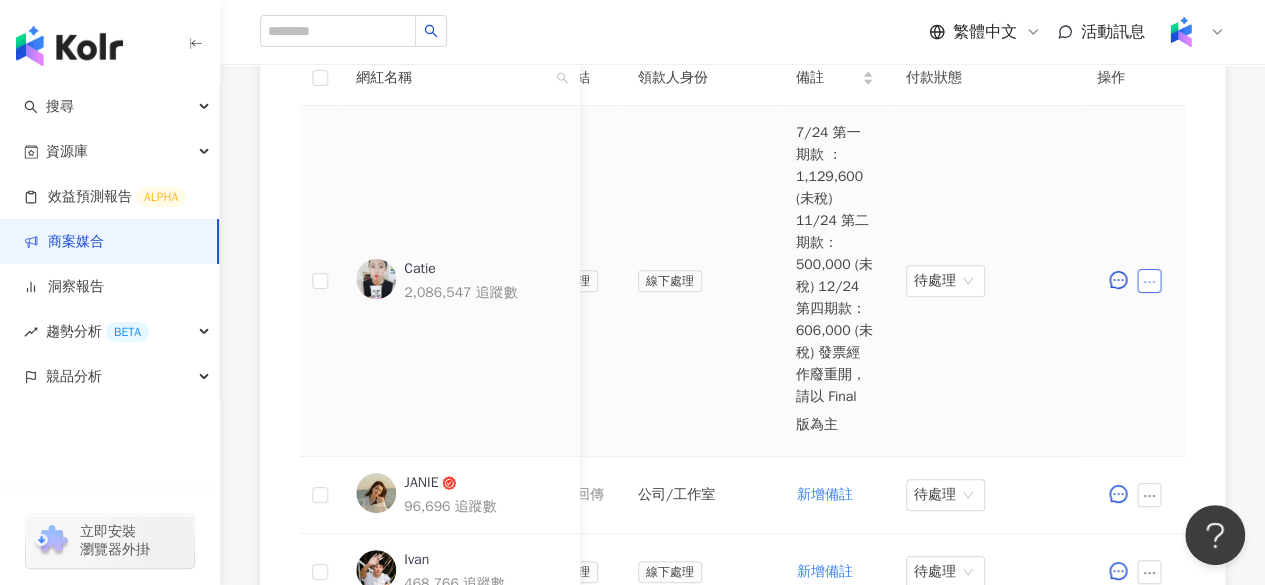 click 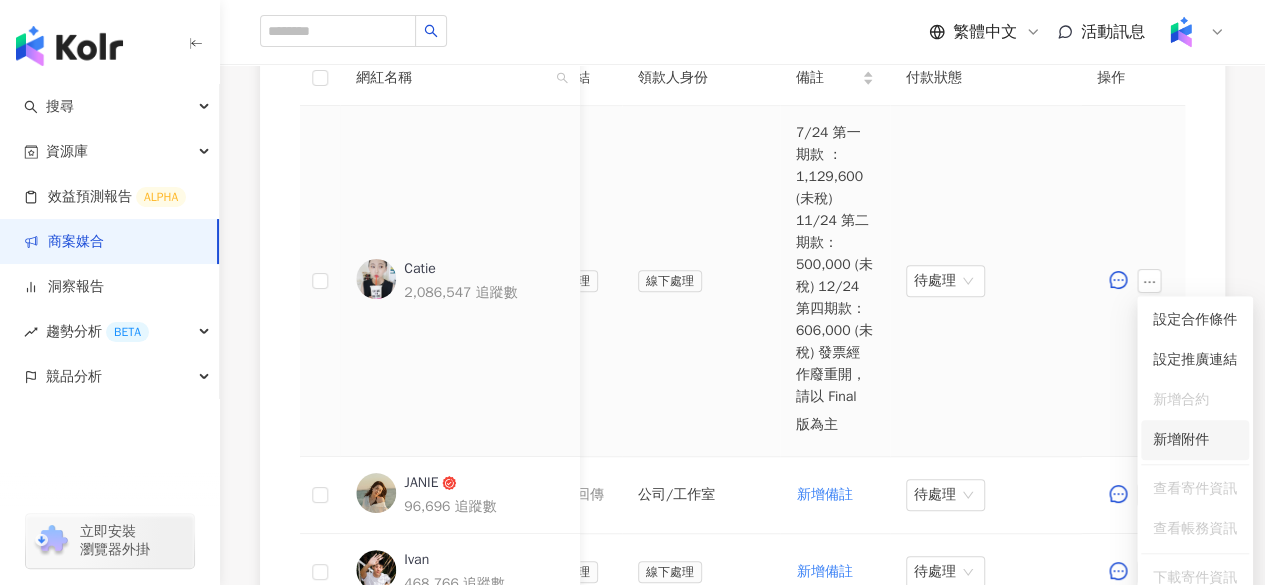 click on "新增附件" at bounding box center (1181, 439) 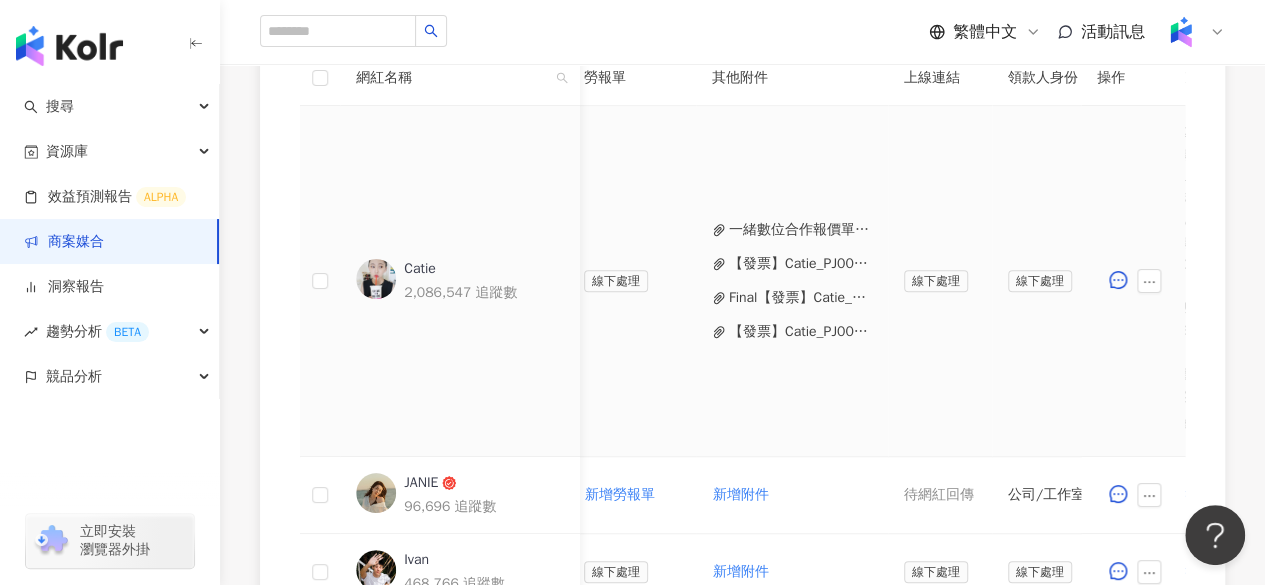 scroll, scrollTop: 0, scrollLeft: 1151, axis: horizontal 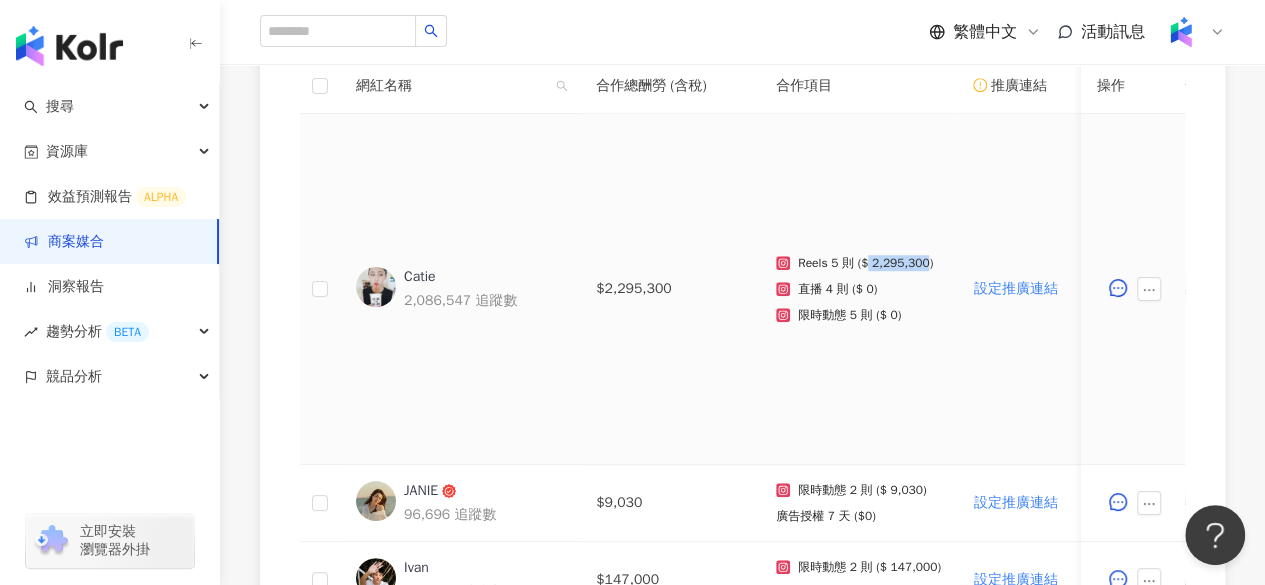 drag, startPoint x: 864, startPoint y: 259, endPoint x: 921, endPoint y: 263, distance: 57.14018 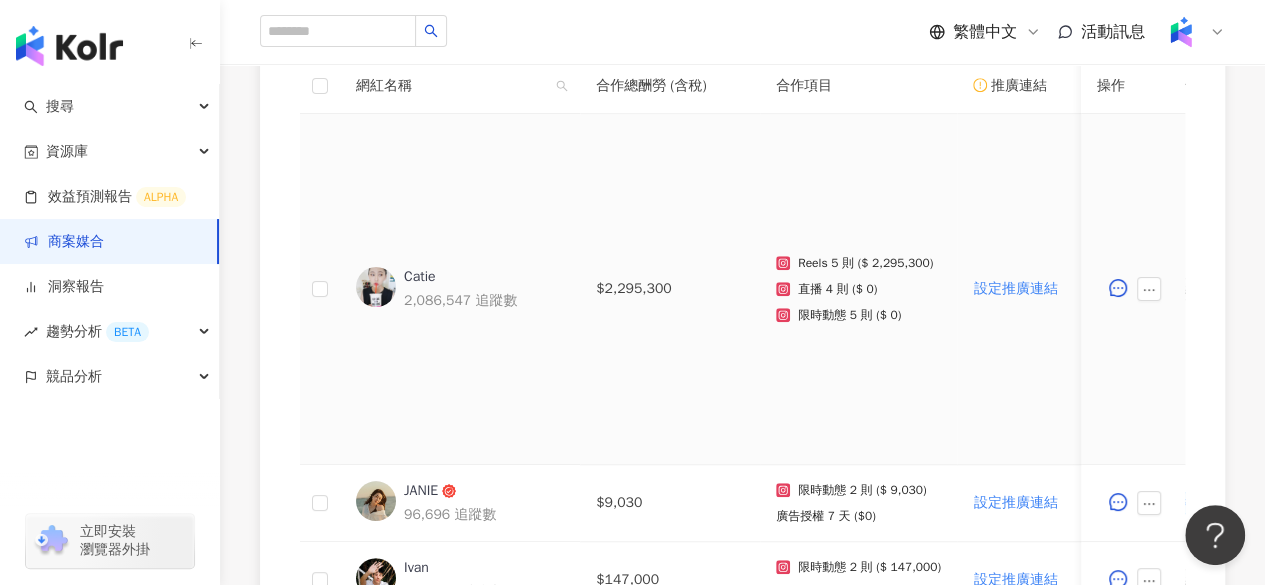 click on "$2,295,300" at bounding box center [670, 289] 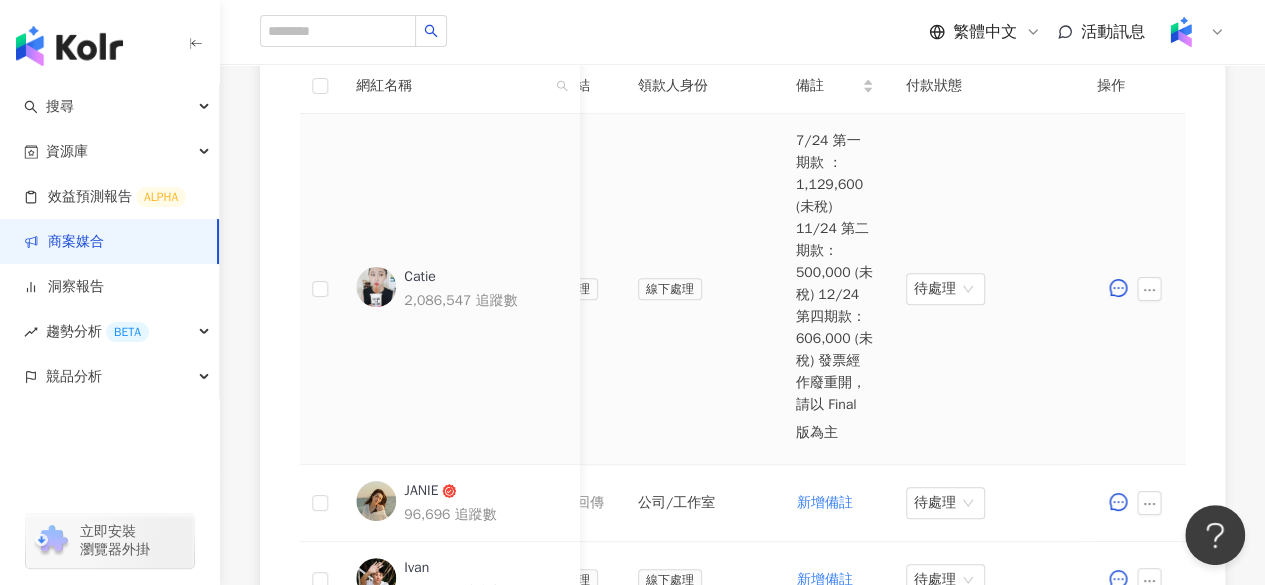 scroll, scrollTop: 0, scrollLeft: 1137, axis: horizontal 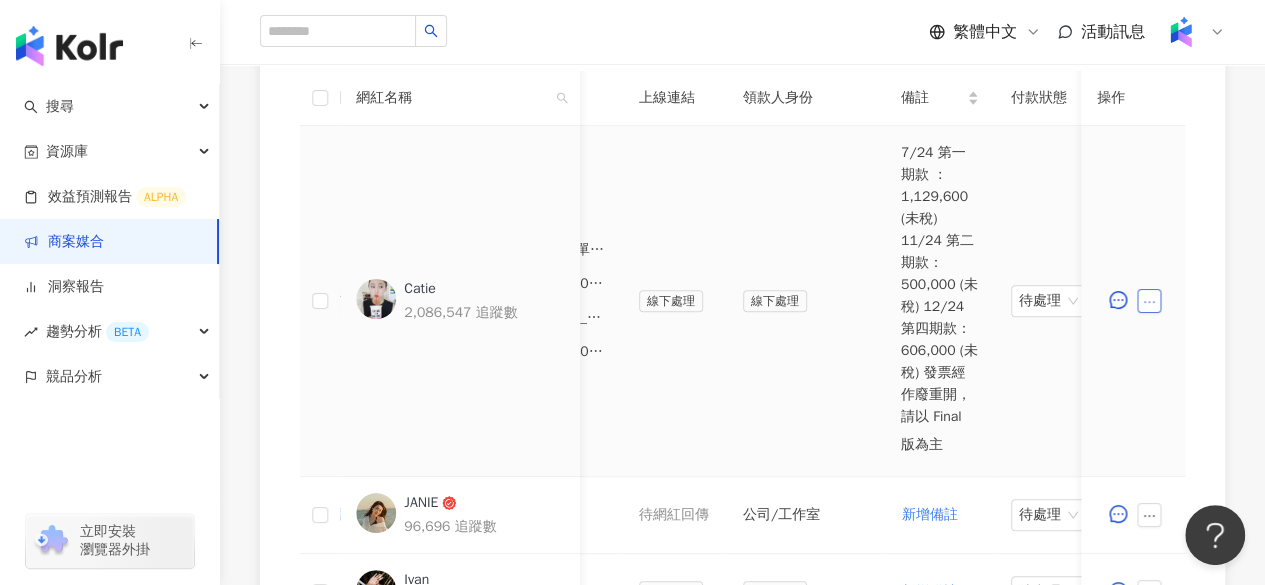 click 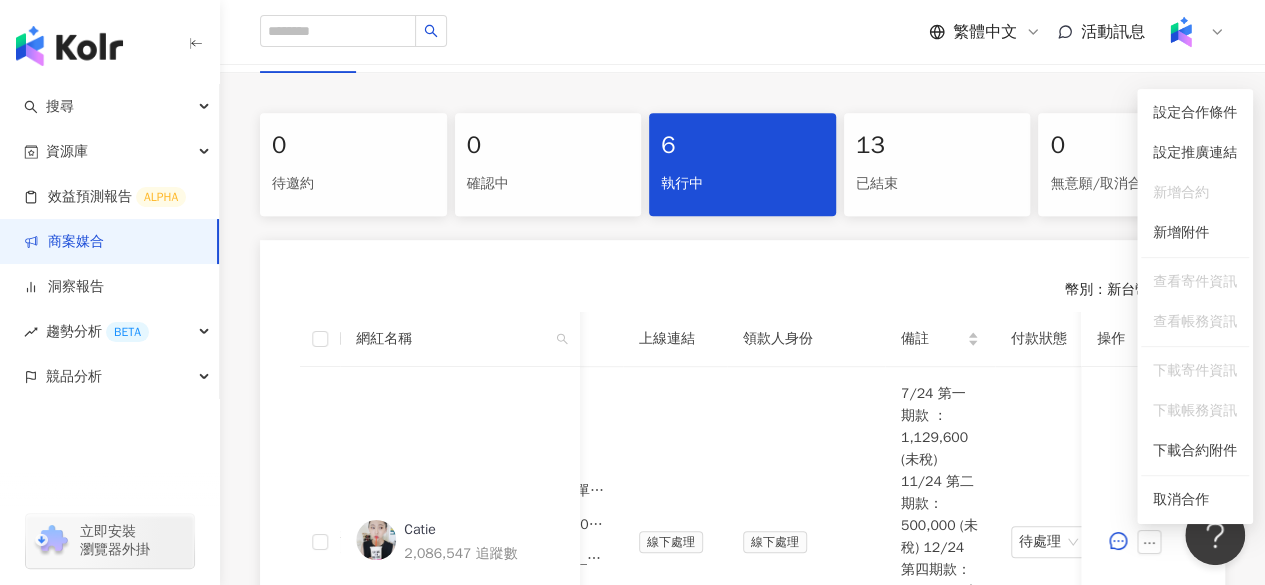 scroll, scrollTop: 374, scrollLeft: 0, axis: vertical 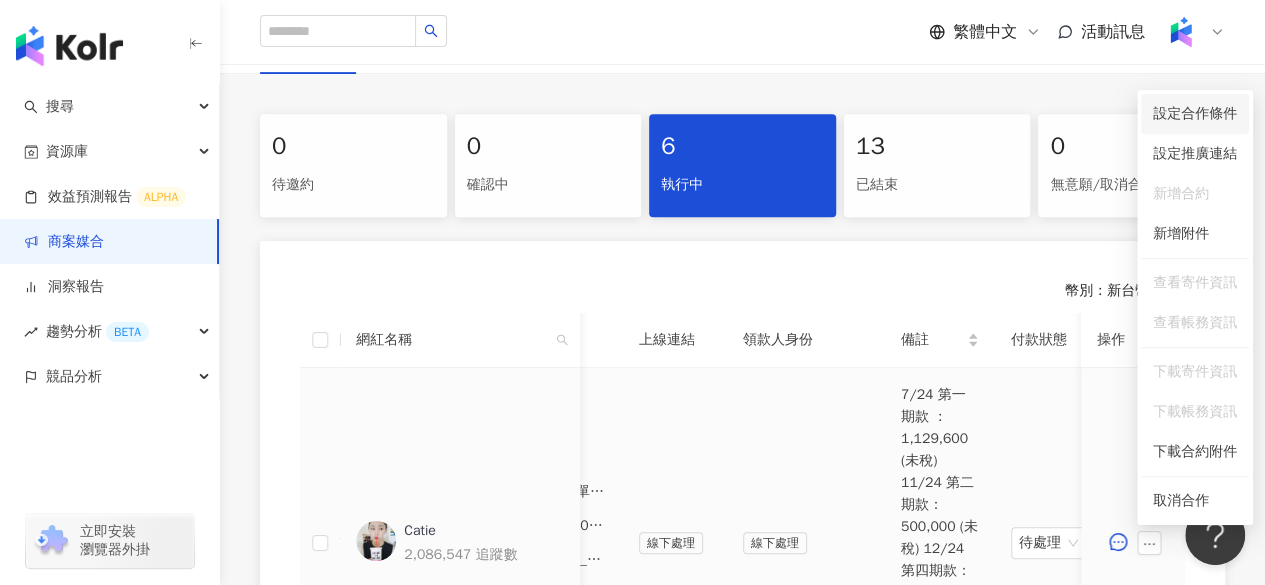 click on "設定合作條件" at bounding box center (1195, 114) 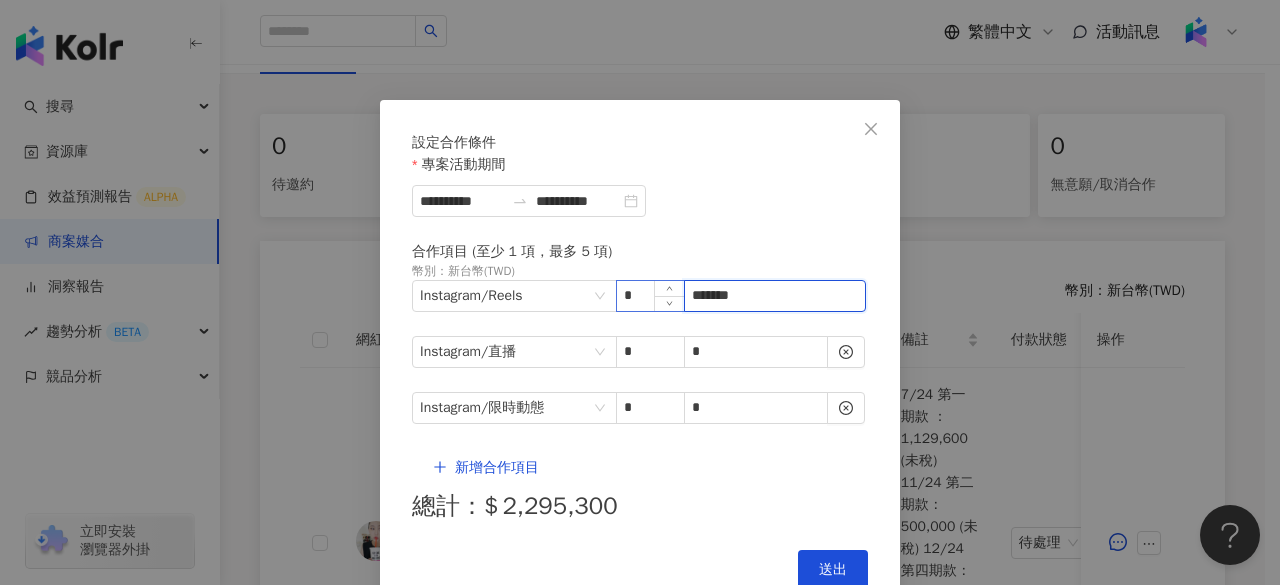 drag, startPoint x: 802, startPoint y: 316, endPoint x: 630, endPoint y: 329, distance: 172.49059 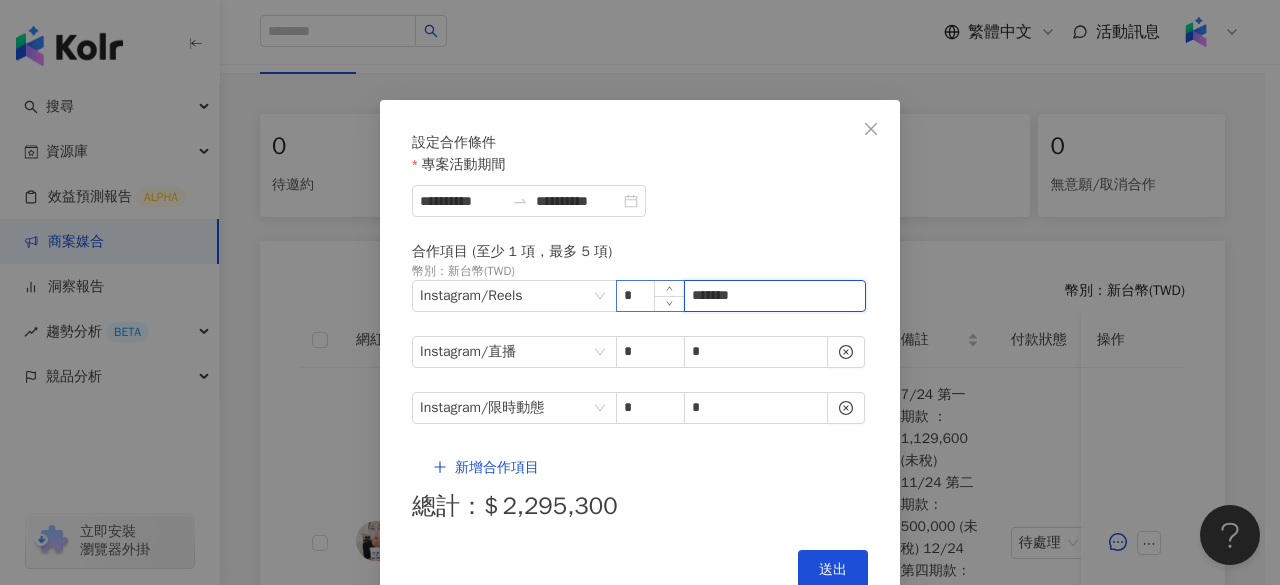 click on "Instagram  /  Reels * *******" at bounding box center (640, 296) 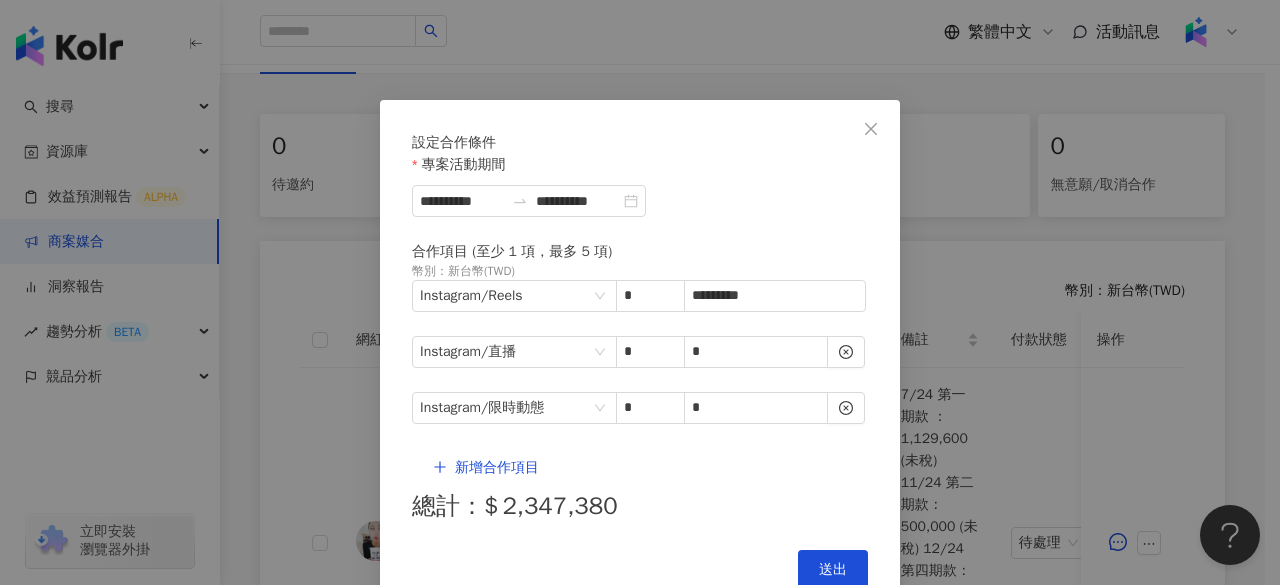 type on "*******" 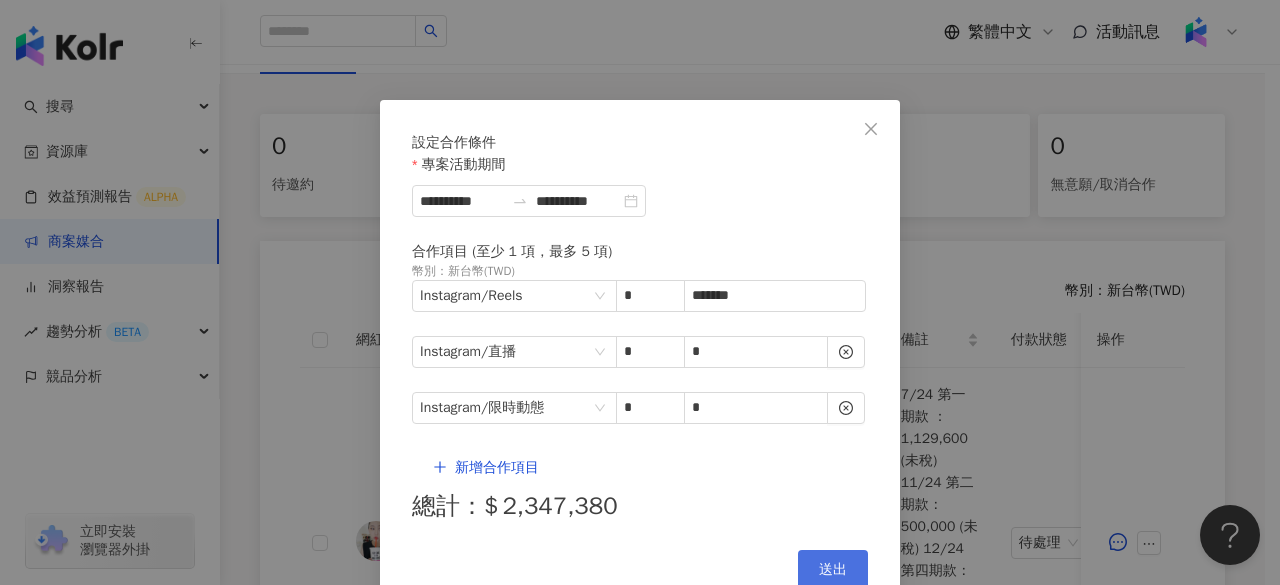 click on "送出" at bounding box center [833, 570] 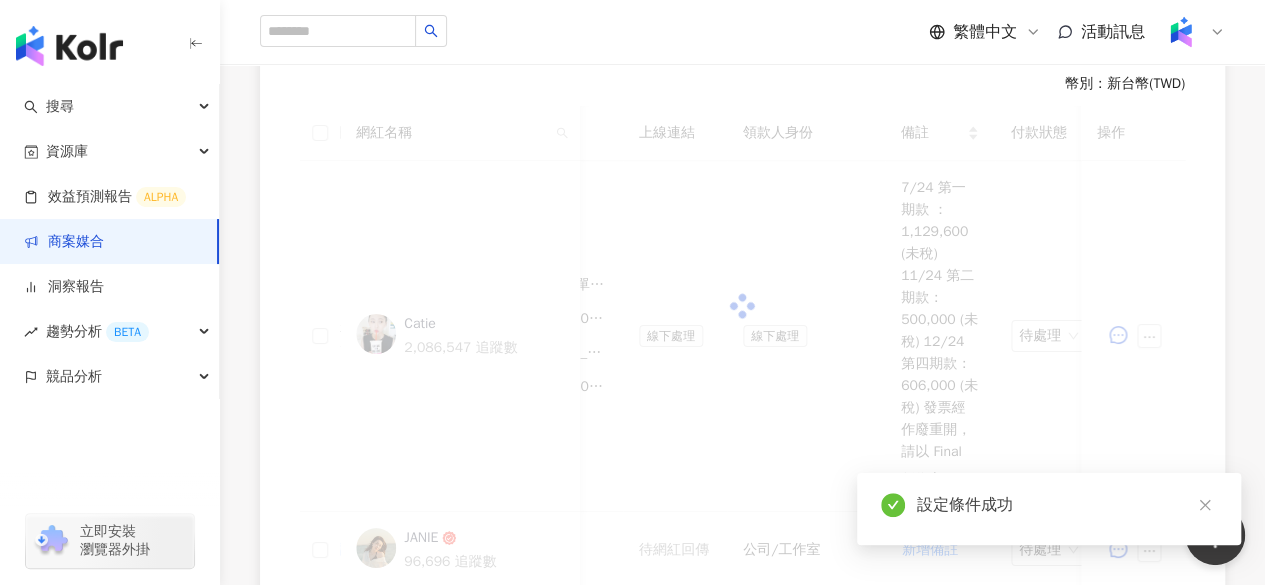 scroll, scrollTop: 582, scrollLeft: 0, axis: vertical 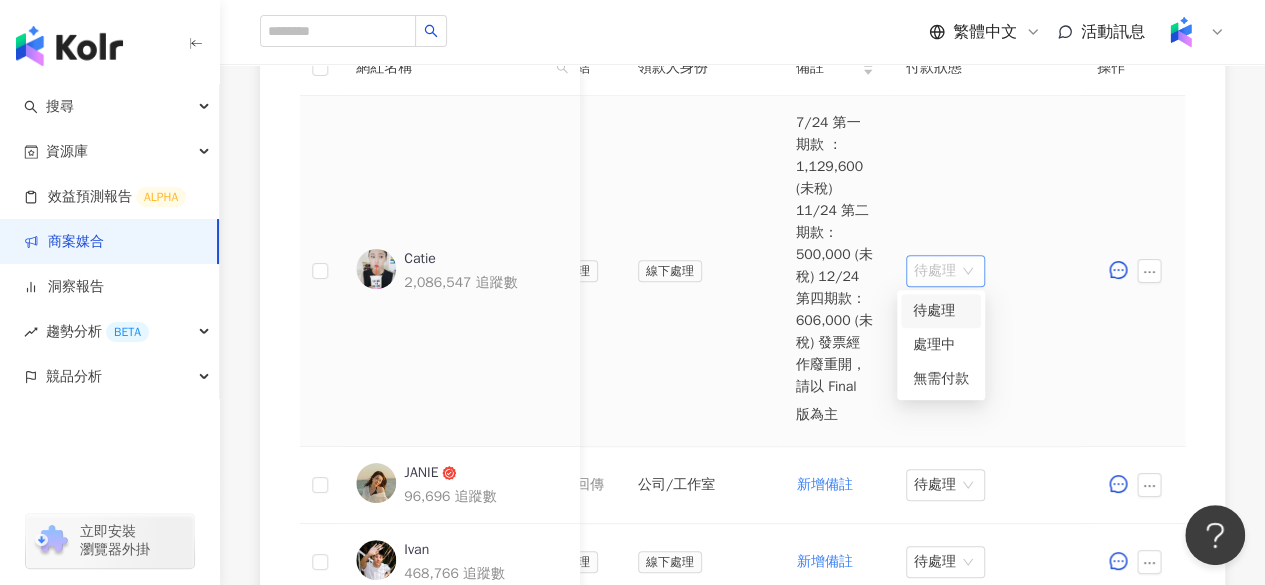 click on "待處理" at bounding box center (945, 271) 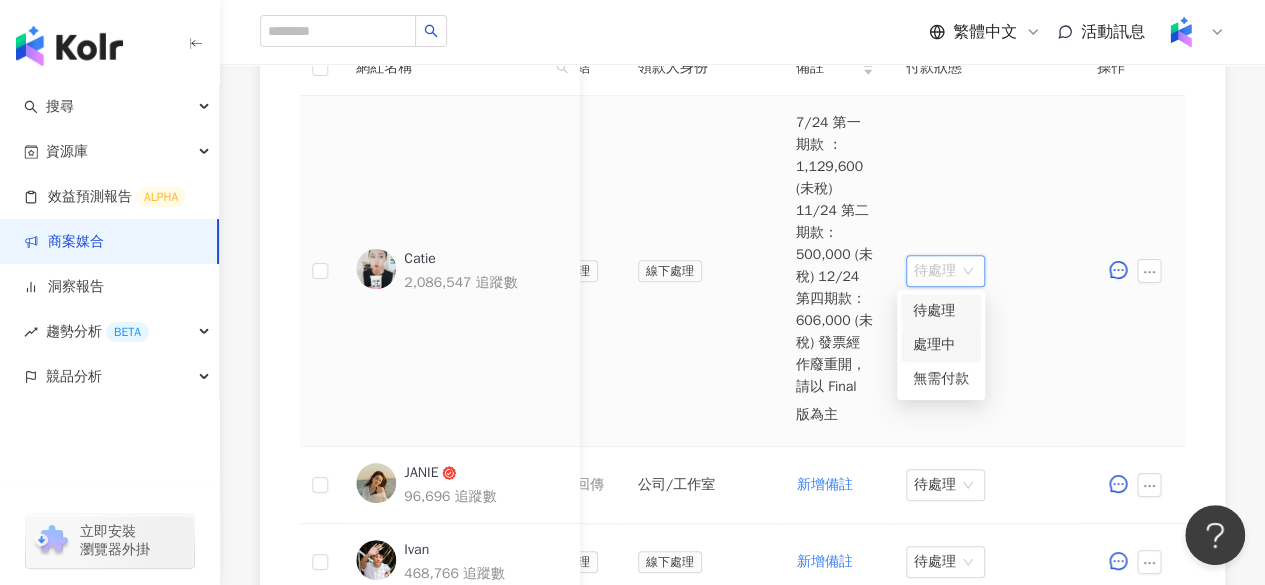 click on "處理中" at bounding box center [941, 345] 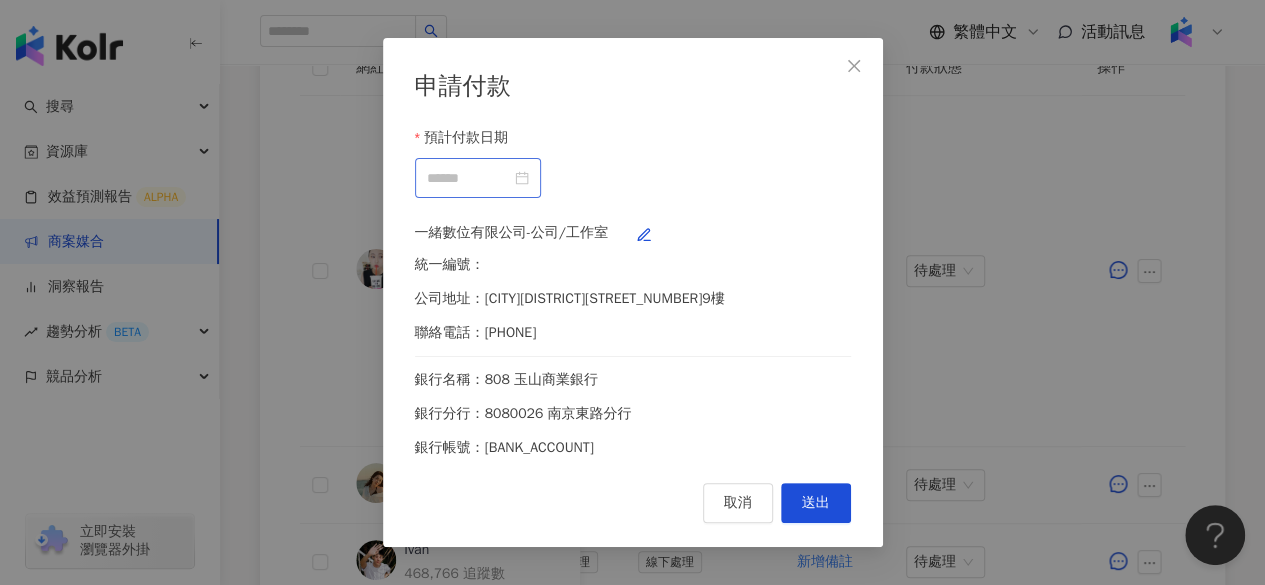 click at bounding box center [478, 178] 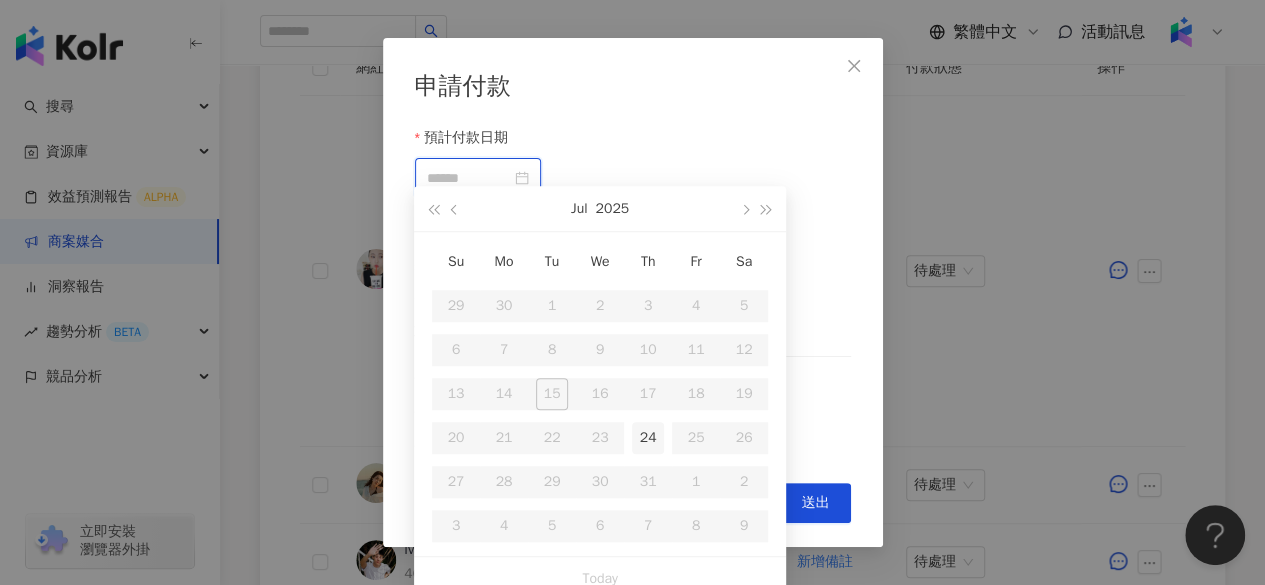 type on "**********" 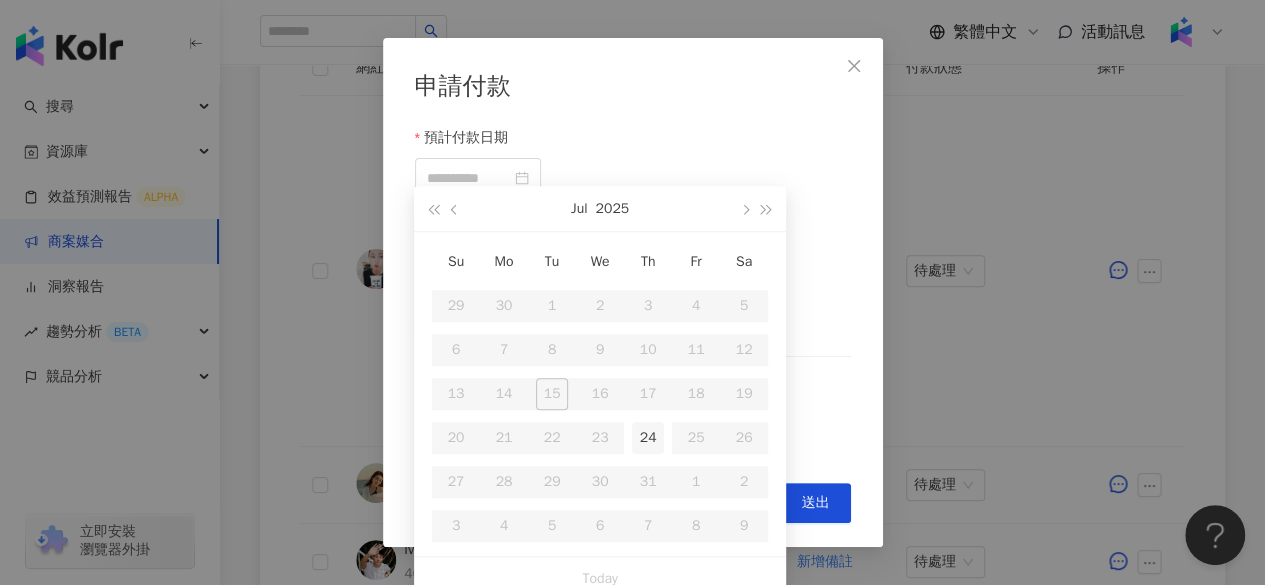 click on "24" at bounding box center [648, 438] 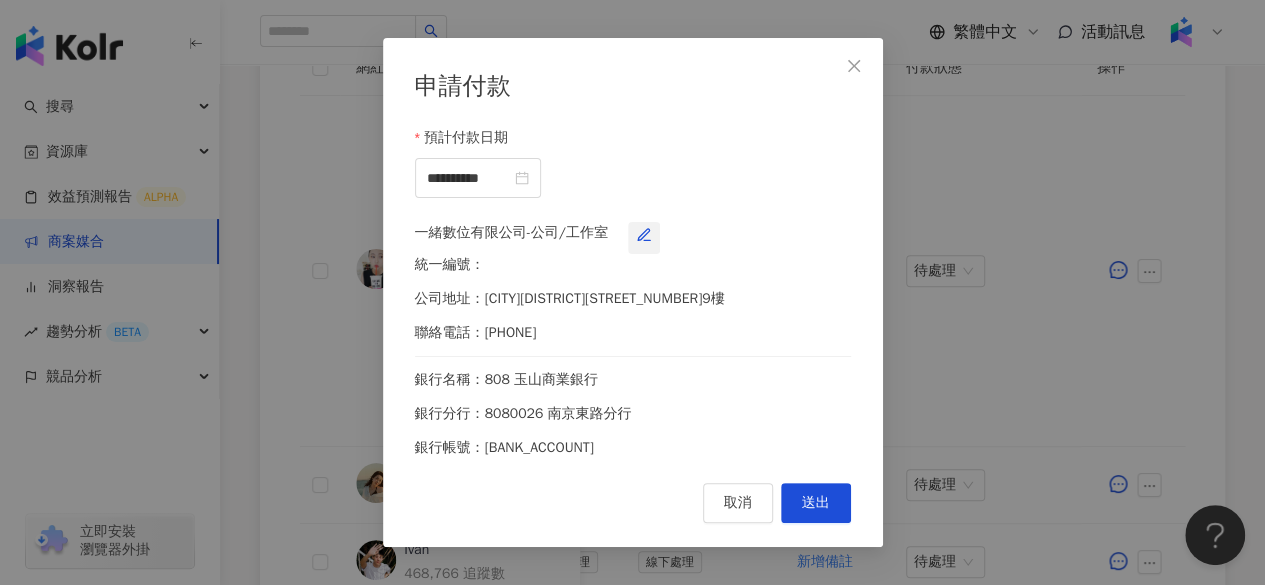 click 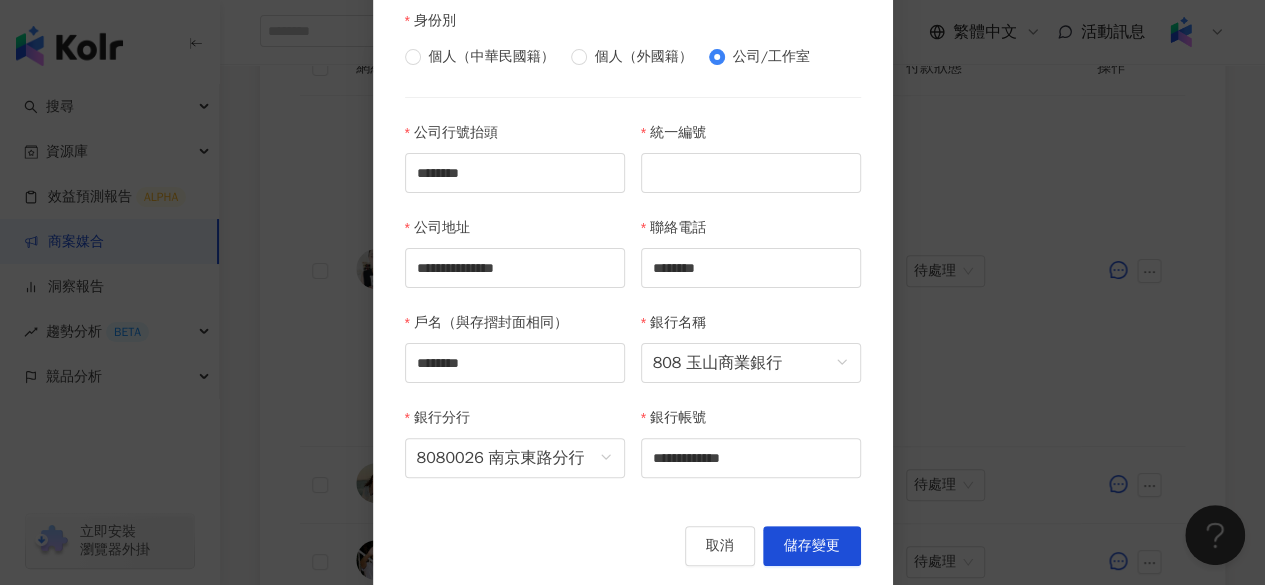 scroll, scrollTop: 80, scrollLeft: 0, axis: vertical 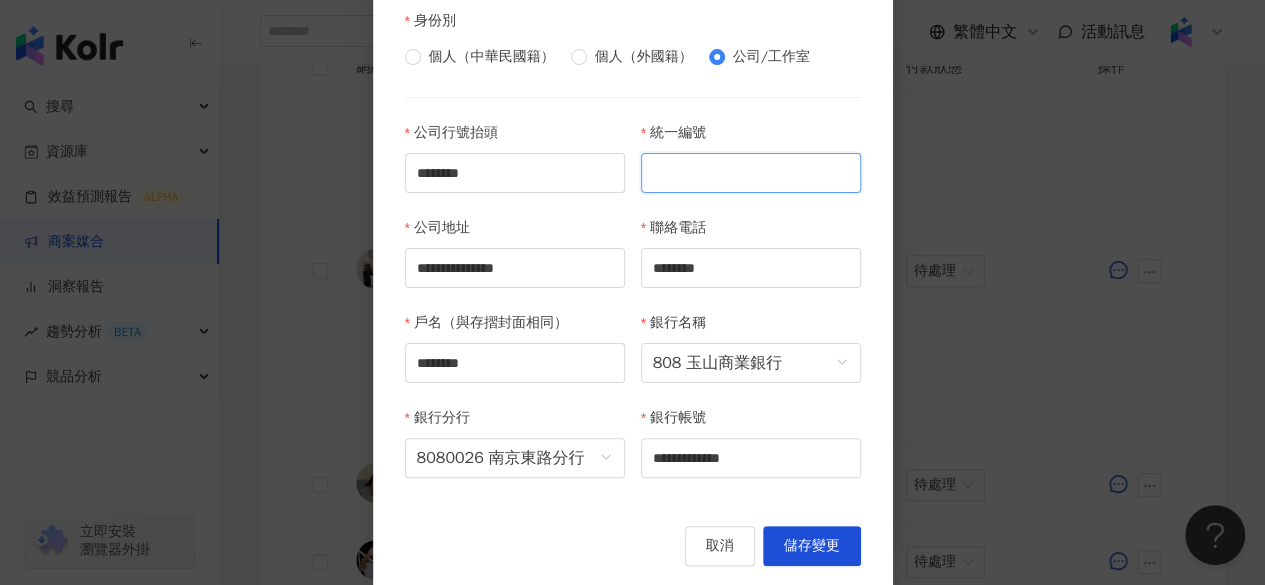 click on "統一編號" at bounding box center [751, 173] 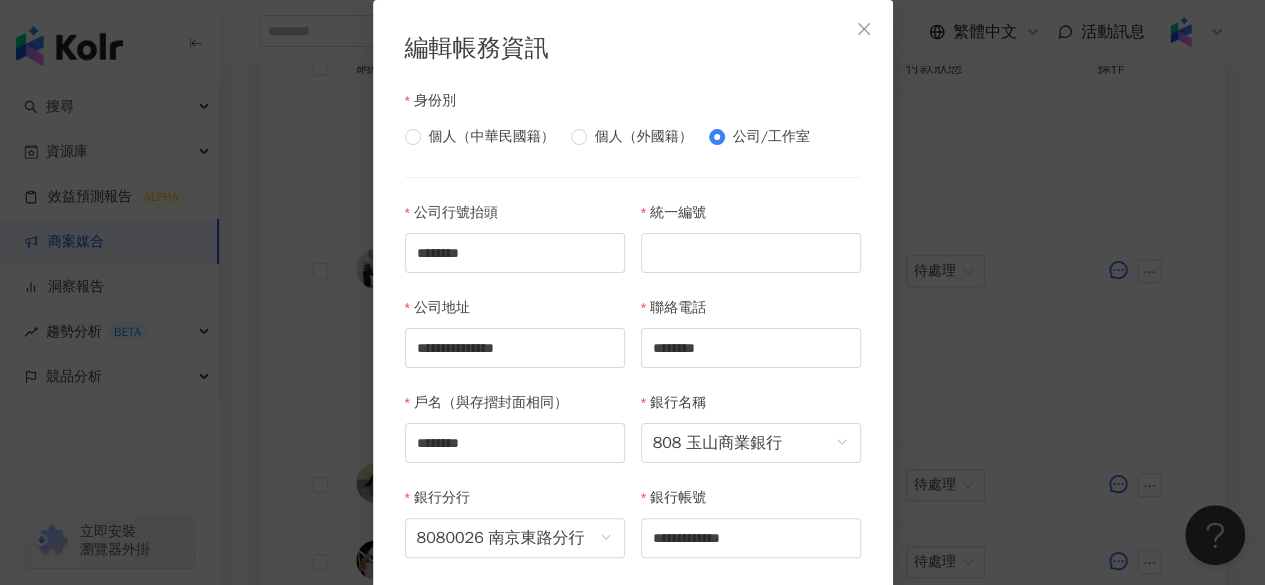 click 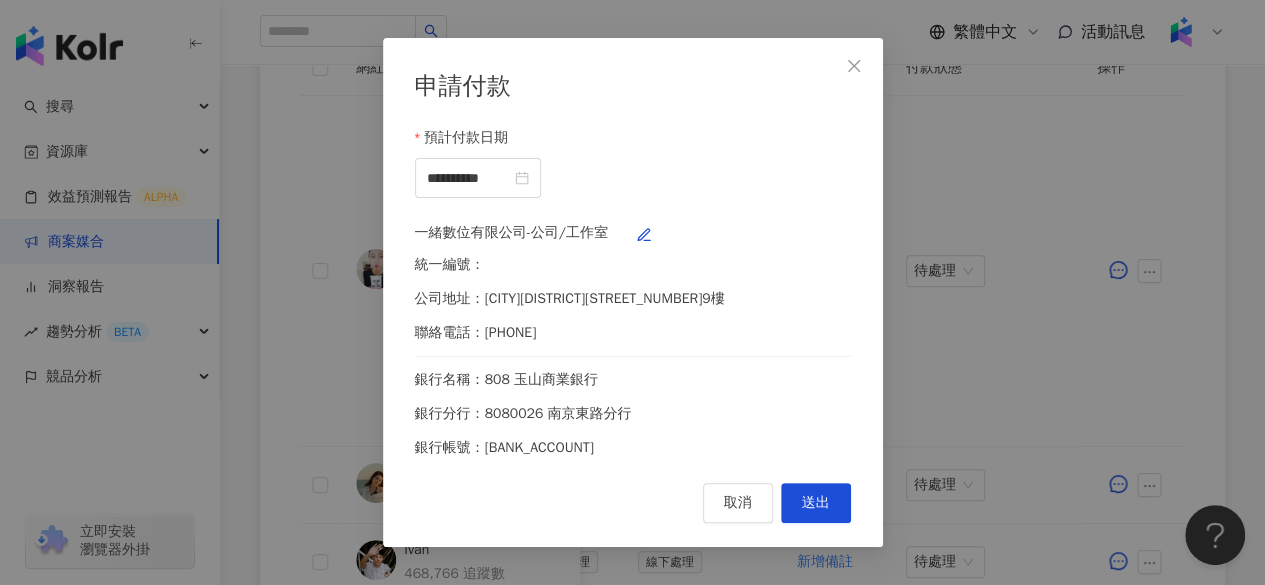 click at bounding box center (854, 66) 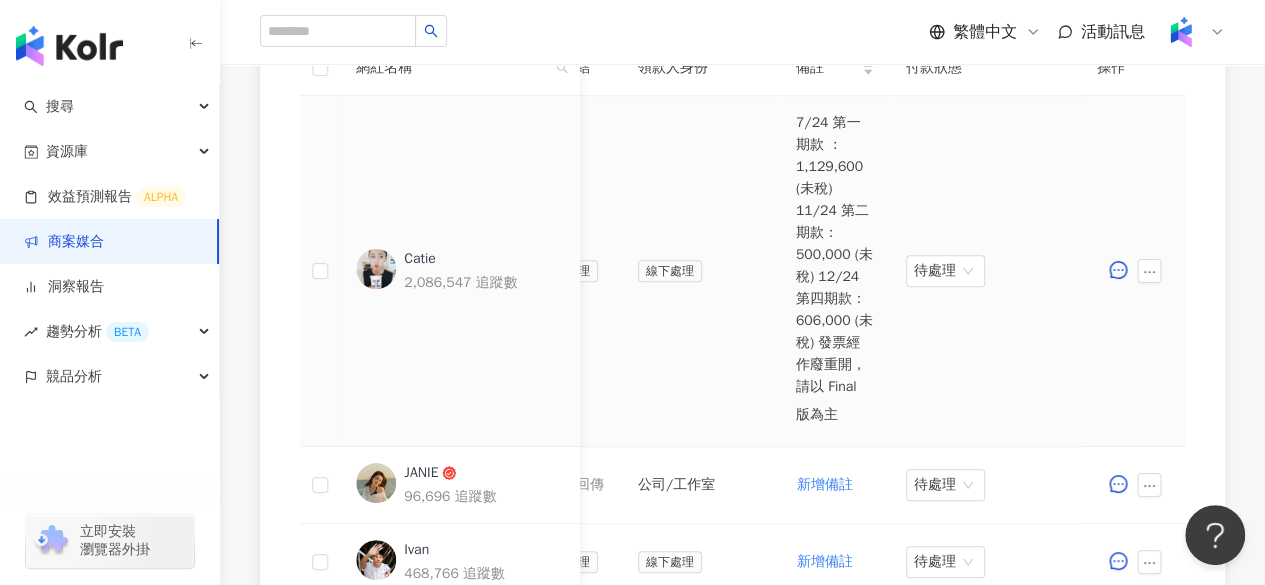 scroll, scrollTop: 0, scrollLeft: 725, axis: horizontal 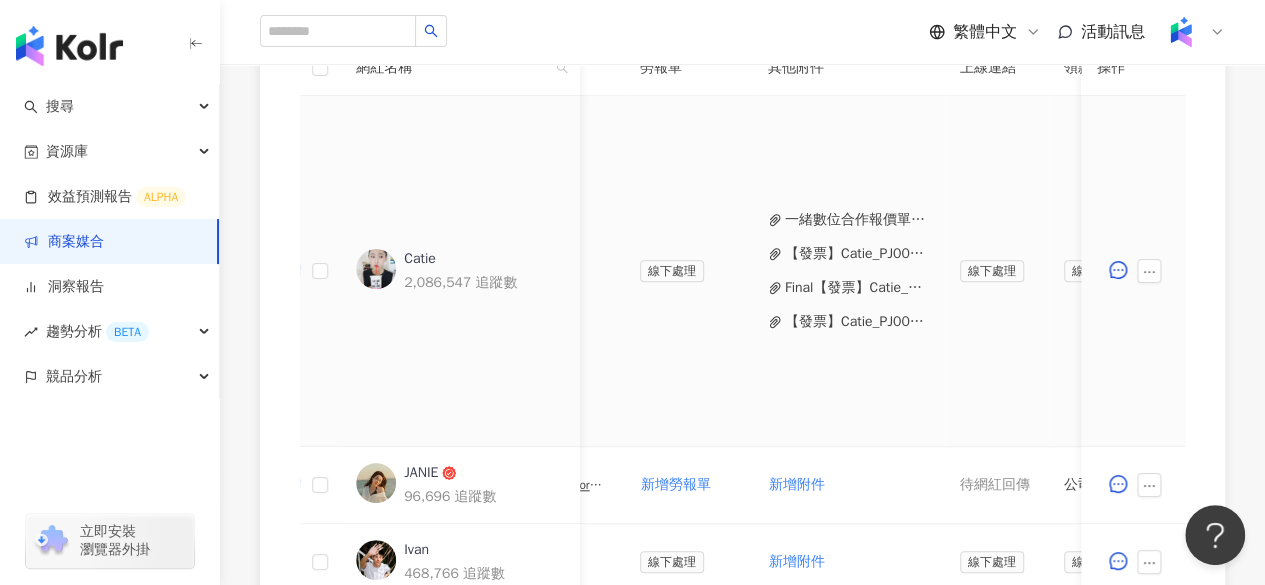click on "Final【發票】Catie_PJ0001245.pdf" at bounding box center [856, 288] 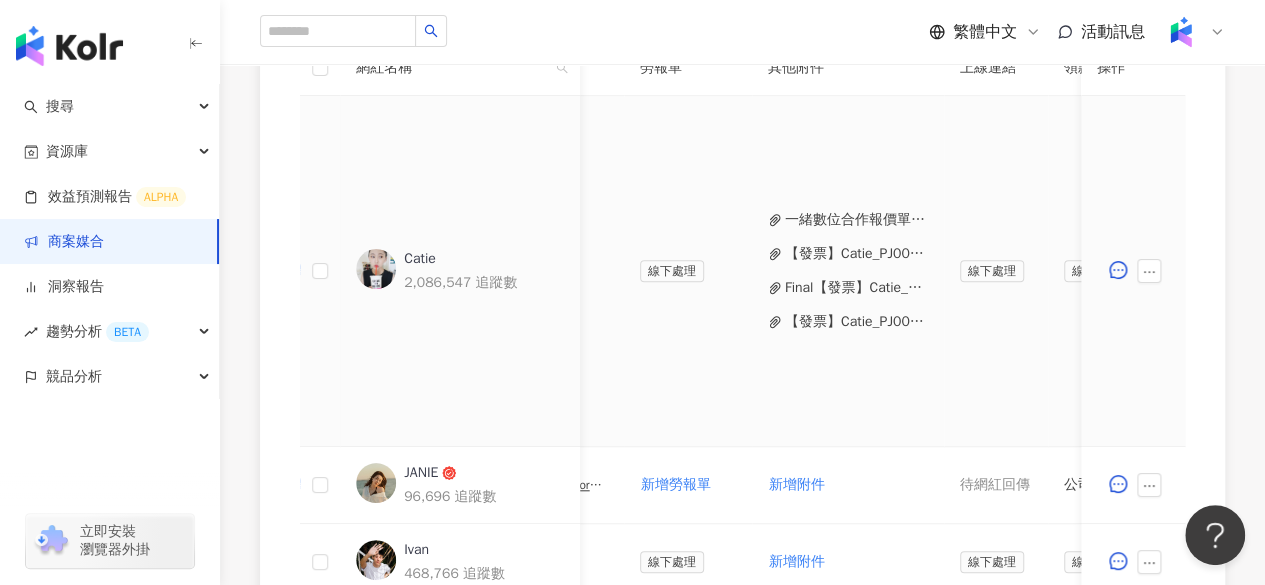 scroll, scrollTop: 0, scrollLeft: 1151, axis: horizontal 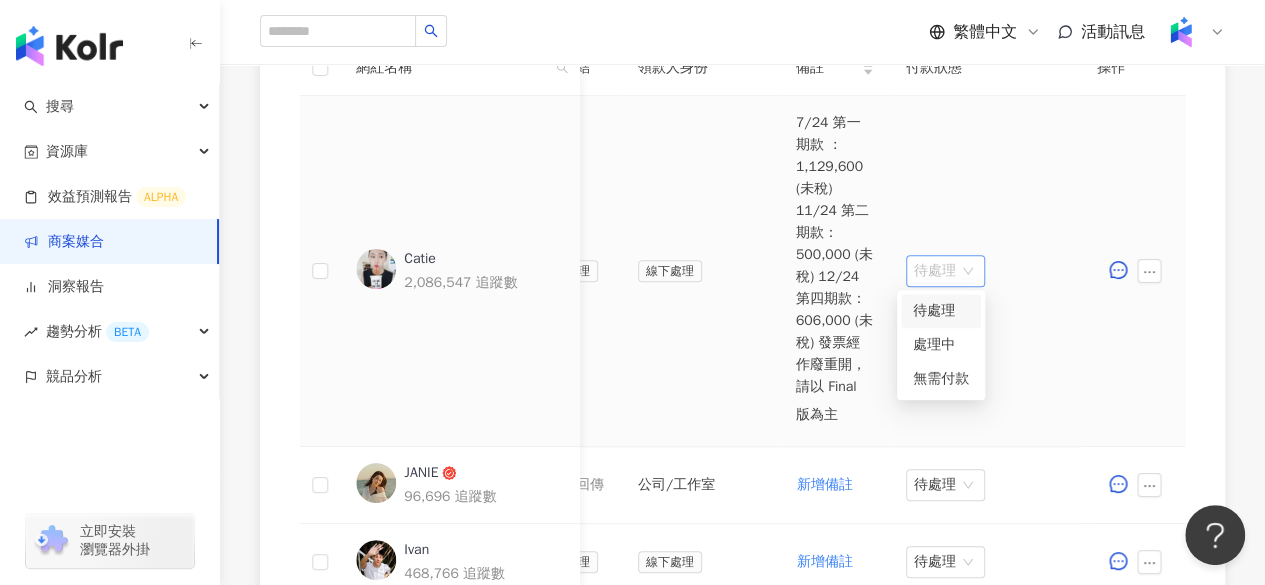 click on "待處理" at bounding box center (945, 271) 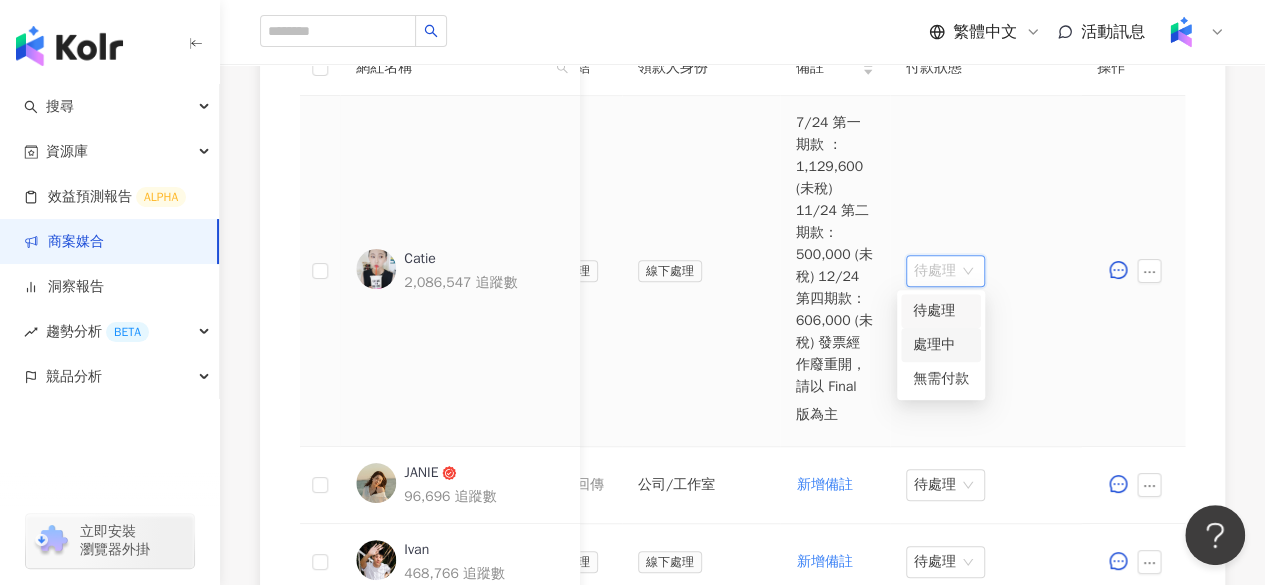 click on "處理中" at bounding box center [941, 345] 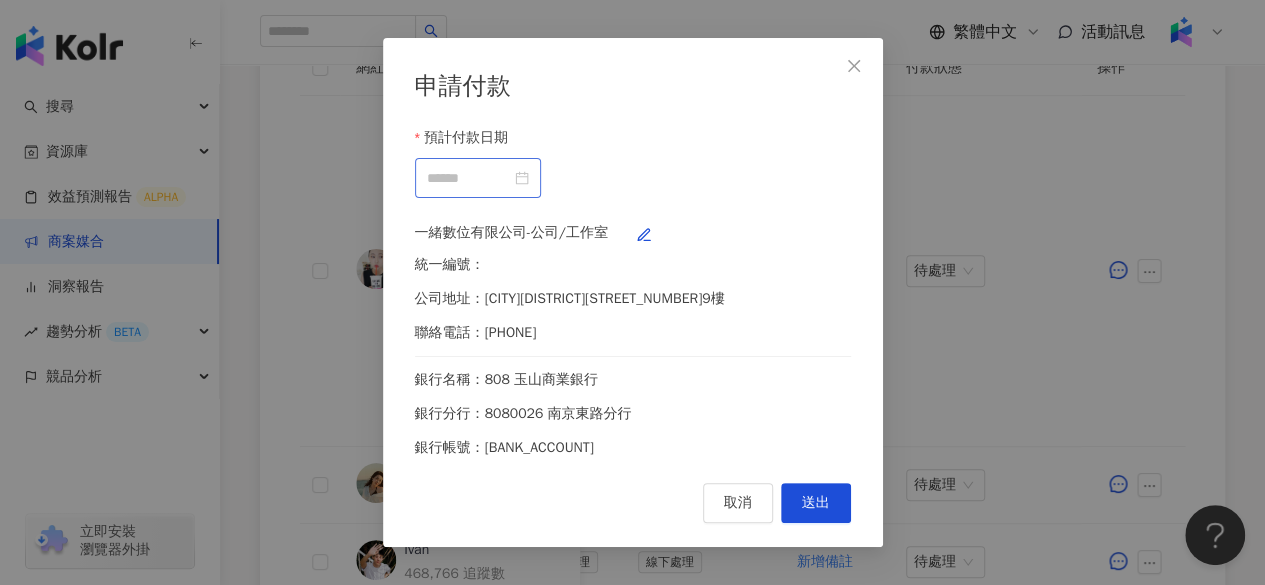 click at bounding box center (478, 178) 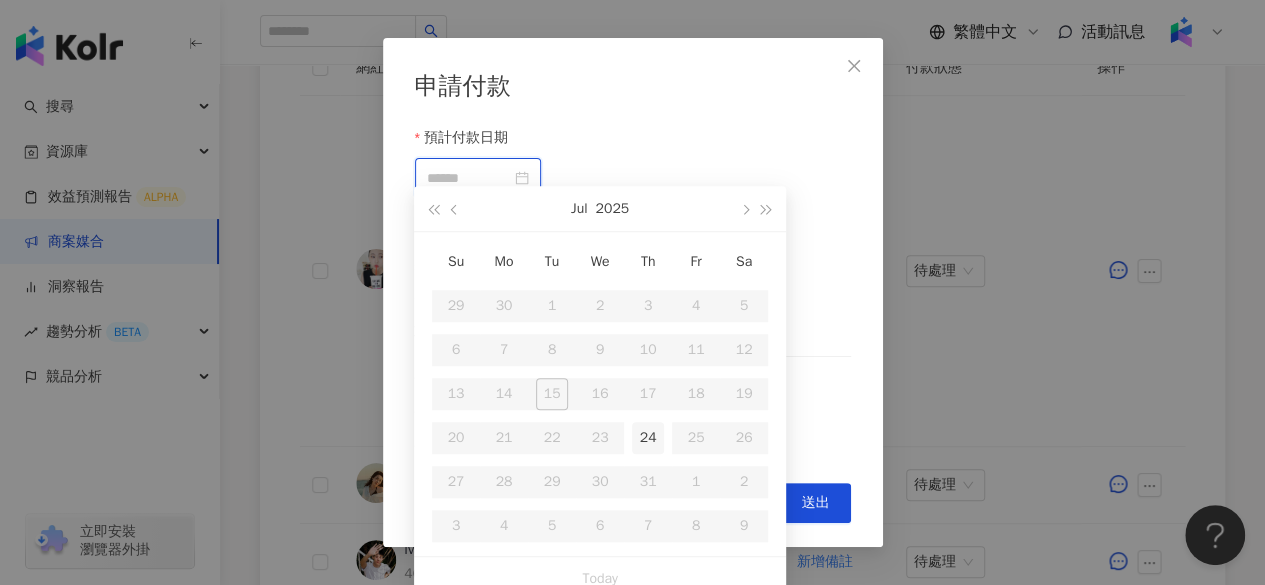 type on "**********" 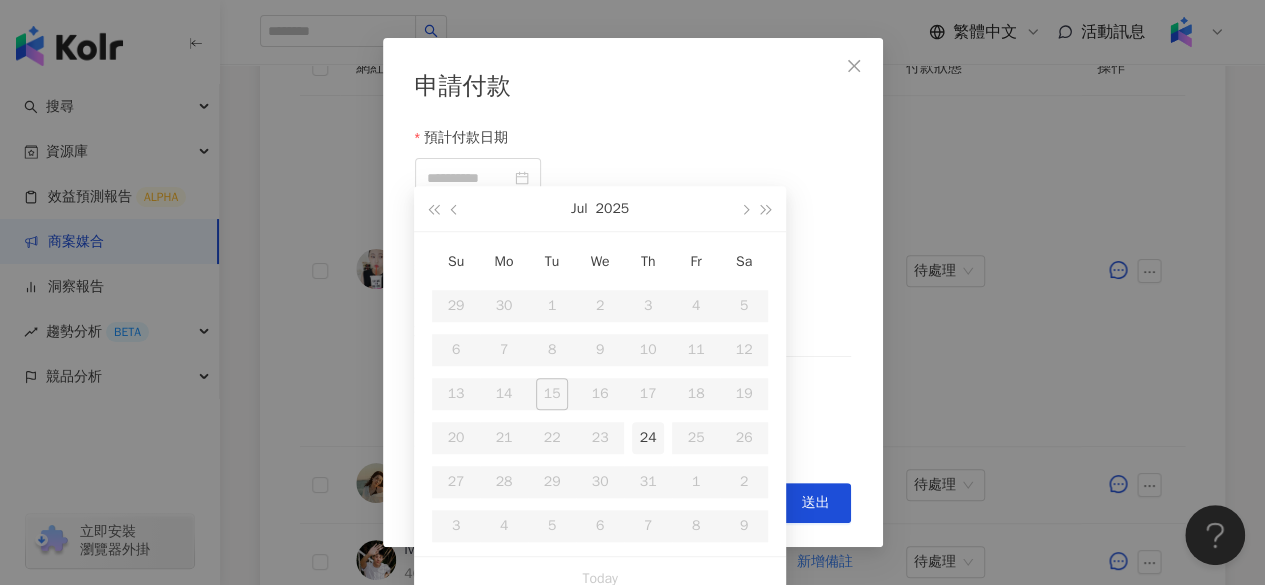 click on "24" at bounding box center [648, 438] 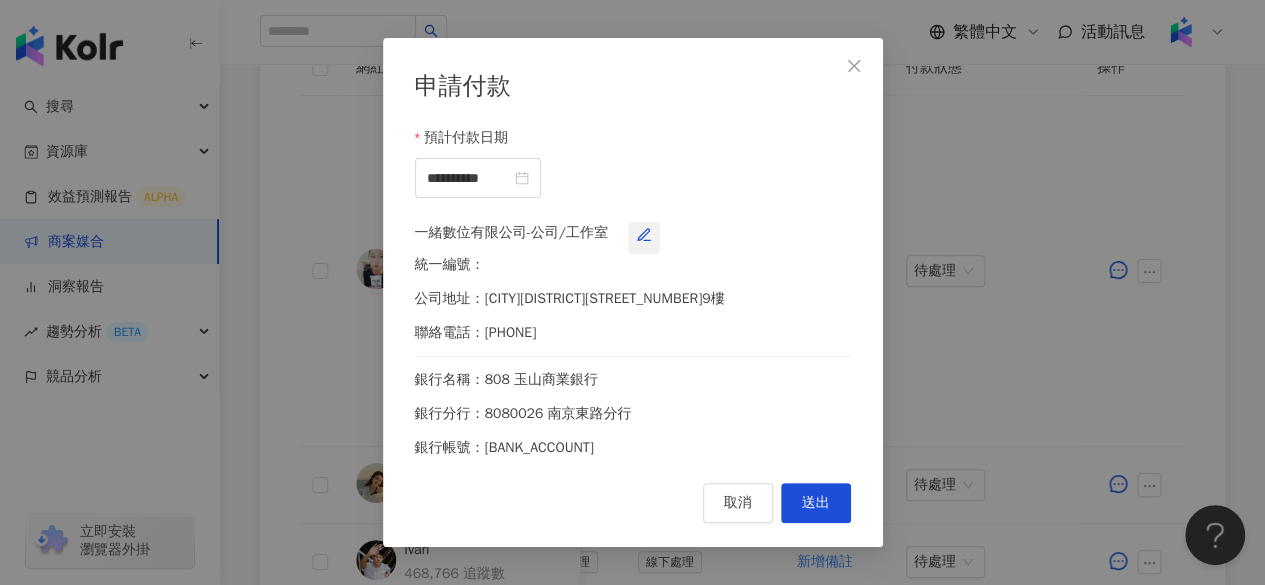 click 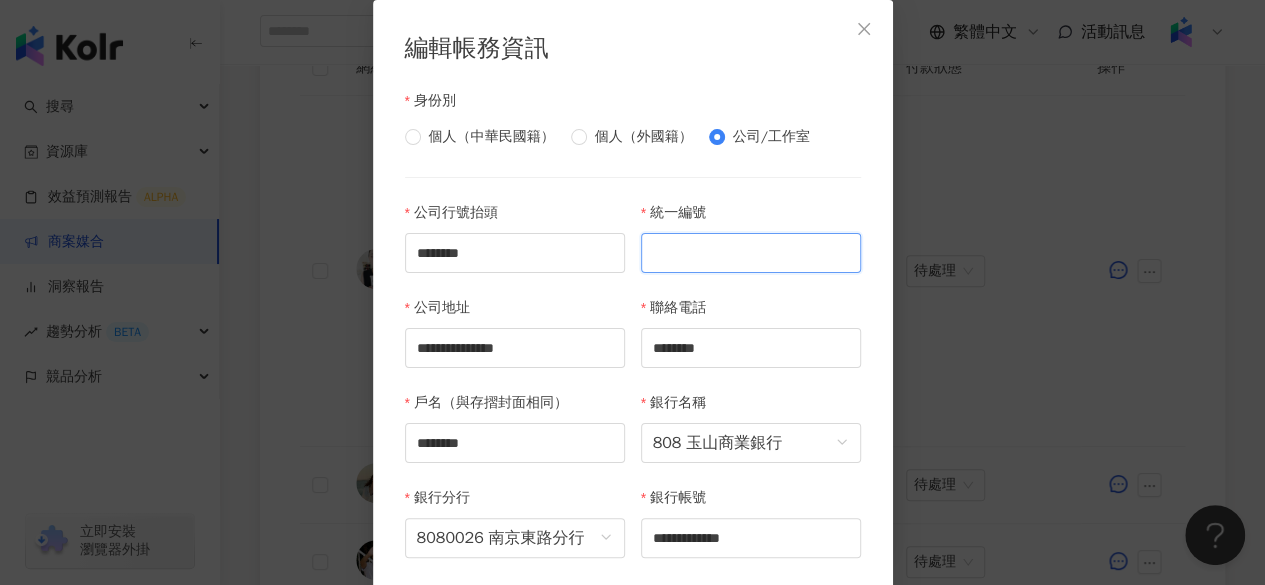 click on "統一編號" at bounding box center [751, 253] 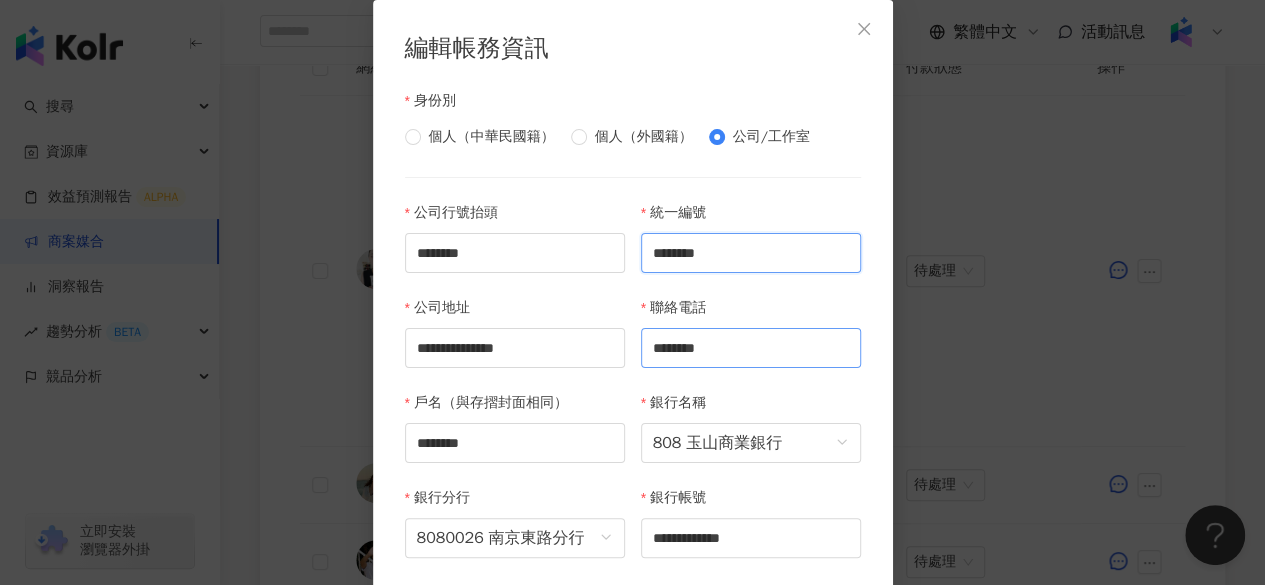 scroll, scrollTop: 80, scrollLeft: 0, axis: vertical 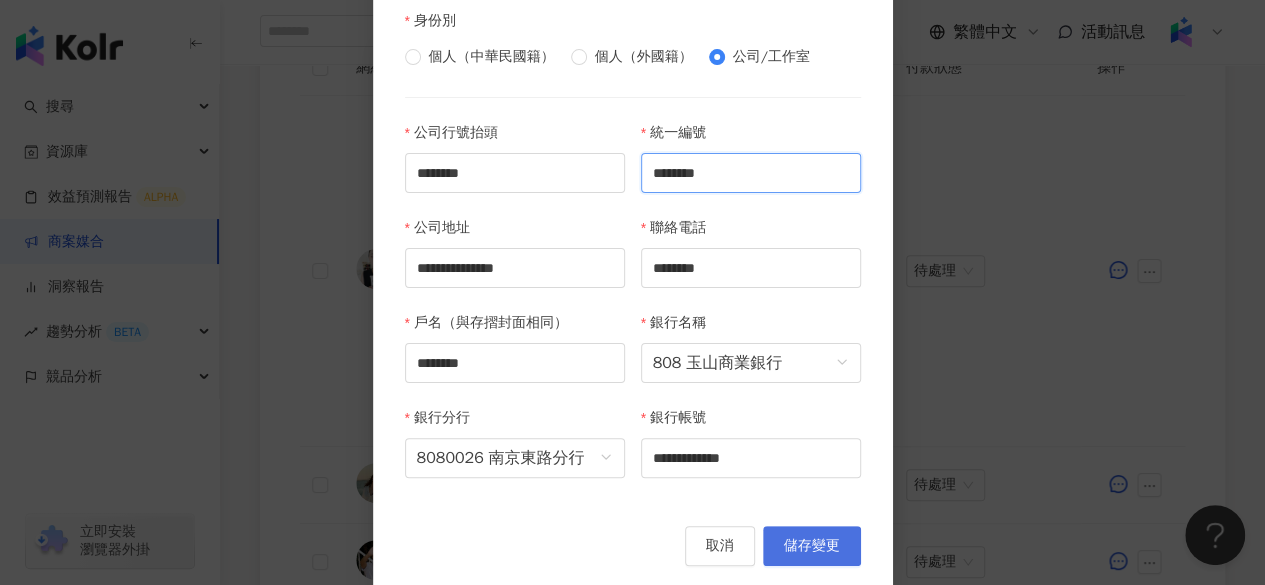 type on "********" 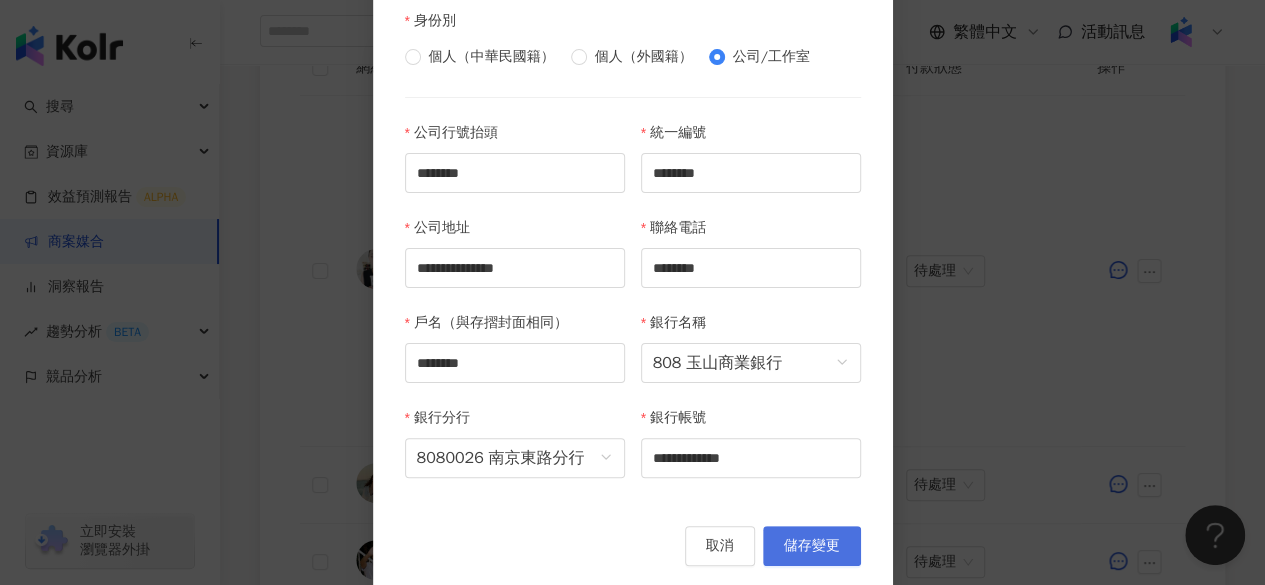 click on "儲存變更" at bounding box center [812, 546] 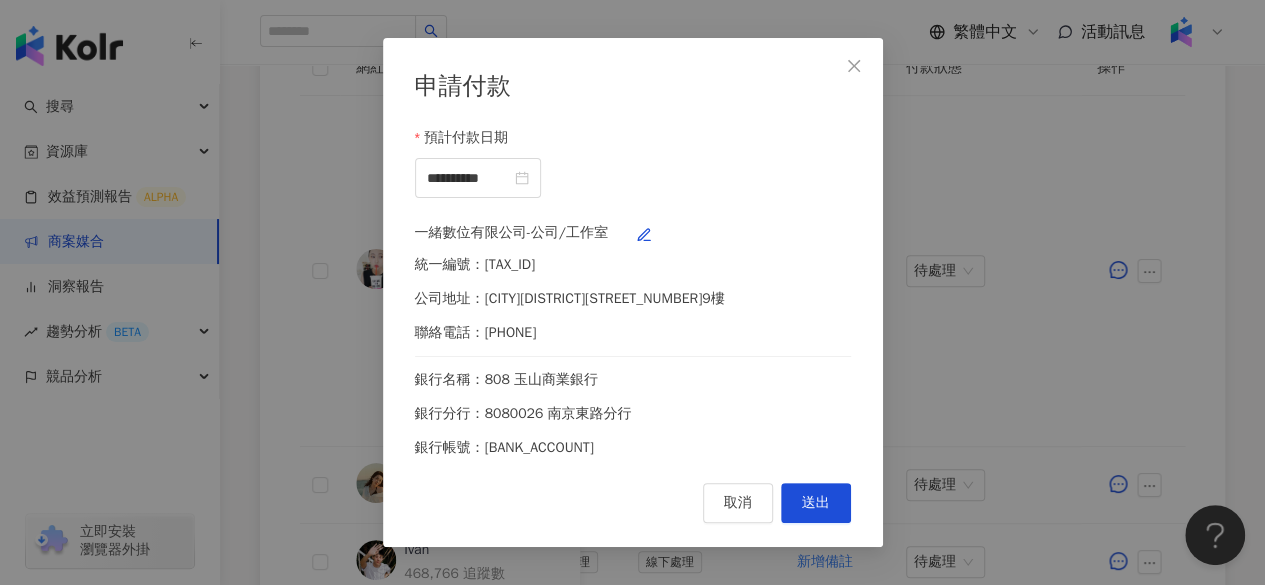 click on "送出" at bounding box center [816, 503] 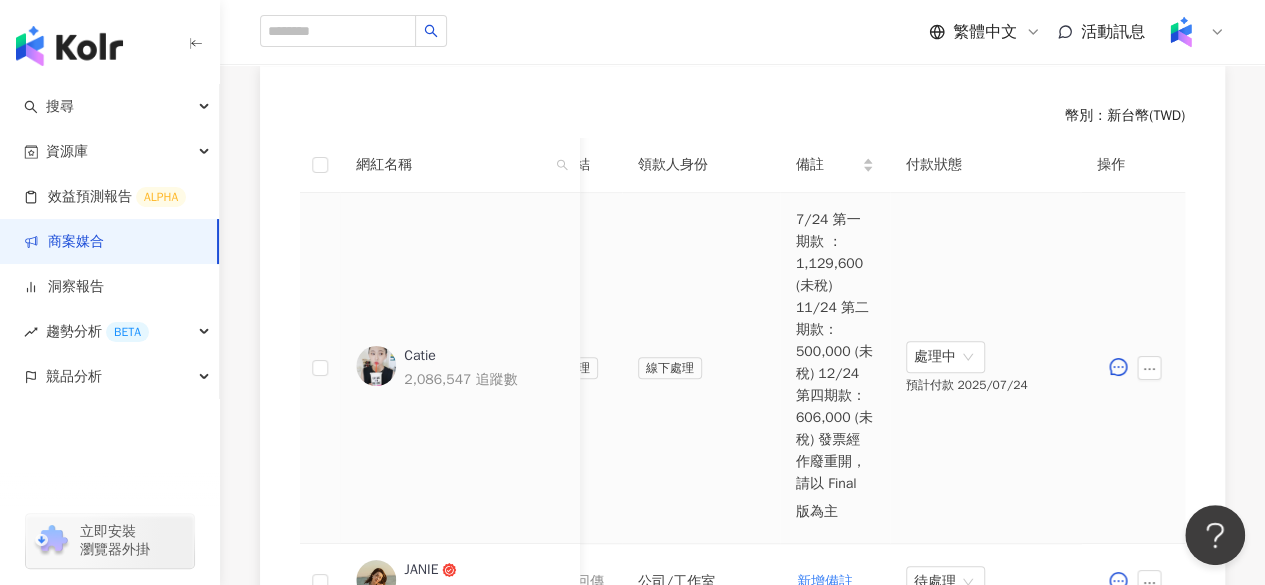 scroll, scrollTop: 548, scrollLeft: 0, axis: vertical 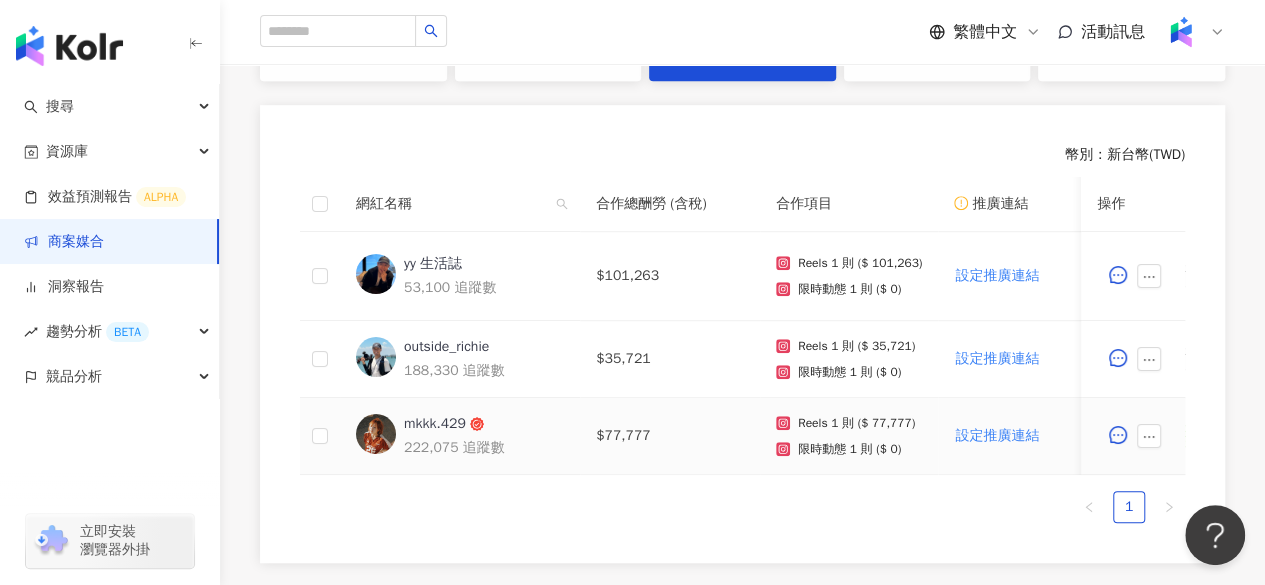 click on "mkkk.429" at bounding box center (435, 424) 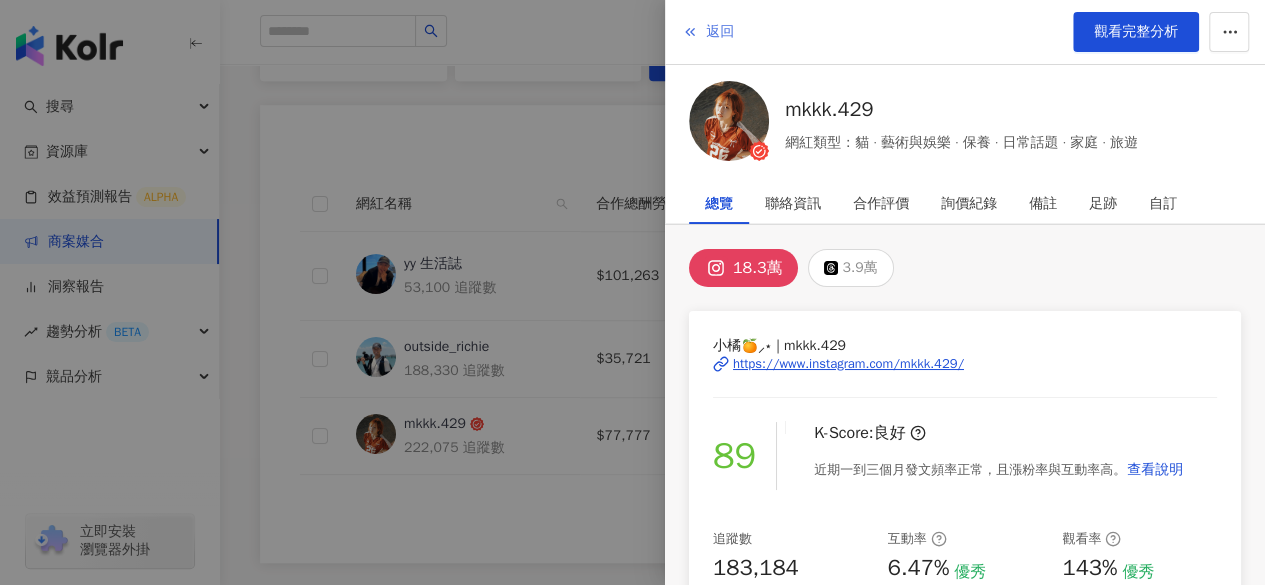 click on "返回" at bounding box center (708, 32) 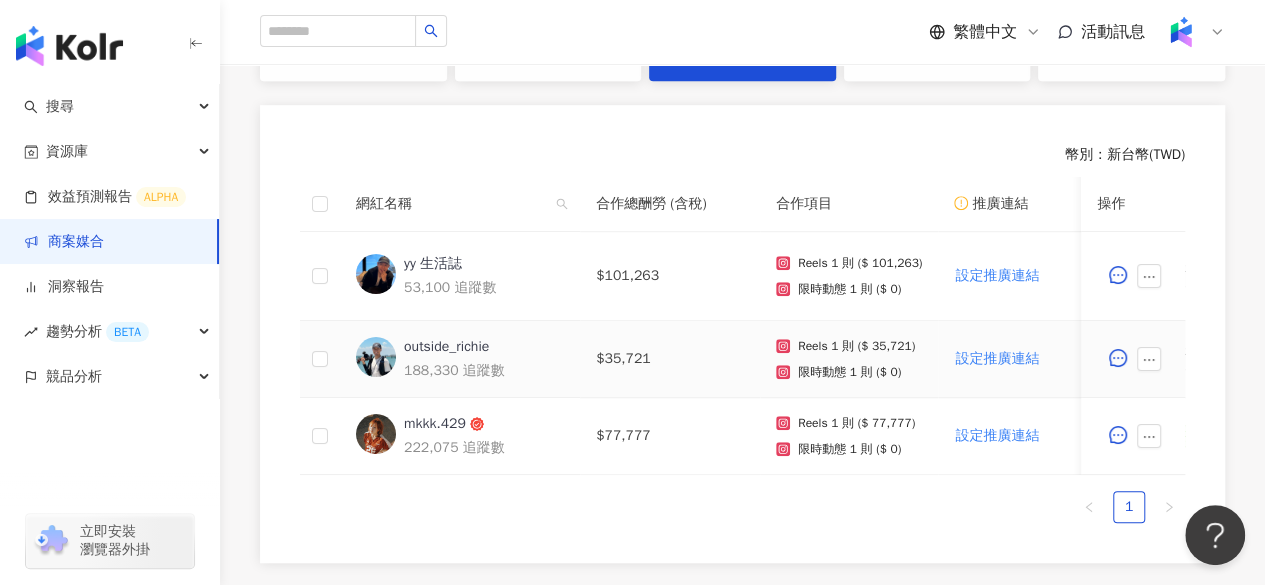 click on "outside_richie" at bounding box center (446, 347) 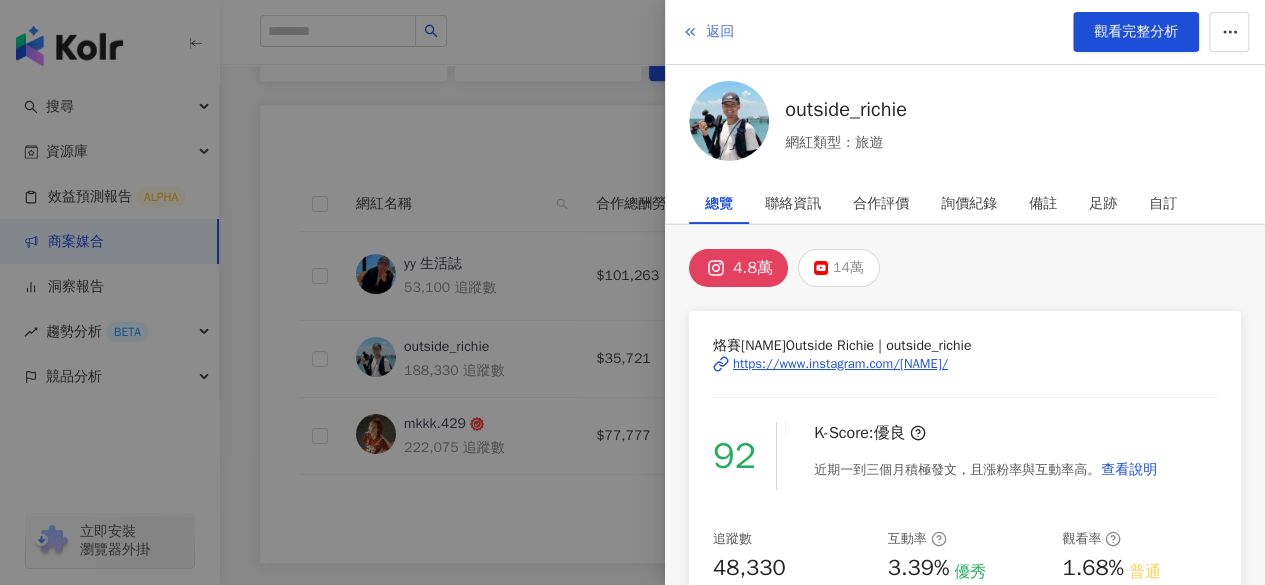click on "返回" at bounding box center (720, 32) 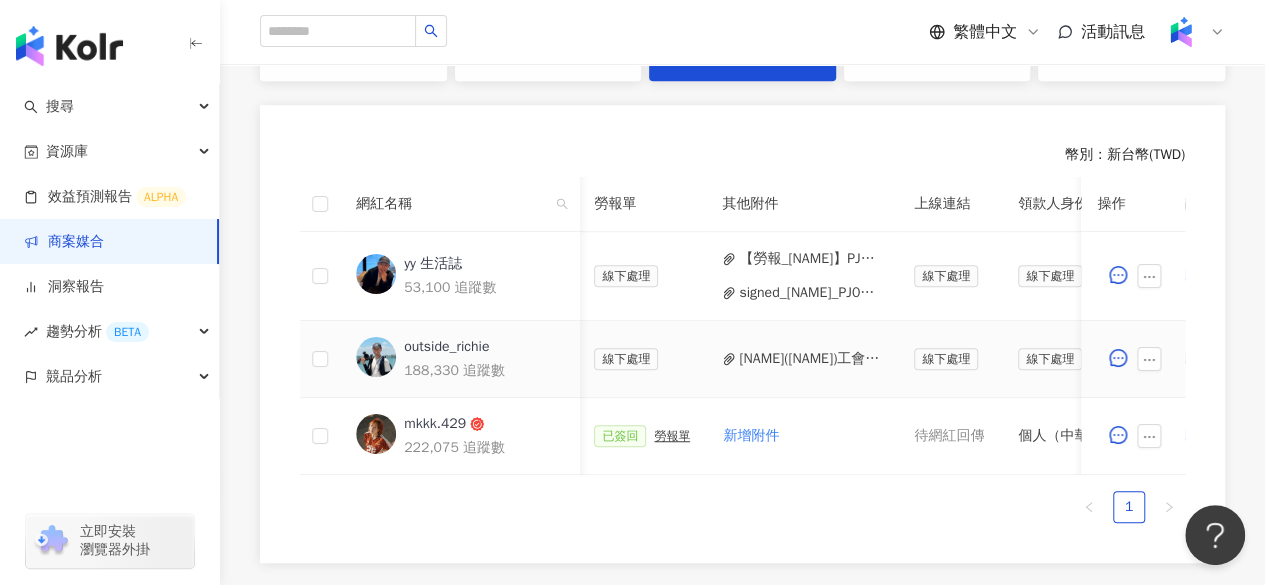 scroll, scrollTop: 0, scrollLeft: 752, axis: horizontal 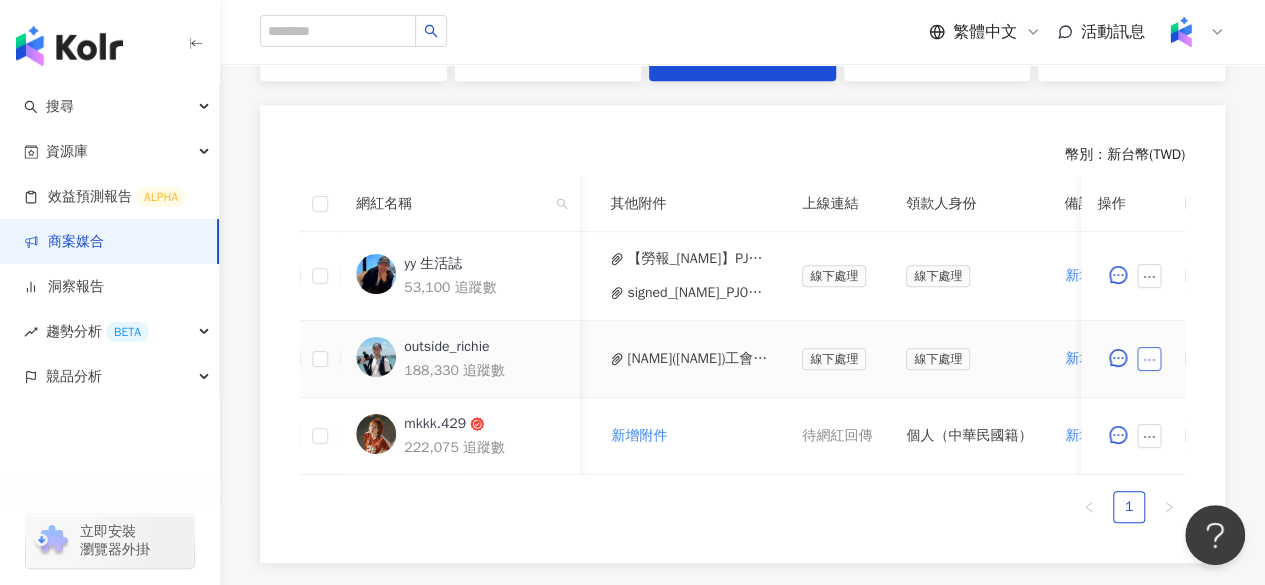 click 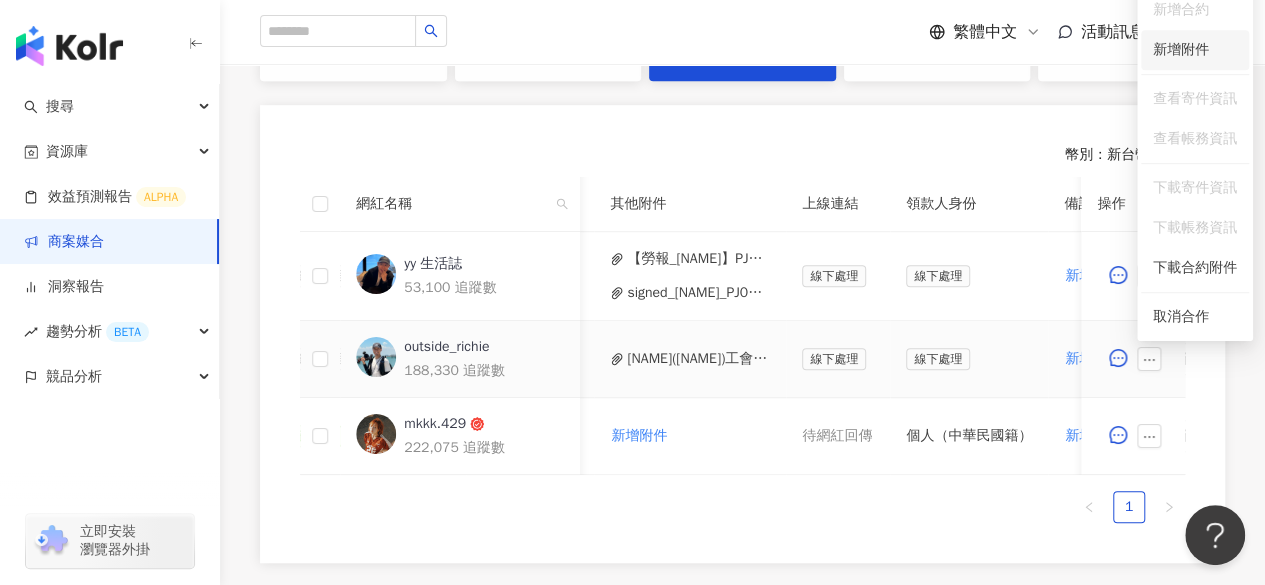 click on "新增附件" at bounding box center [1181, 49] 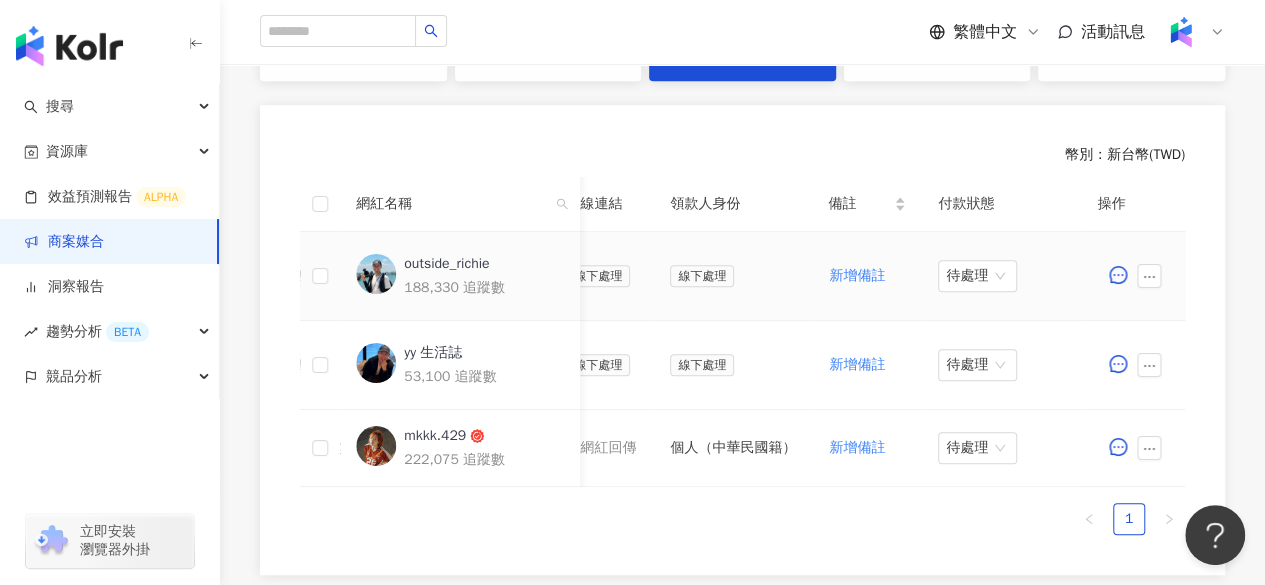 scroll, scrollTop: 0, scrollLeft: 1133, axis: horizontal 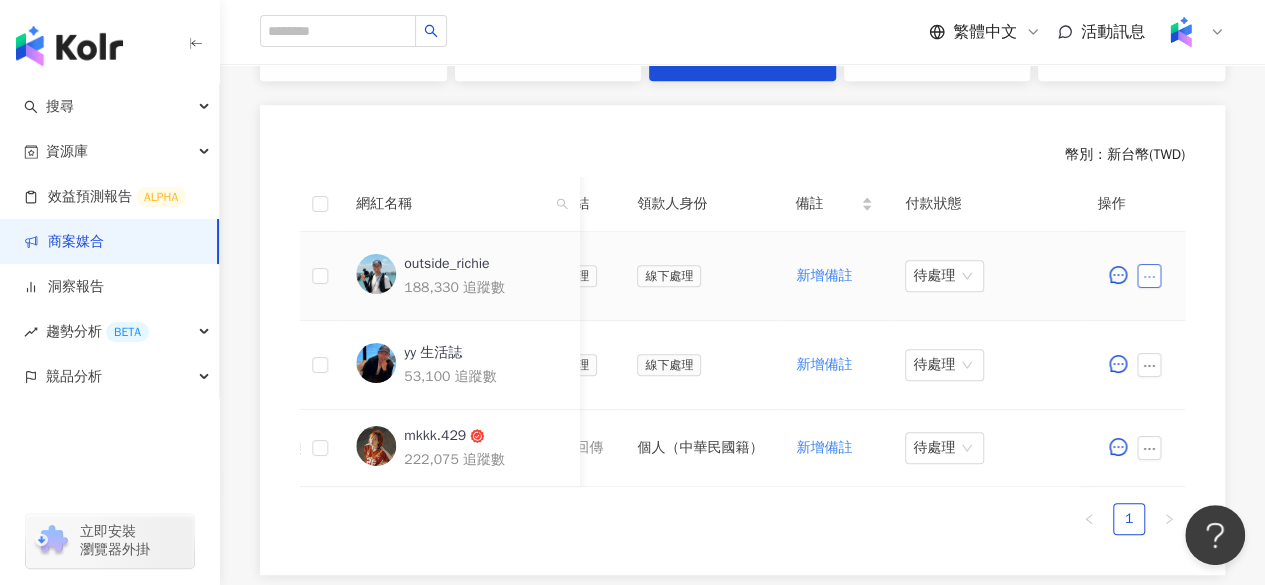 click 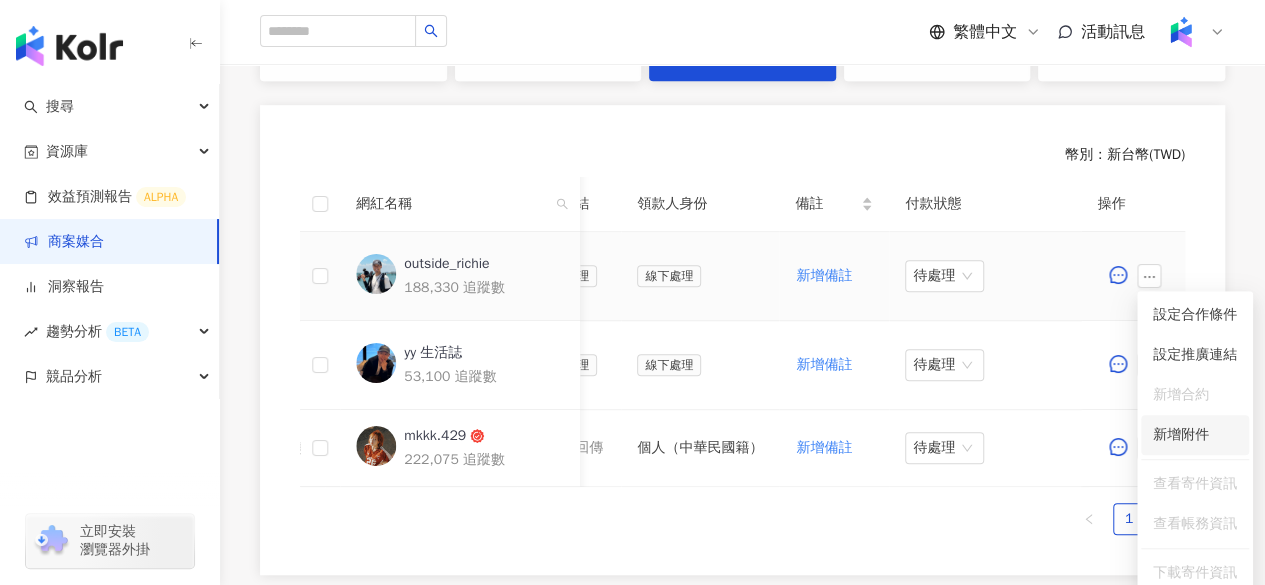 click on "新增附件" at bounding box center [1181, 435] 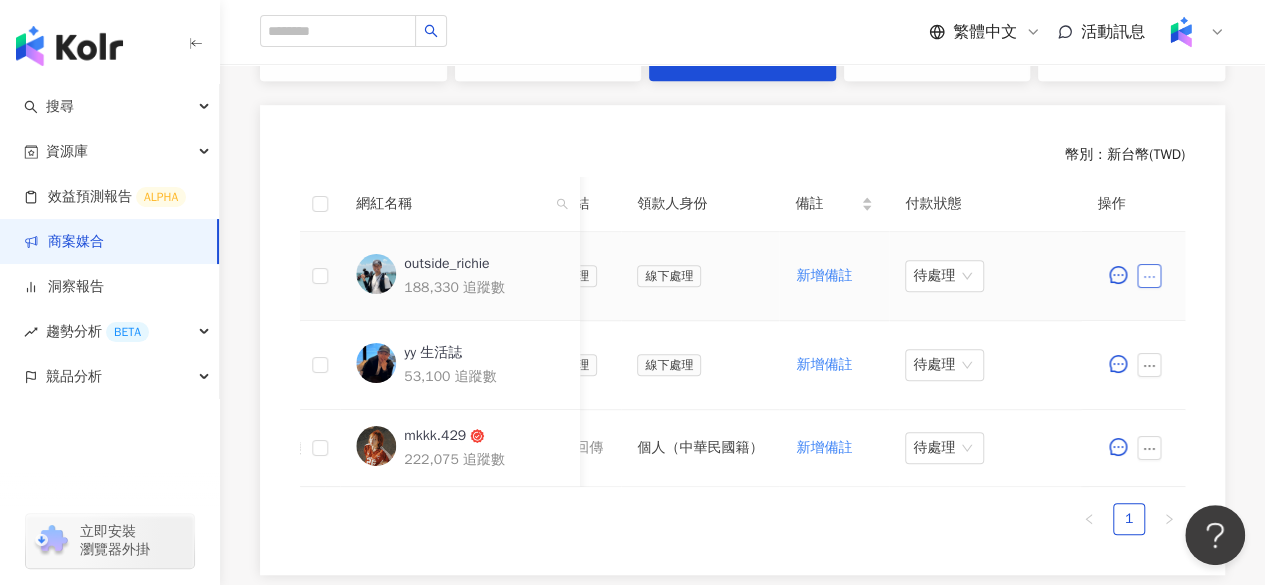 click at bounding box center (1149, 276) 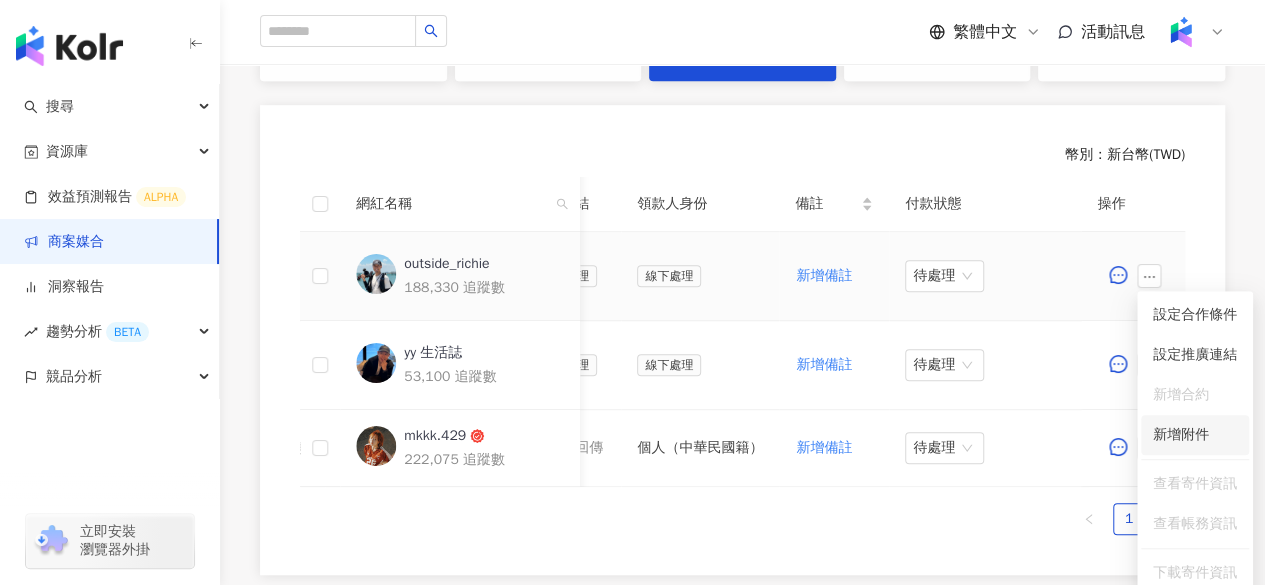 click on "新增附件" at bounding box center (1181, 434) 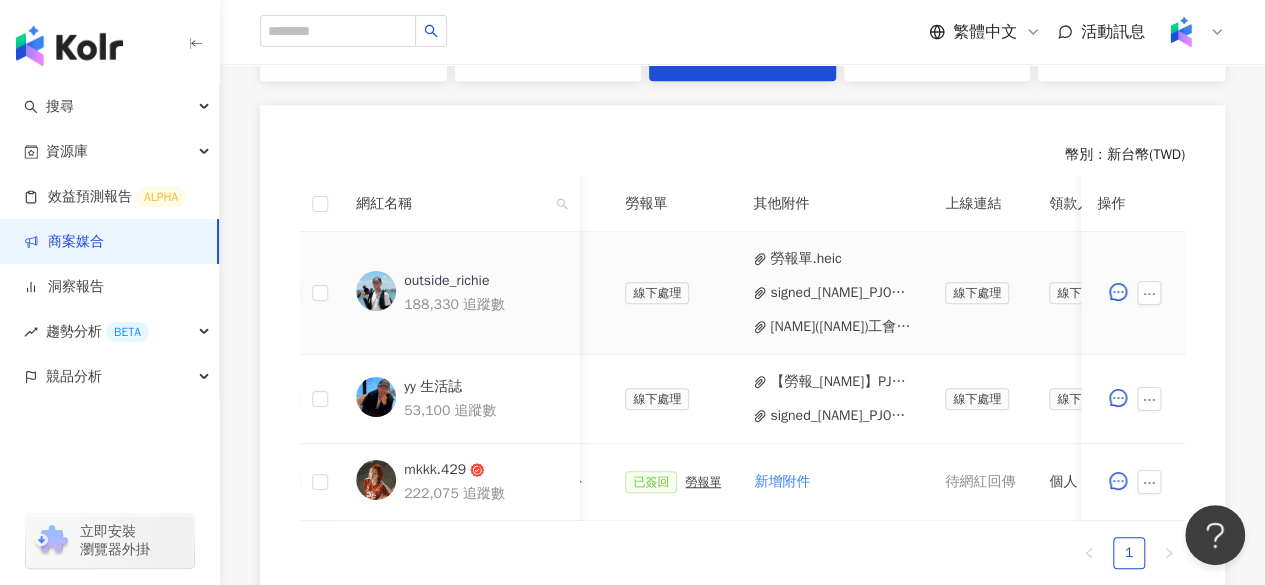 scroll, scrollTop: 0, scrollLeft: 1133, axis: horizontal 